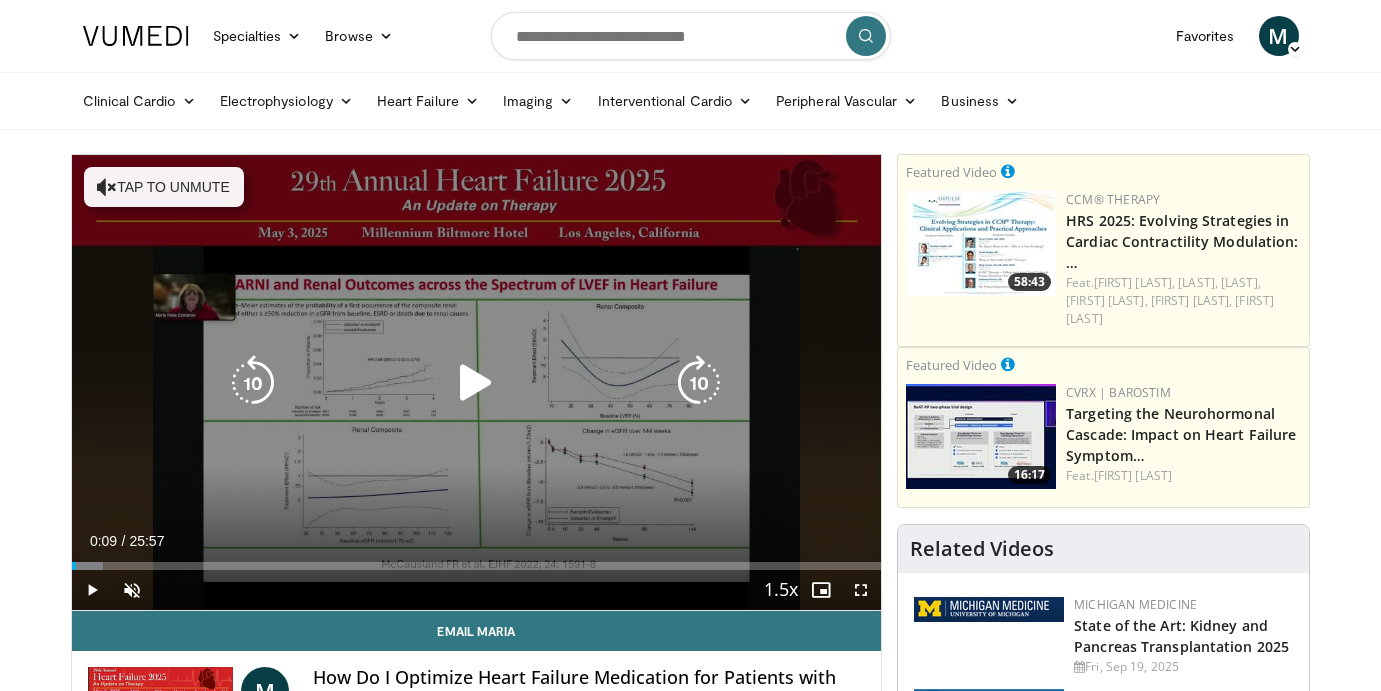 scroll, scrollTop: 131, scrollLeft: 0, axis: vertical 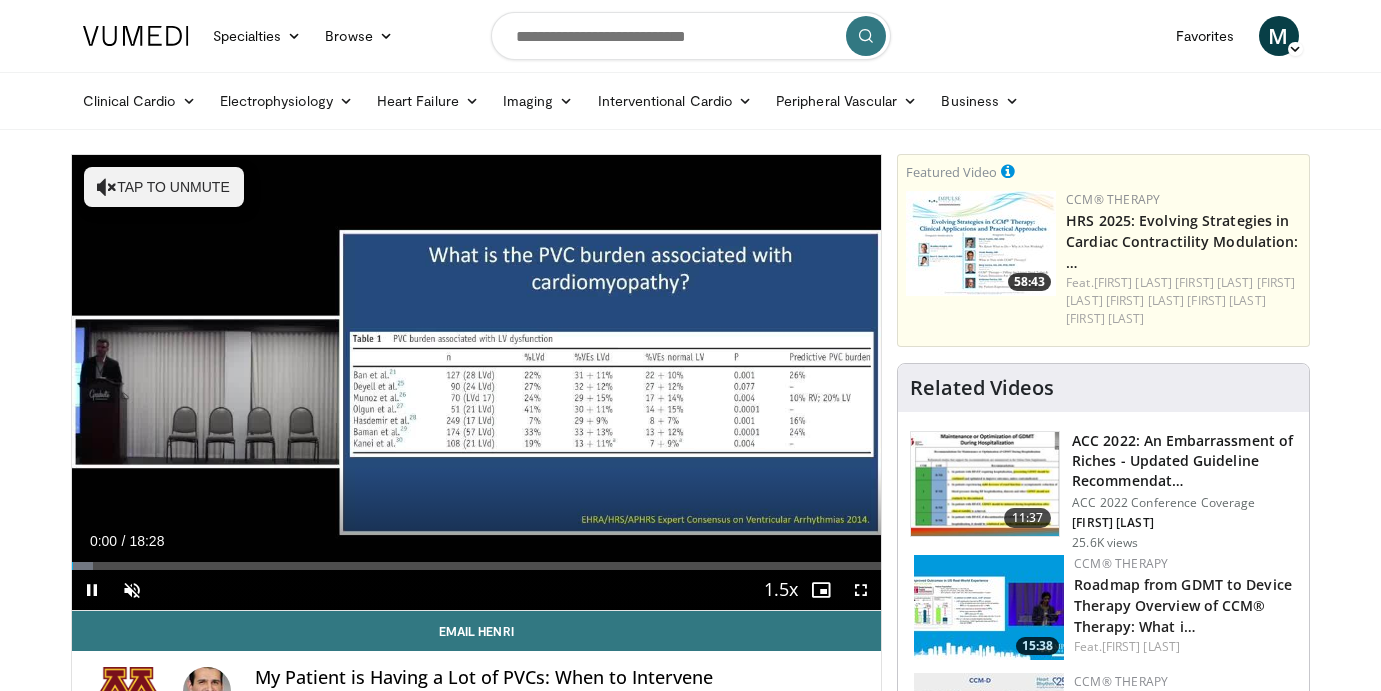 click at bounding box center [92, 590] 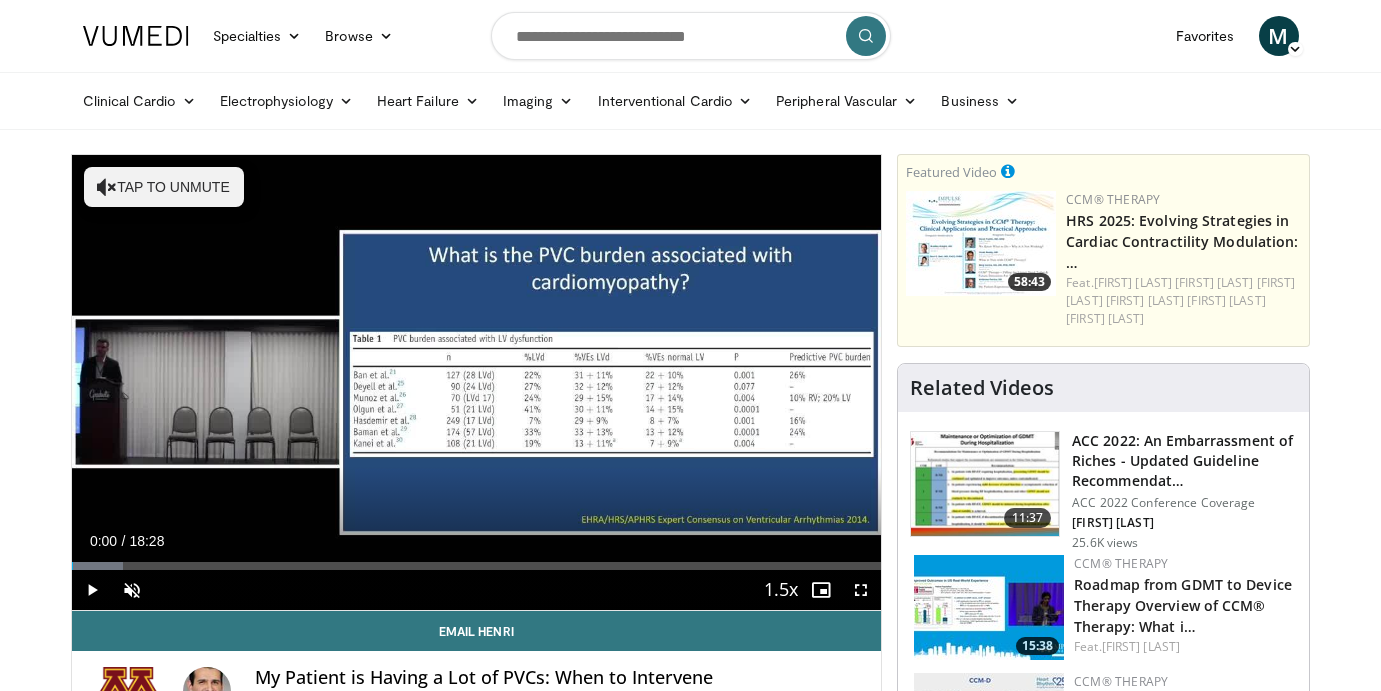 click at bounding box center (92, 590) 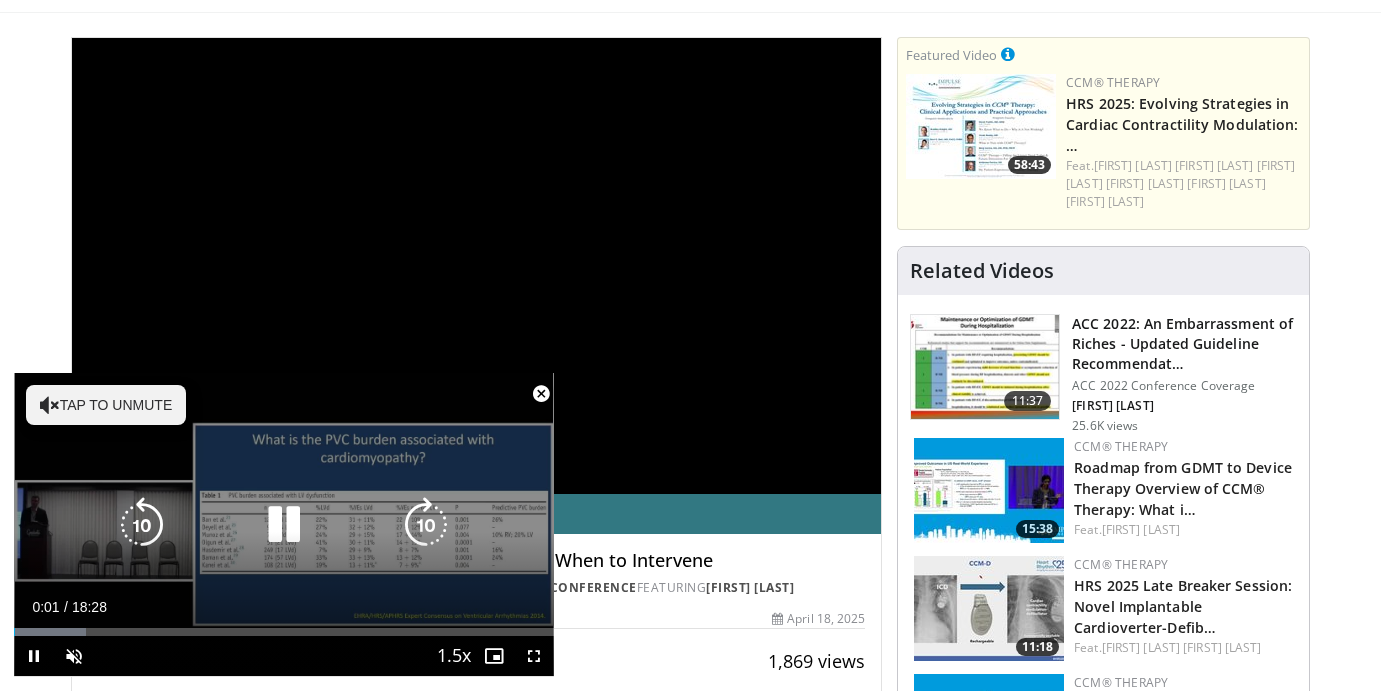 scroll, scrollTop: 247, scrollLeft: 0, axis: vertical 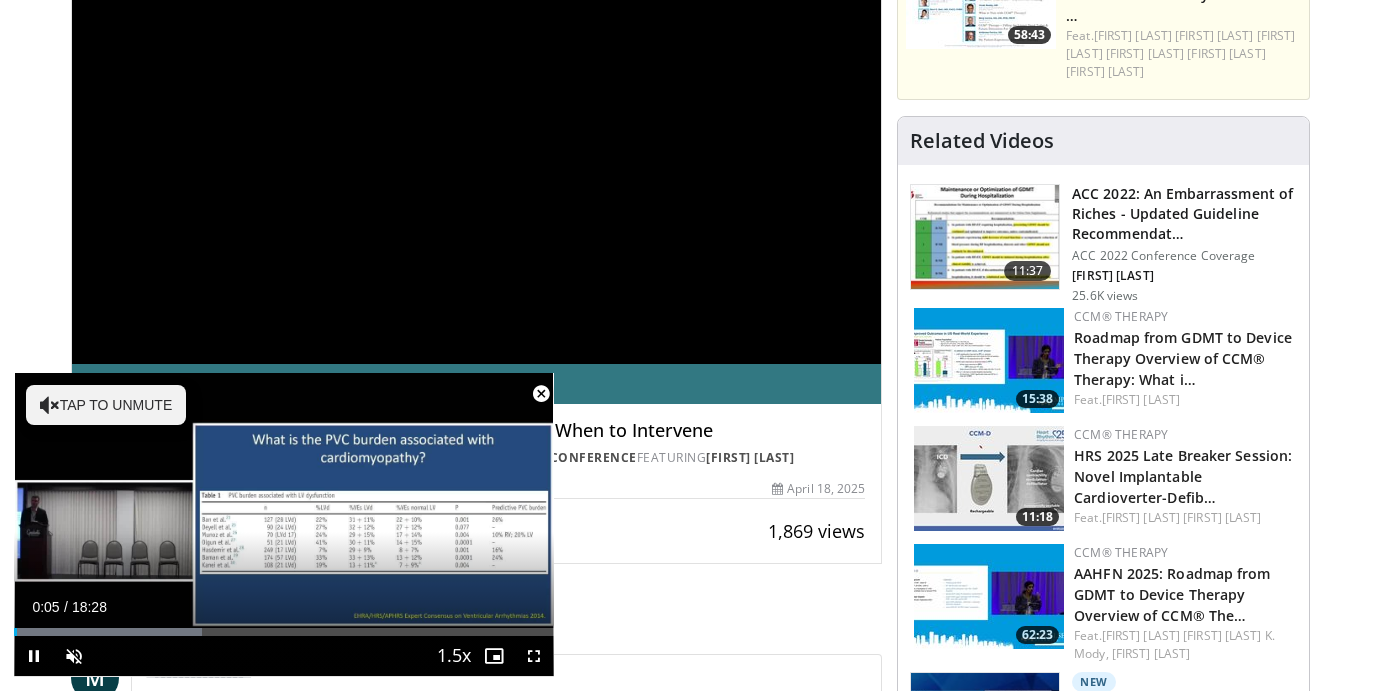click at bounding box center (541, 394) 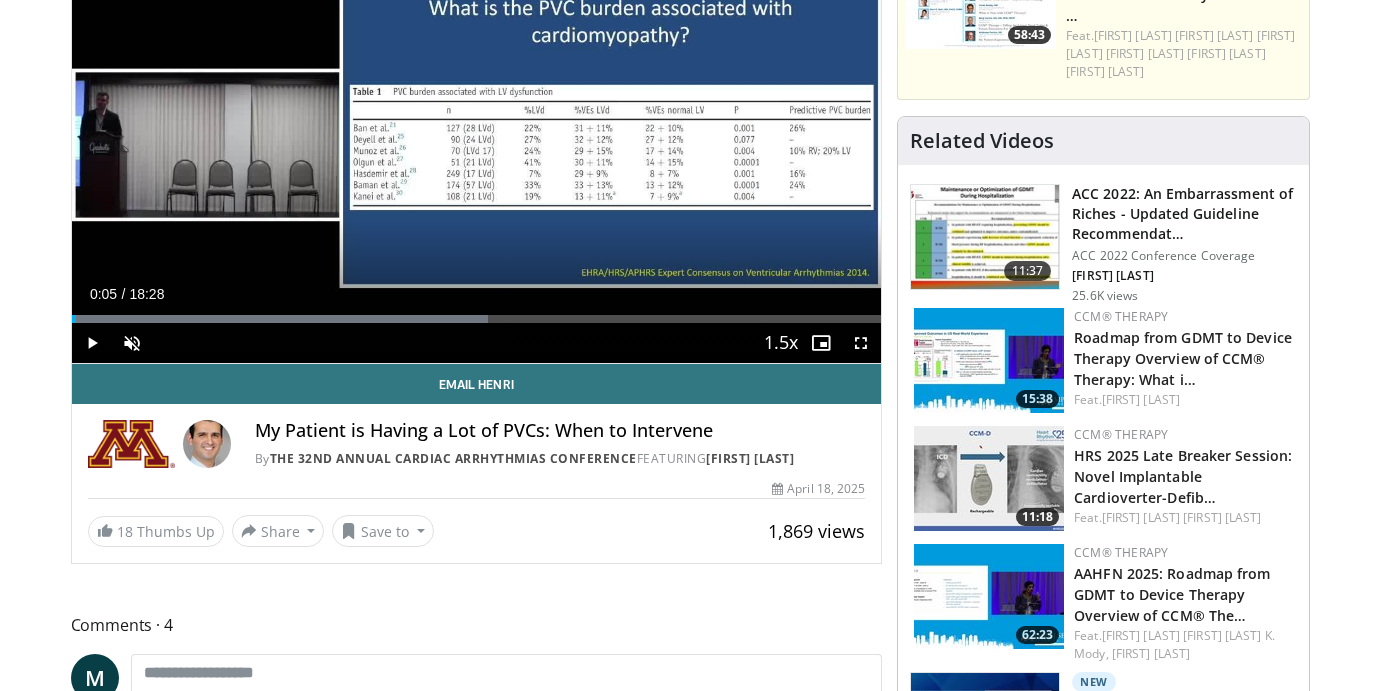 click at bounding box center [92, 343] 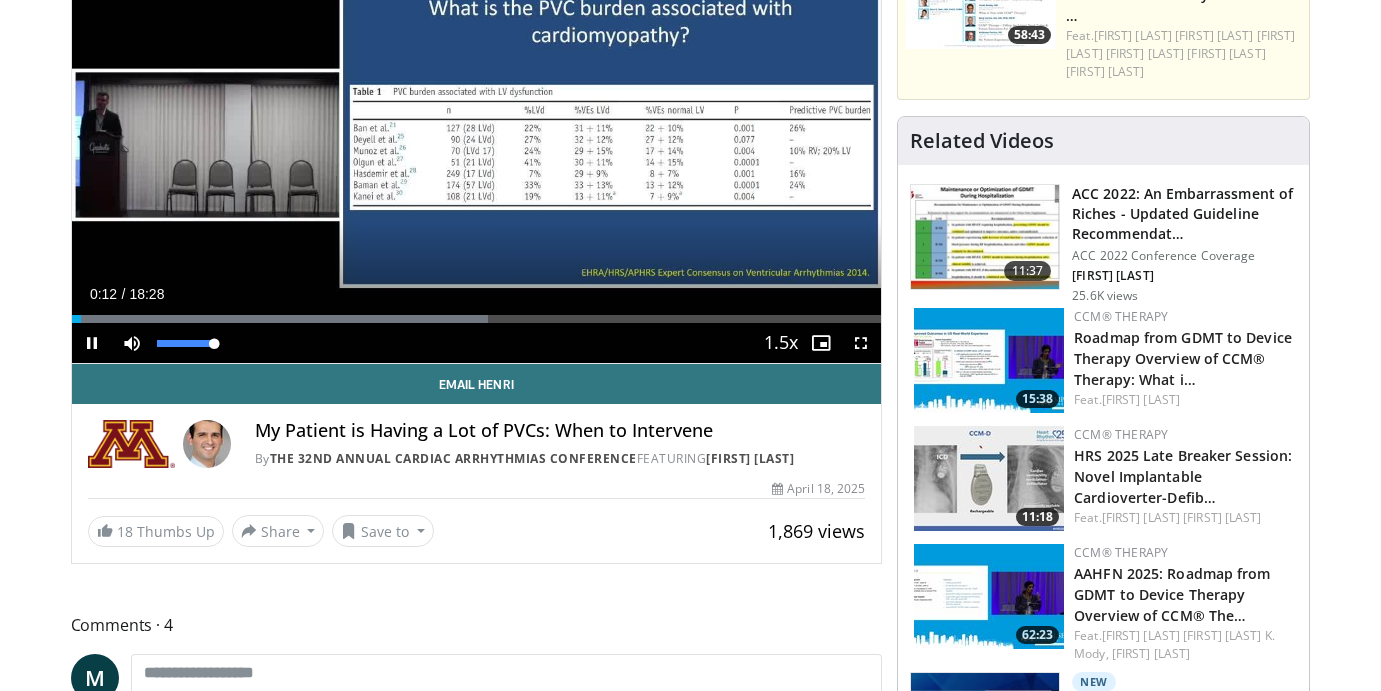drag, startPoint x: 161, startPoint y: 347, endPoint x: 231, endPoint y: 340, distance: 70.34913 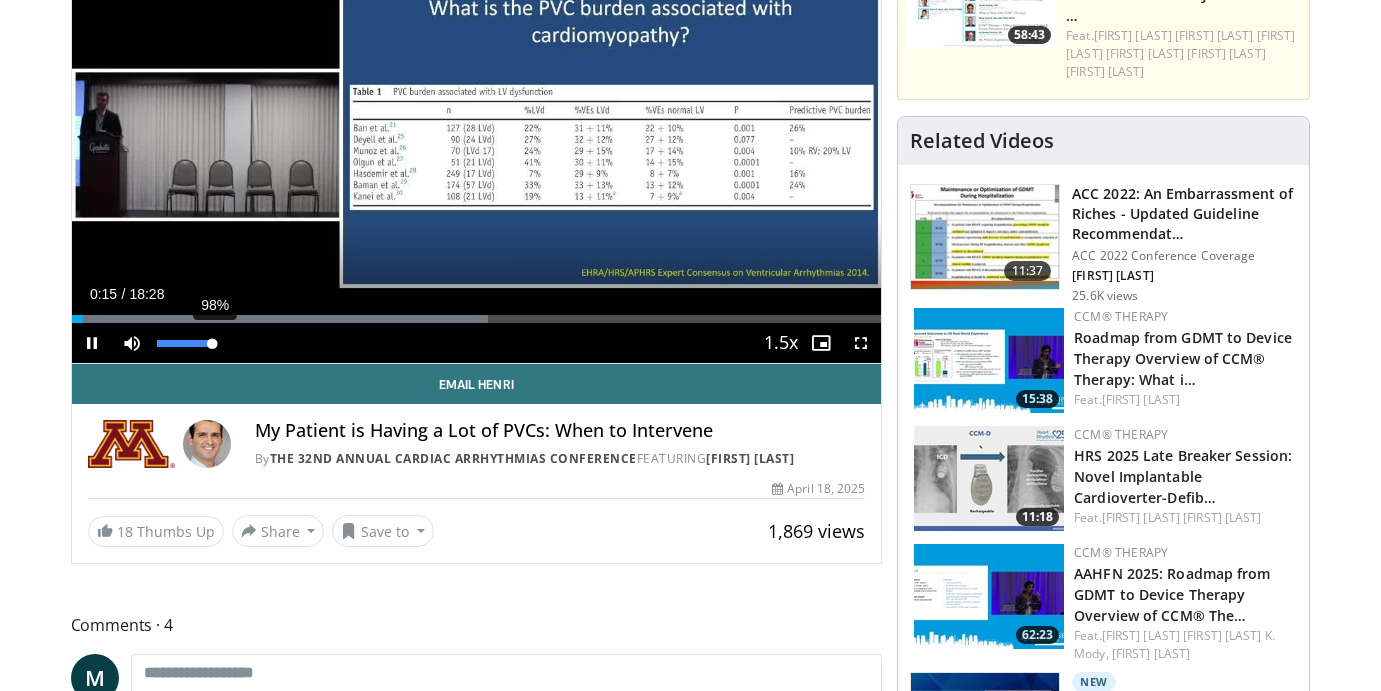 click at bounding box center [185, 343] 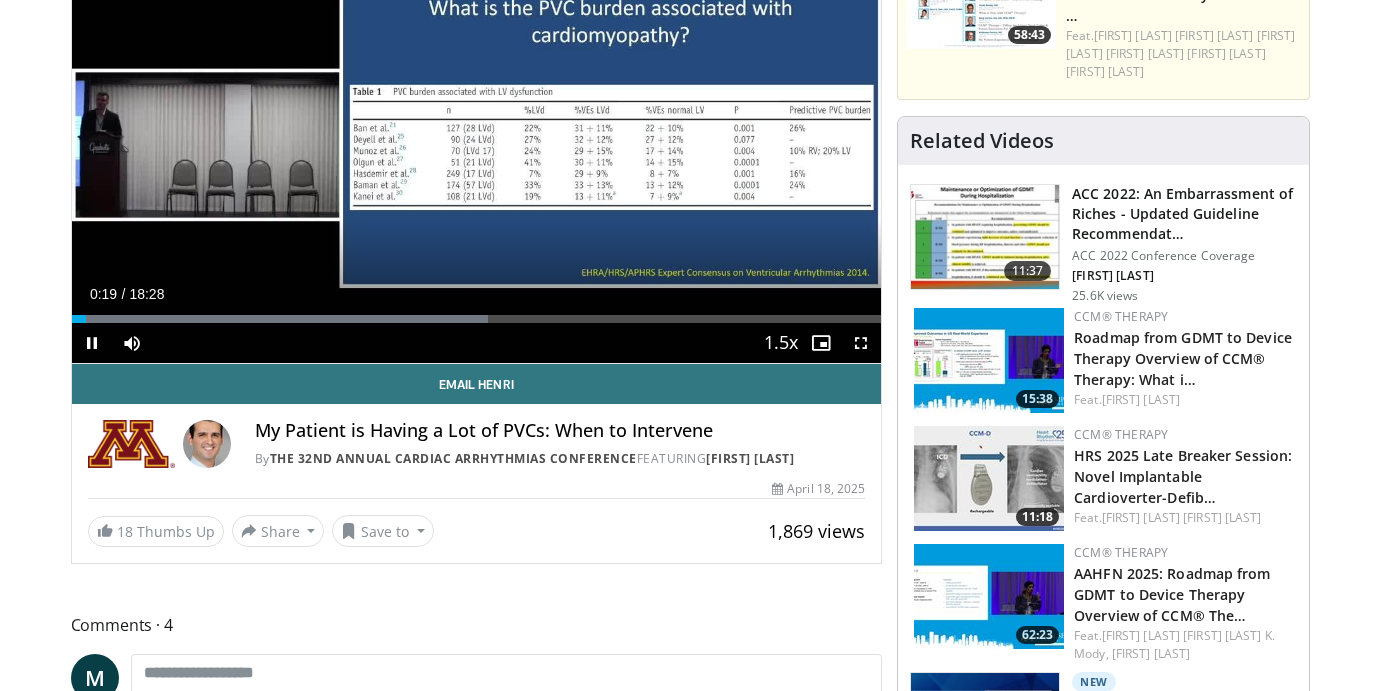 click at bounding box center (861, 343) 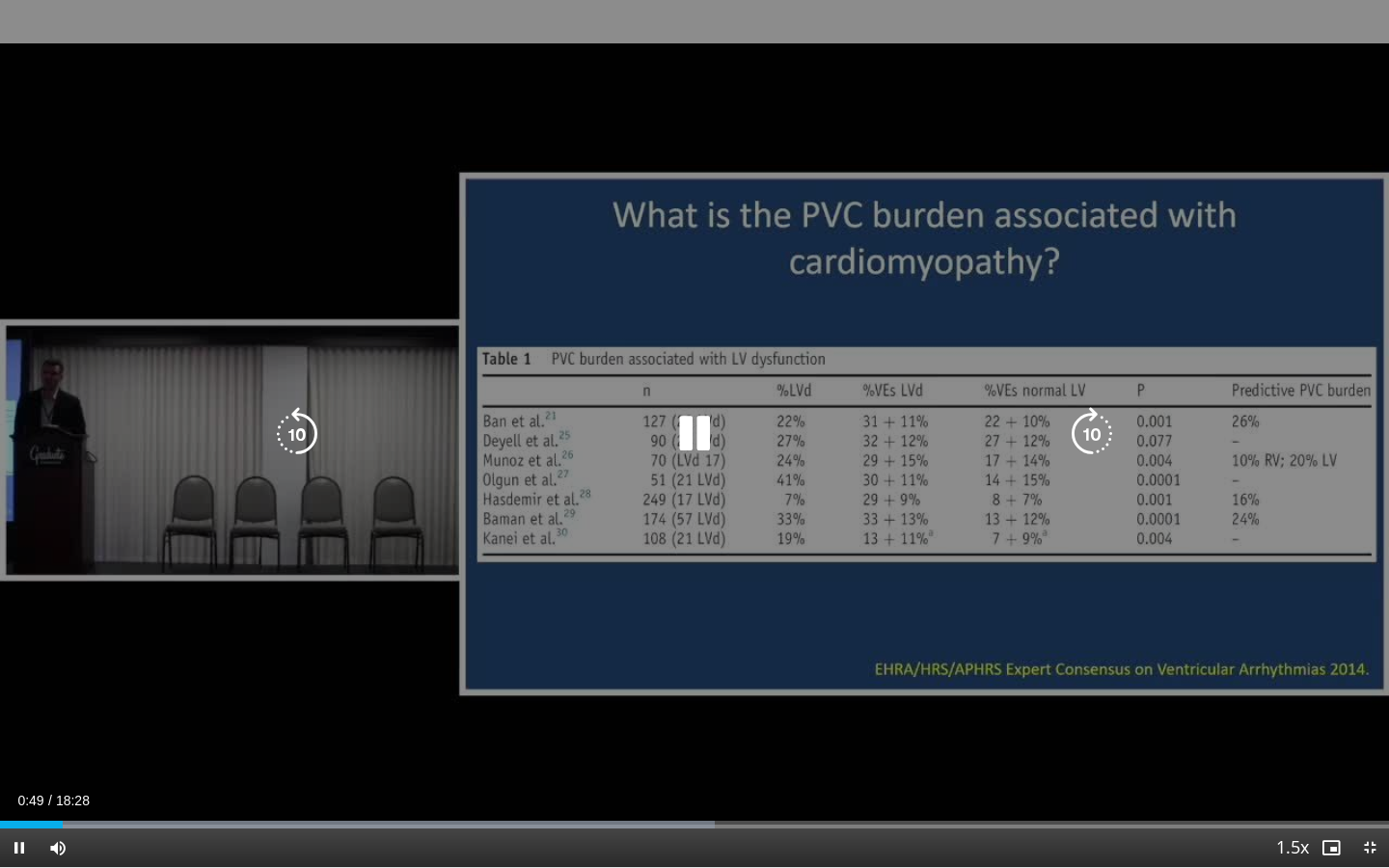 click on "10 seconds
Tap to unmute" at bounding box center (694, 433) 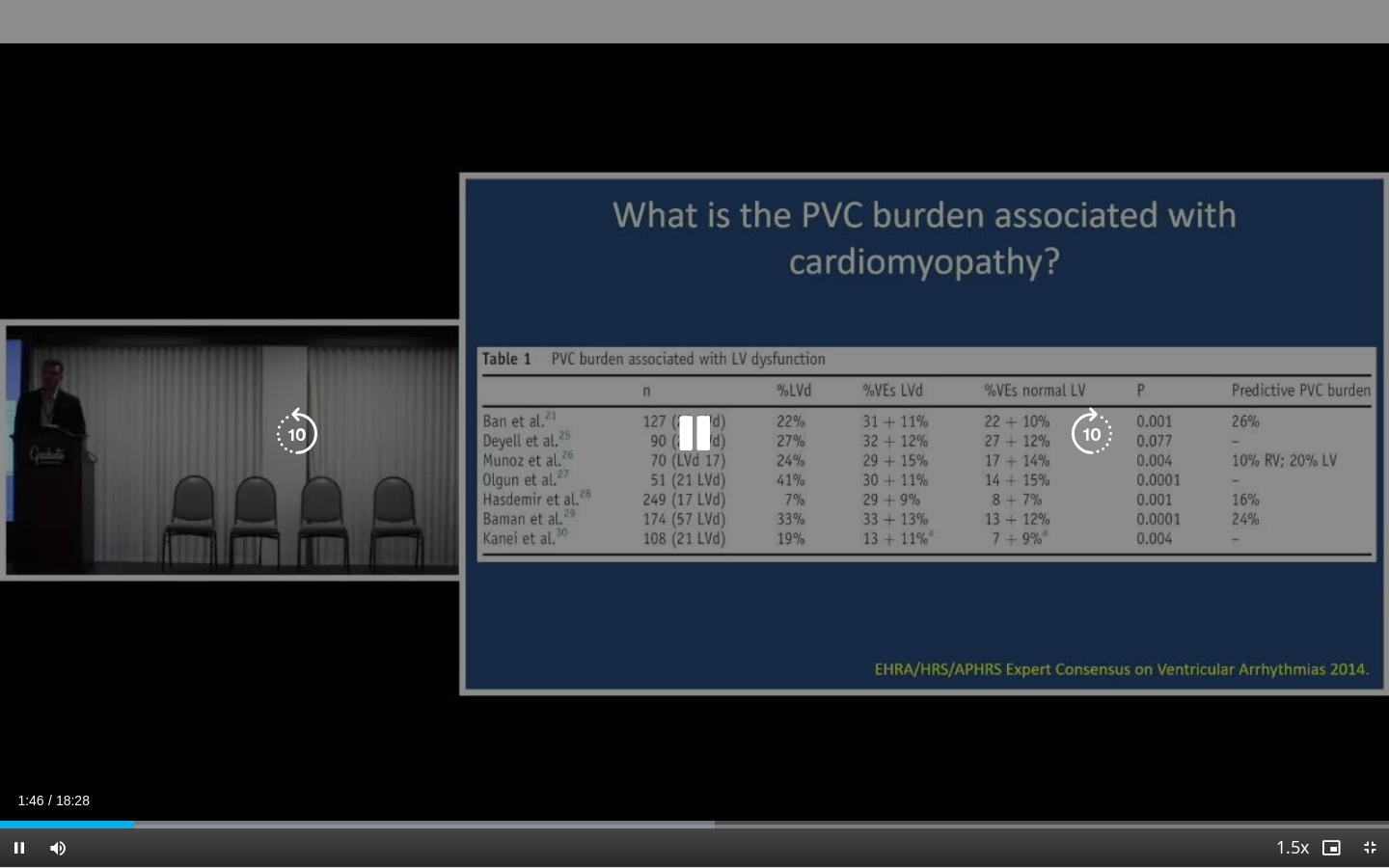 click at bounding box center (694, 434) 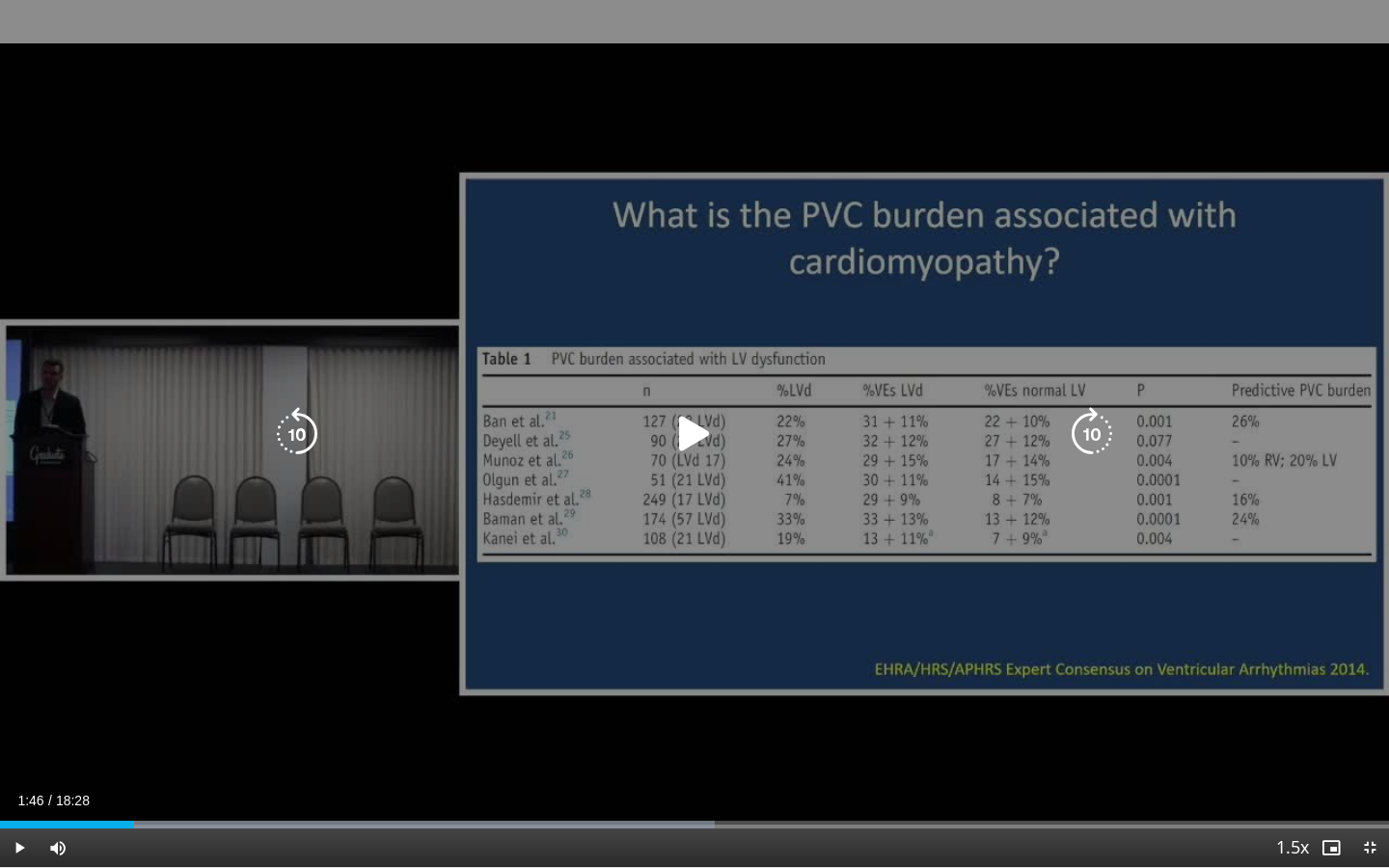 click on "10 seconds
Tap to unmute" at bounding box center [694, 433] 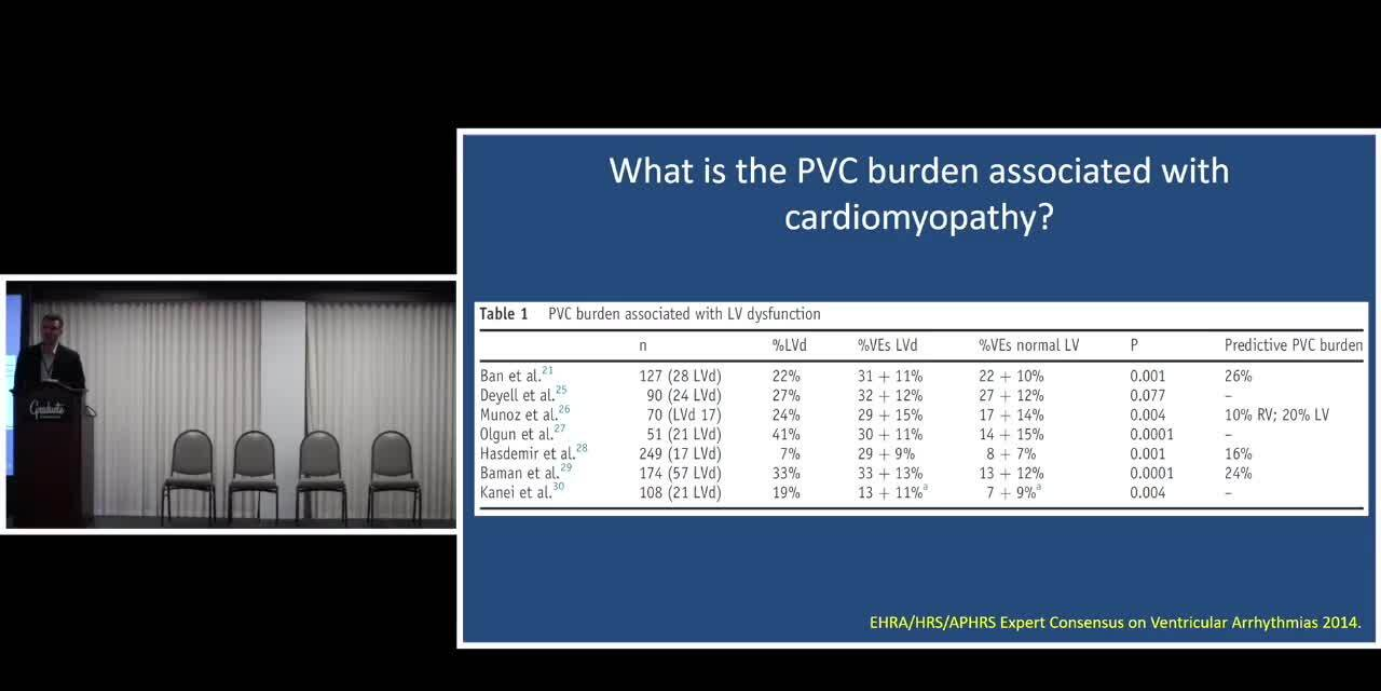 scroll, scrollTop: 0, scrollLeft: 0, axis: both 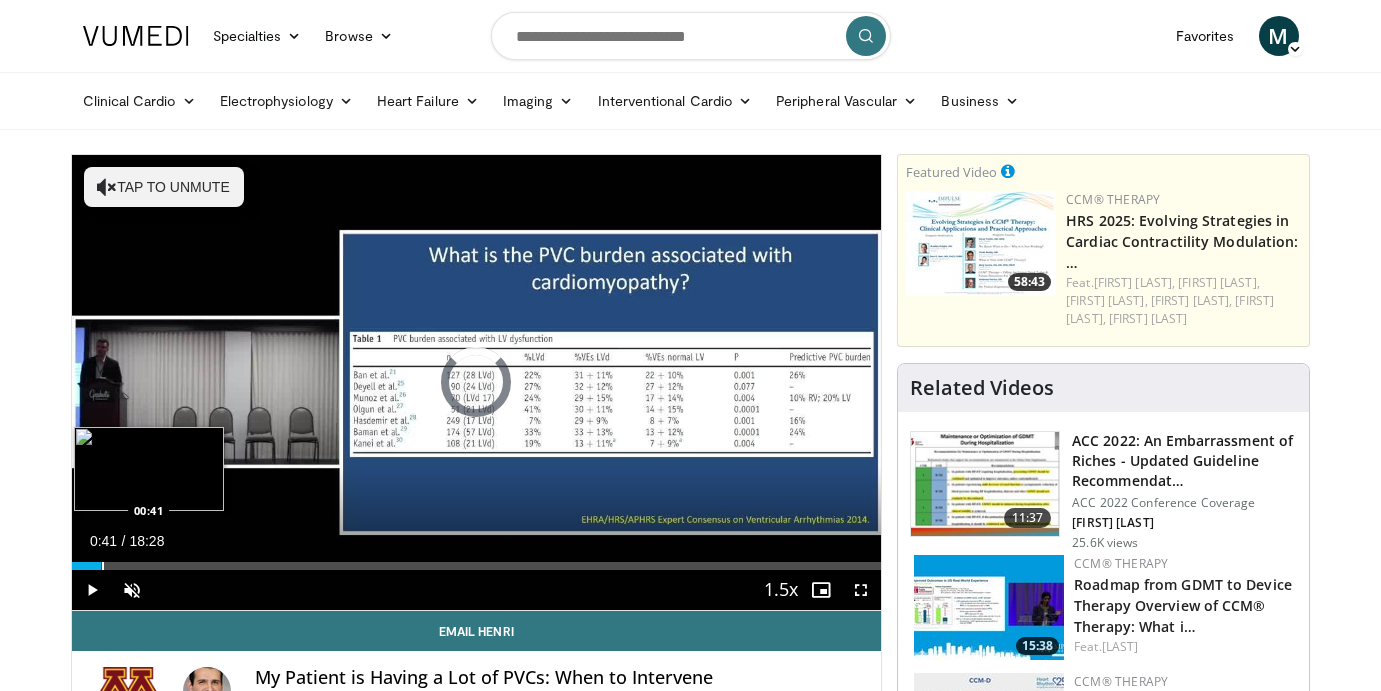 click at bounding box center [103, 566] 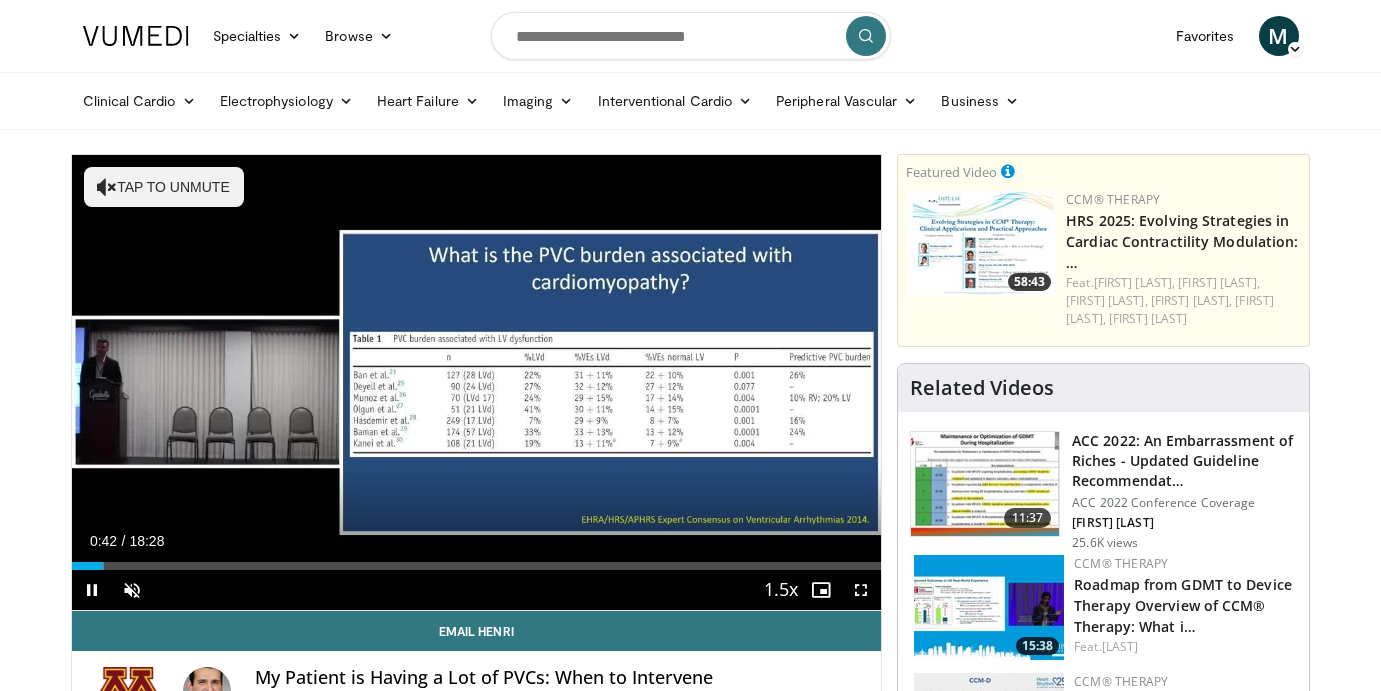 click at bounding box center [861, 590] 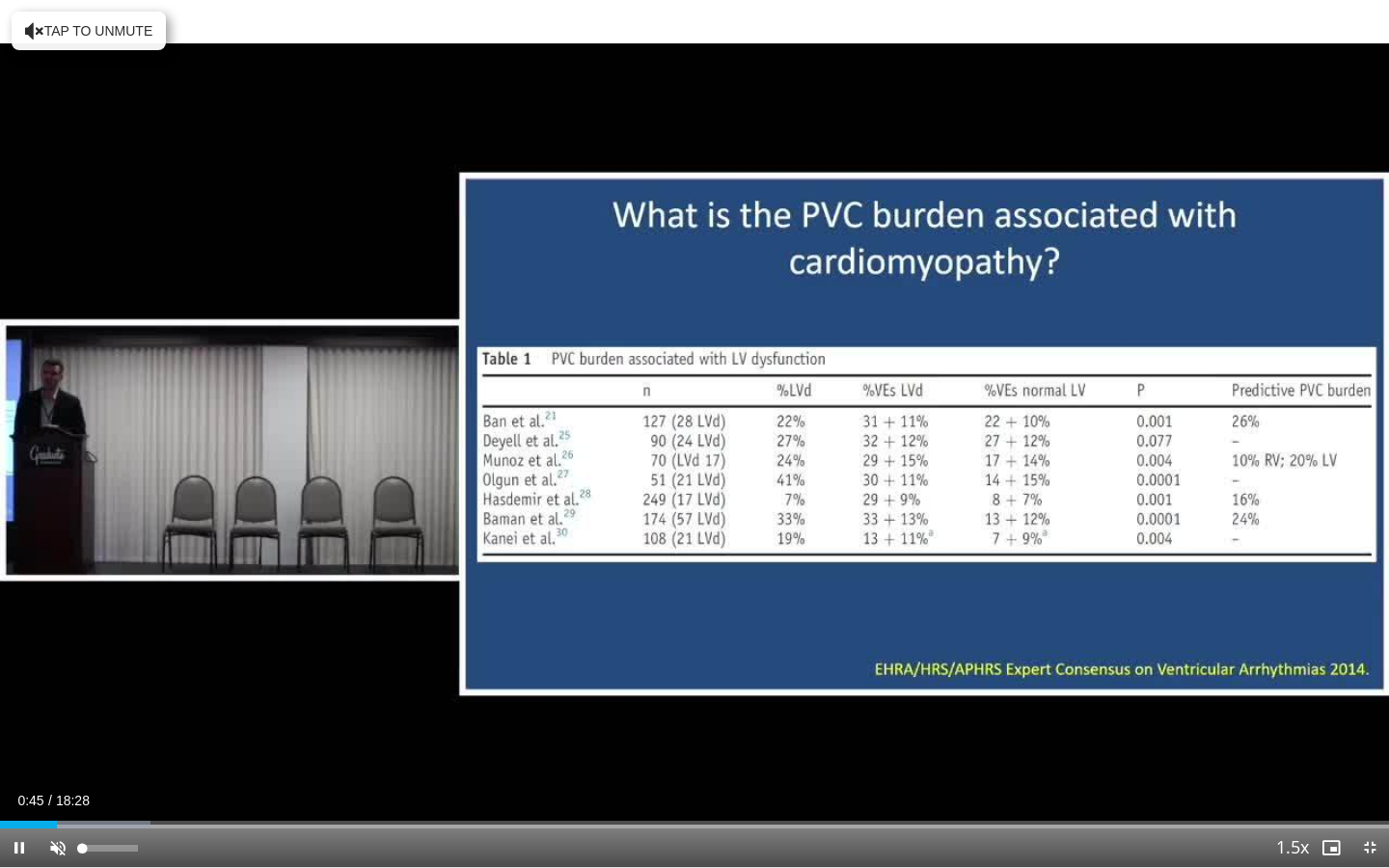 click at bounding box center (58, 848) 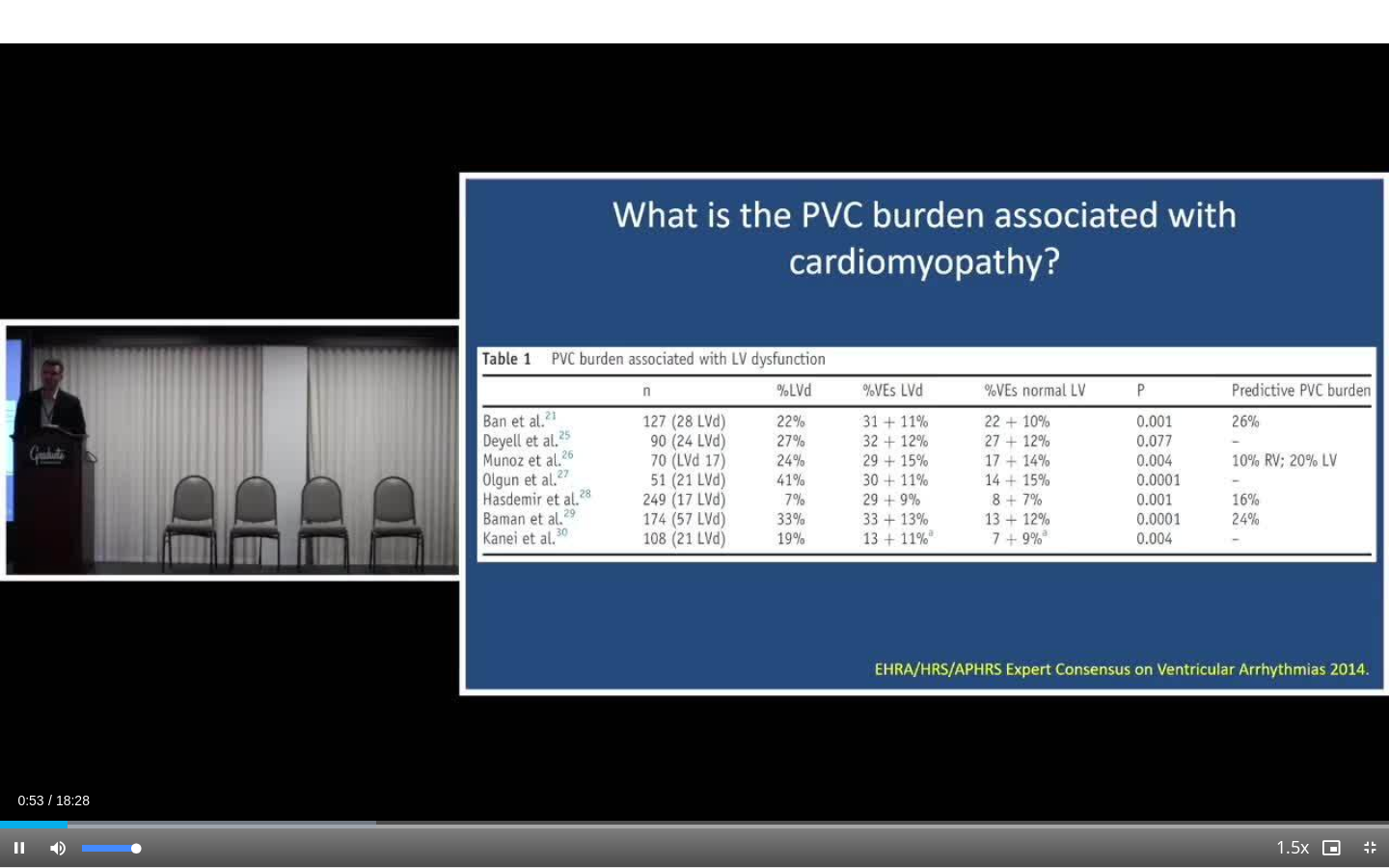 click at bounding box center (58, 848) 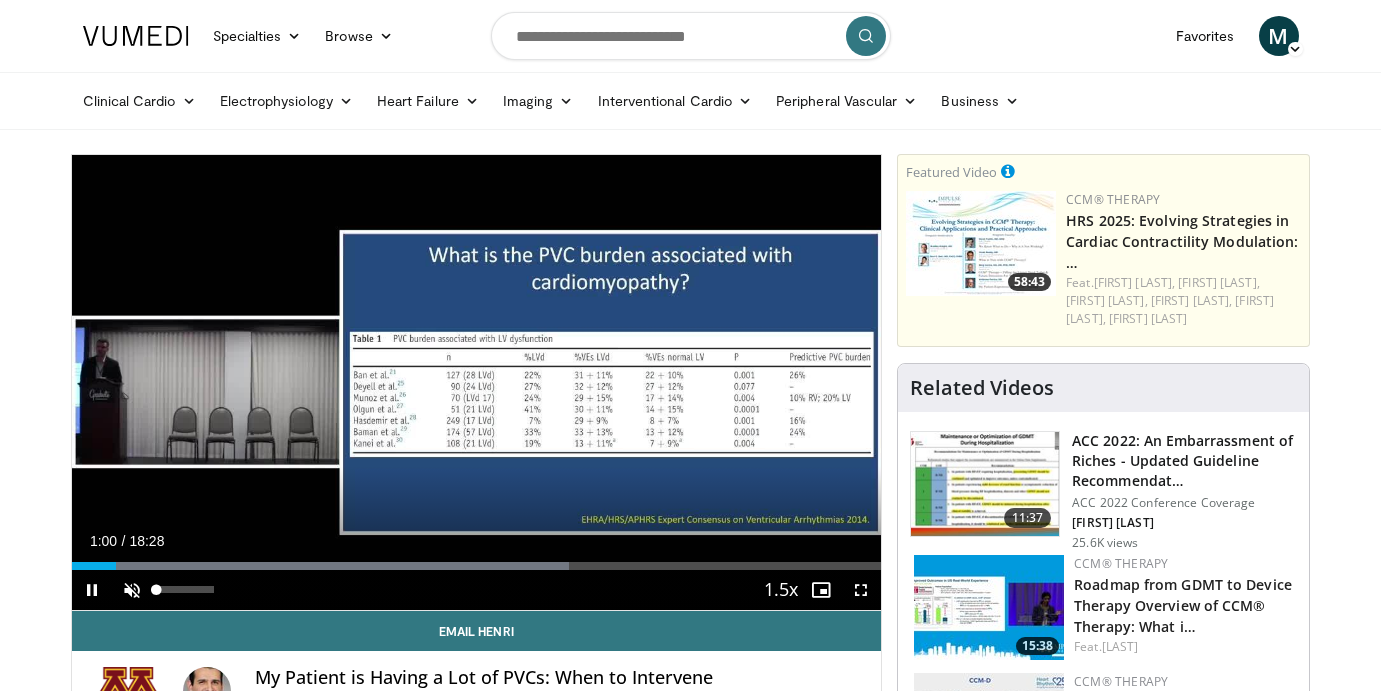 click at bounding box center (132, 590) 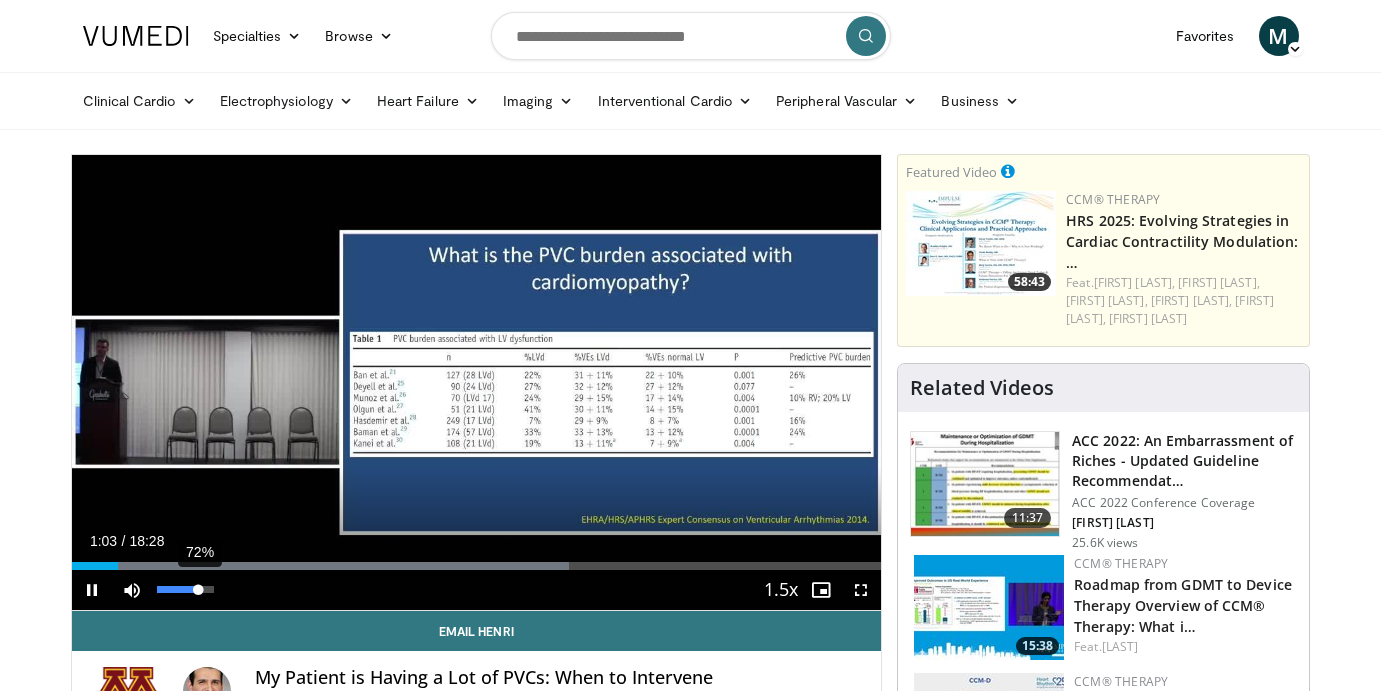 drag, startPoint x: 169, startPoint y: 585, endPoint x: 199, endPoint y: 583, distance: 30.066593 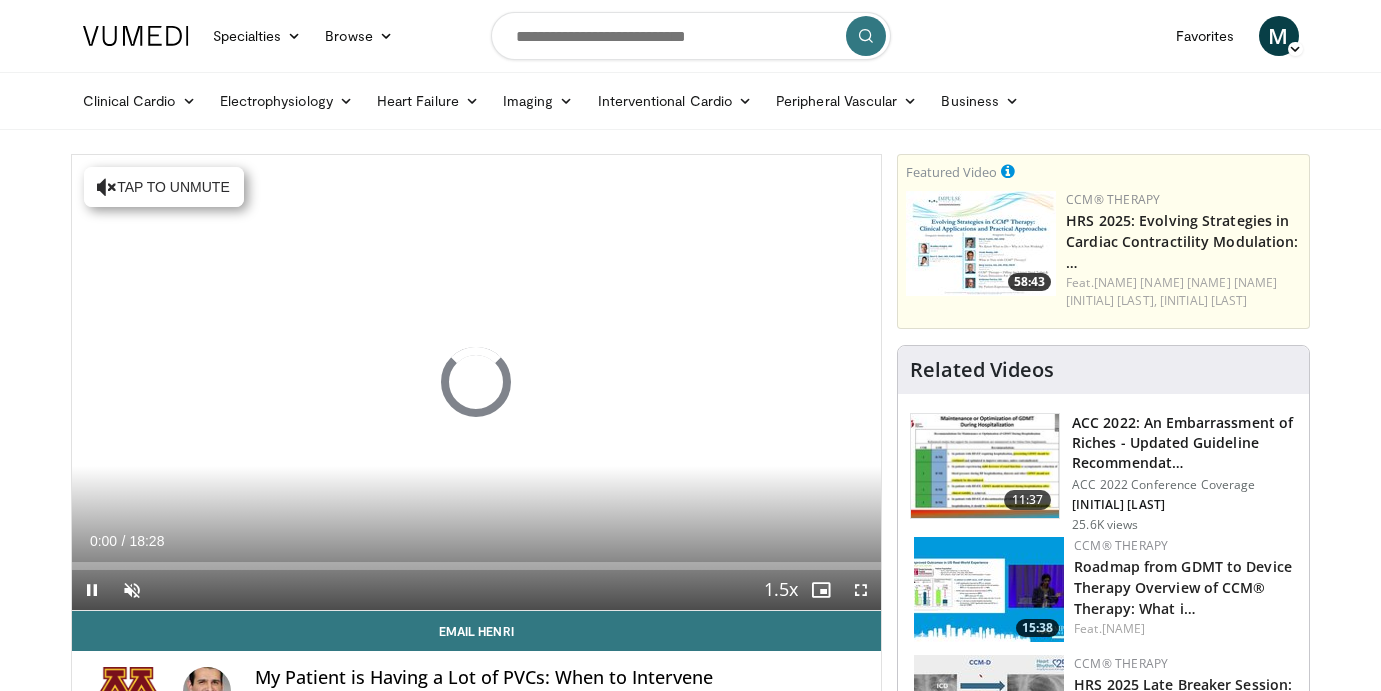 scroll, scrollTop: 0, scrollLeft: 0, axis: both 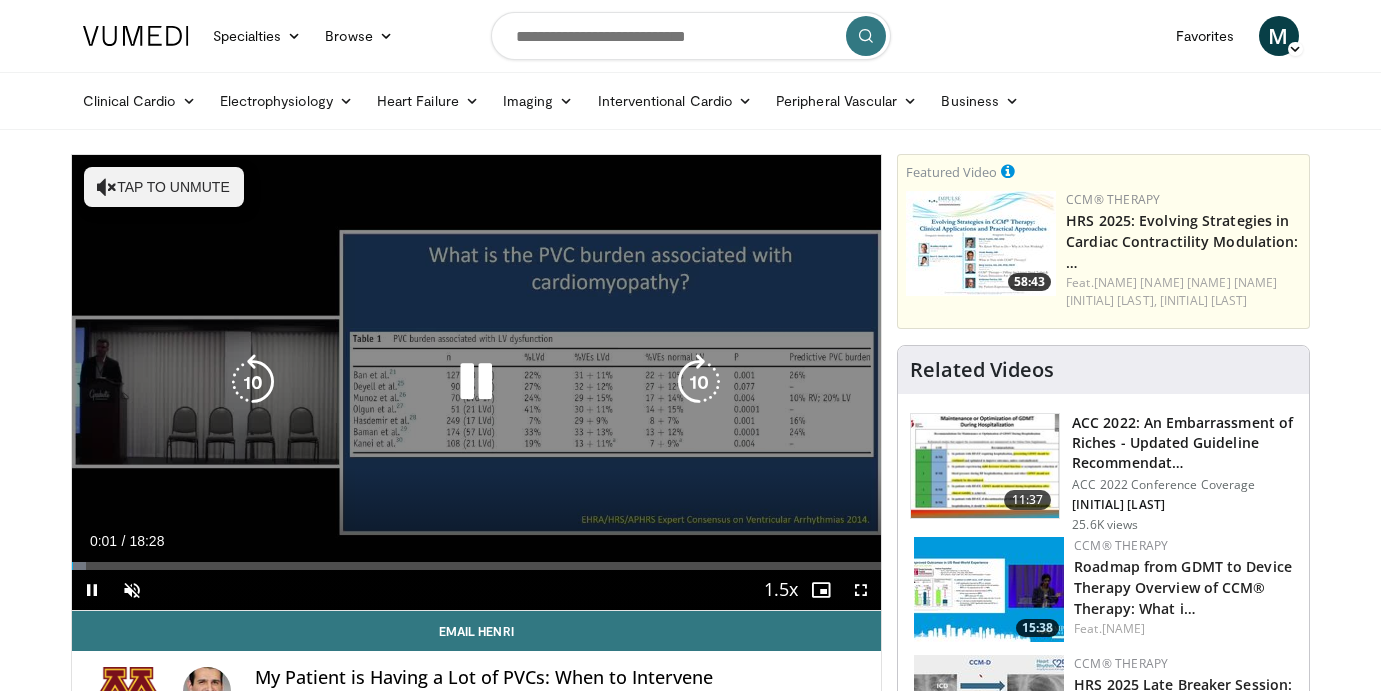 click on "Tap to unmute" at bounding box center [164, 187] 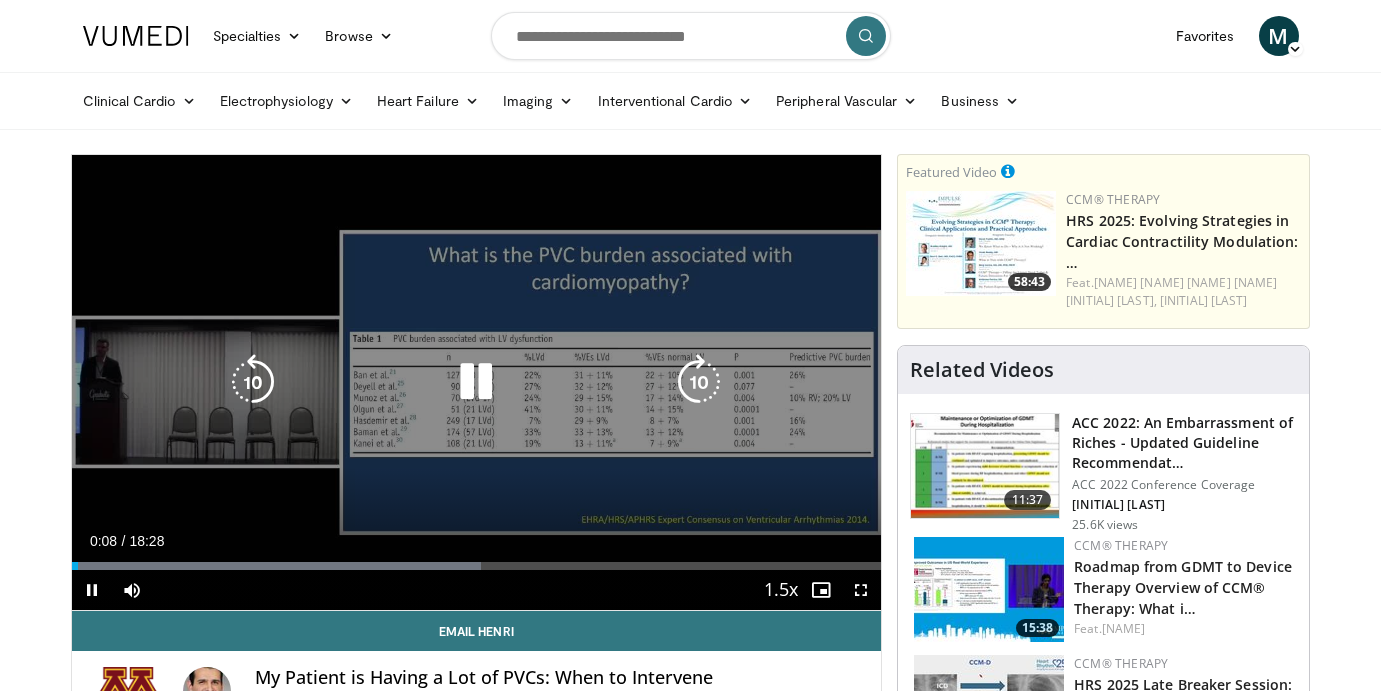 click at bounding box center (476, 382) 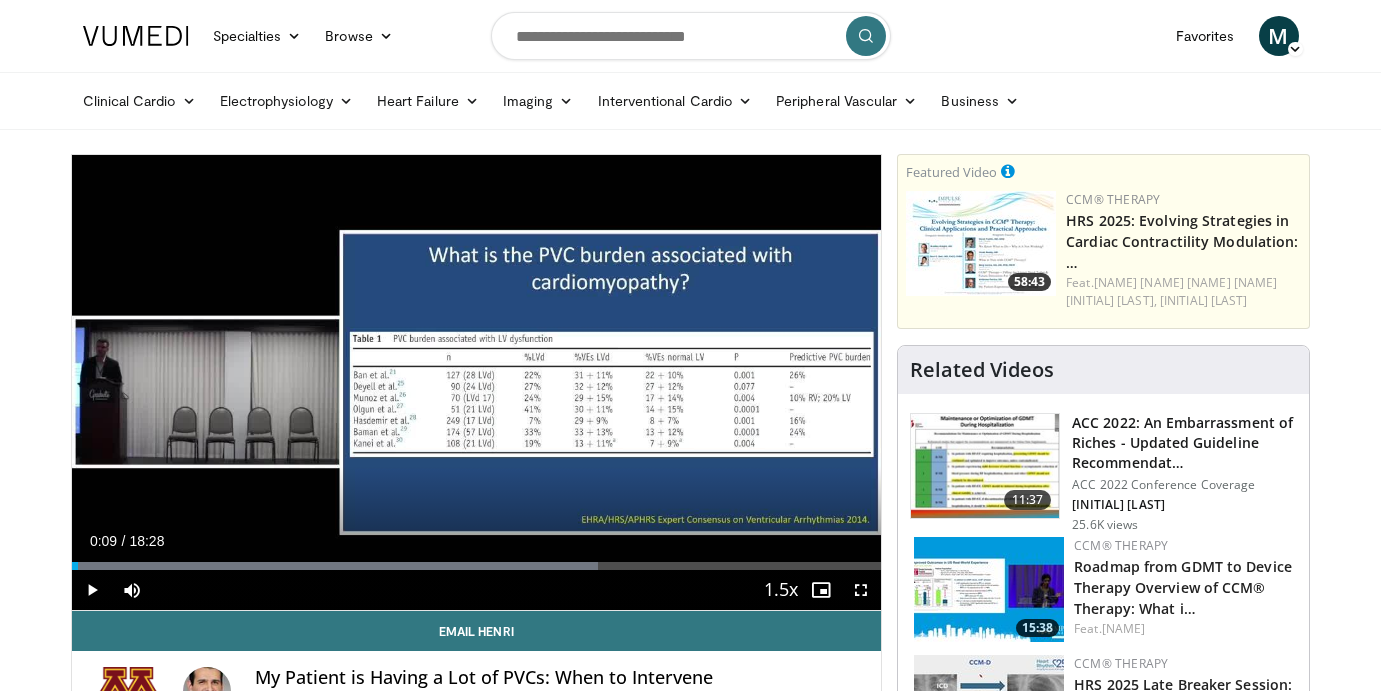 click at bounding box center [92, 590] 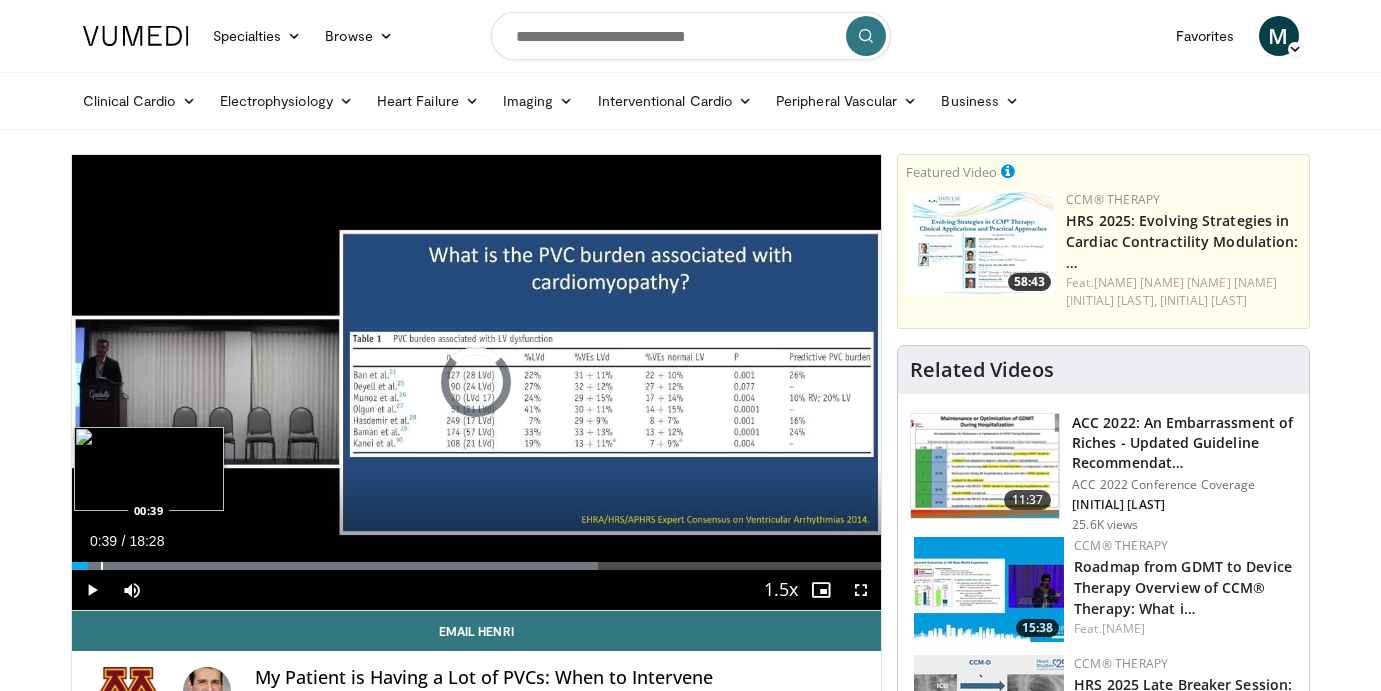 click at bounding box center (102, 566) 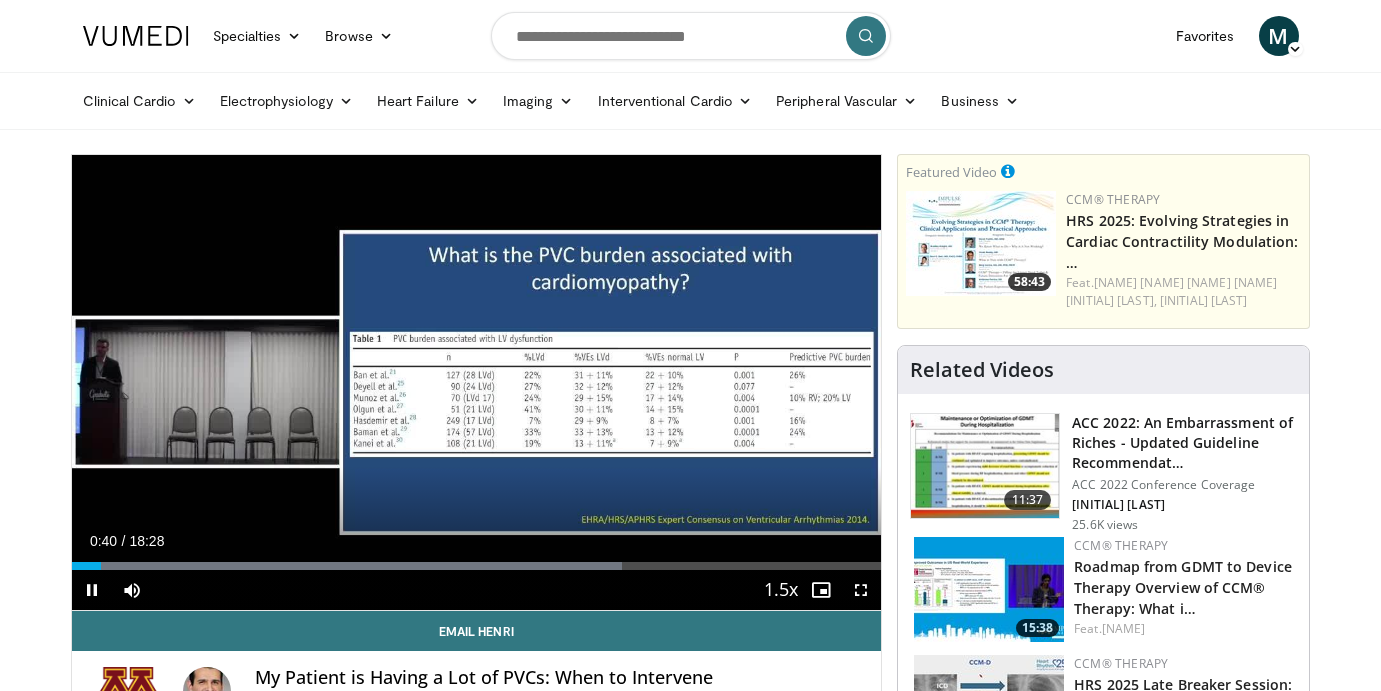 click at bounding box center [861, 590] 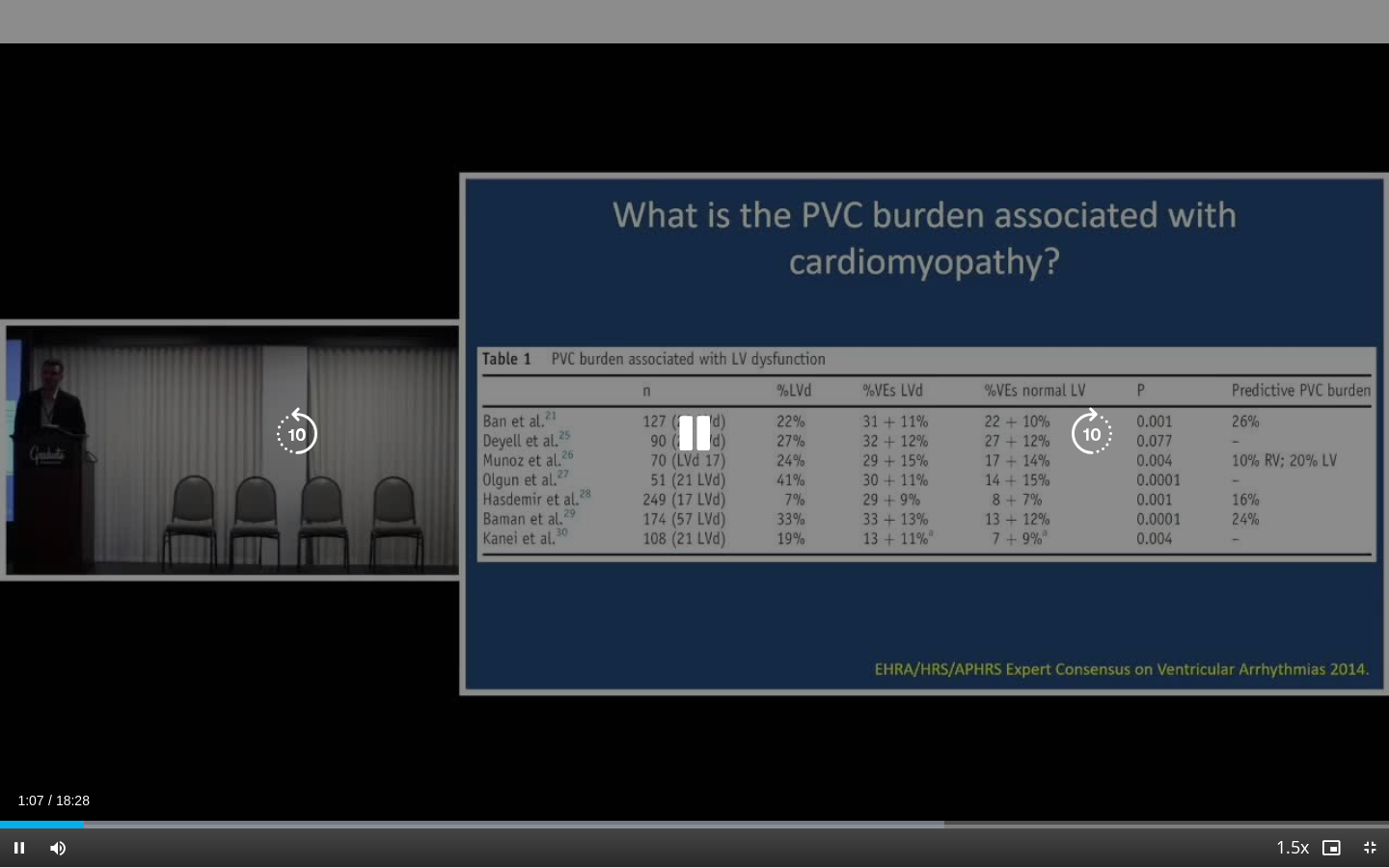 click at bounding box center (694, 434) 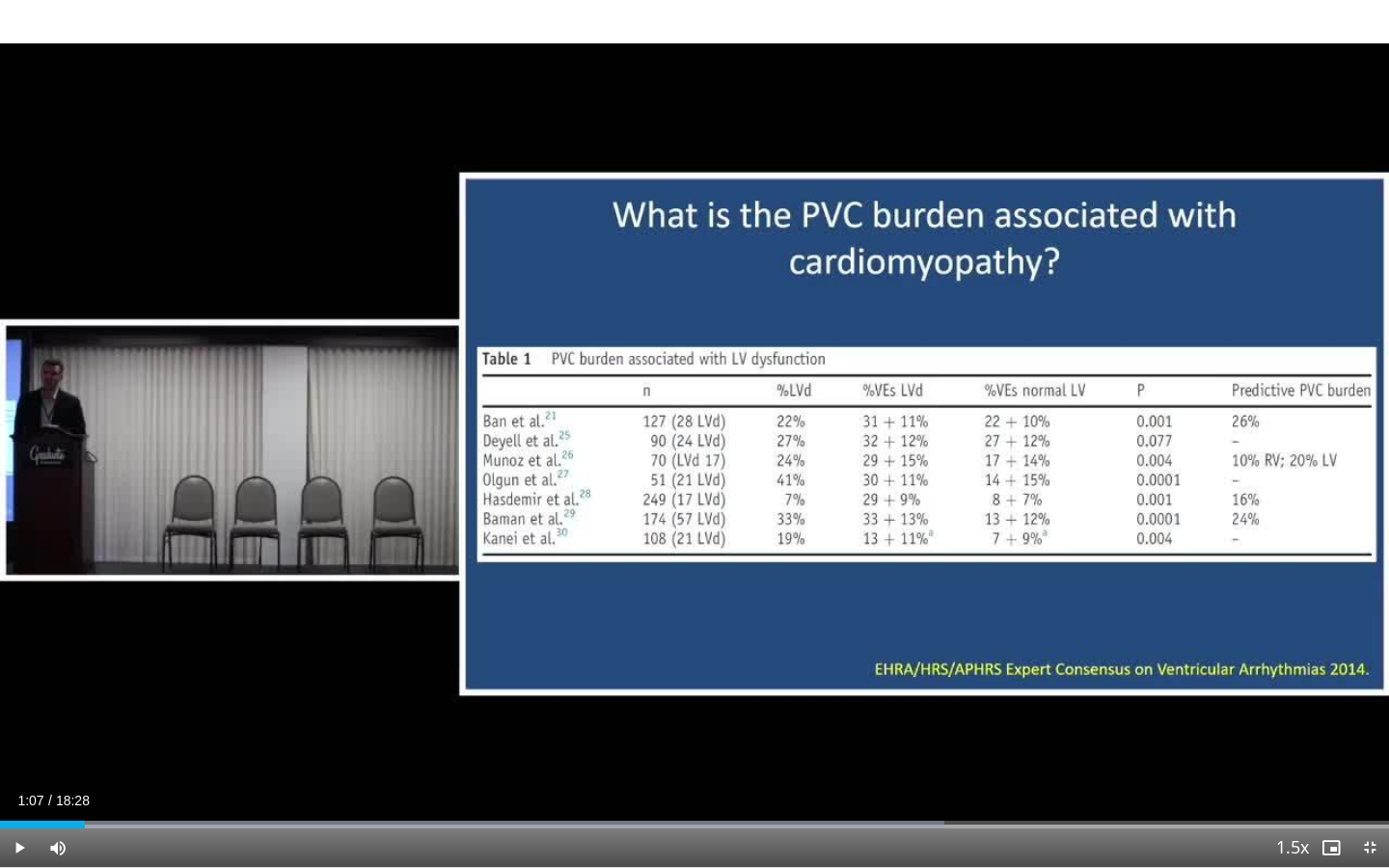 click at bounding box center [19, 848] 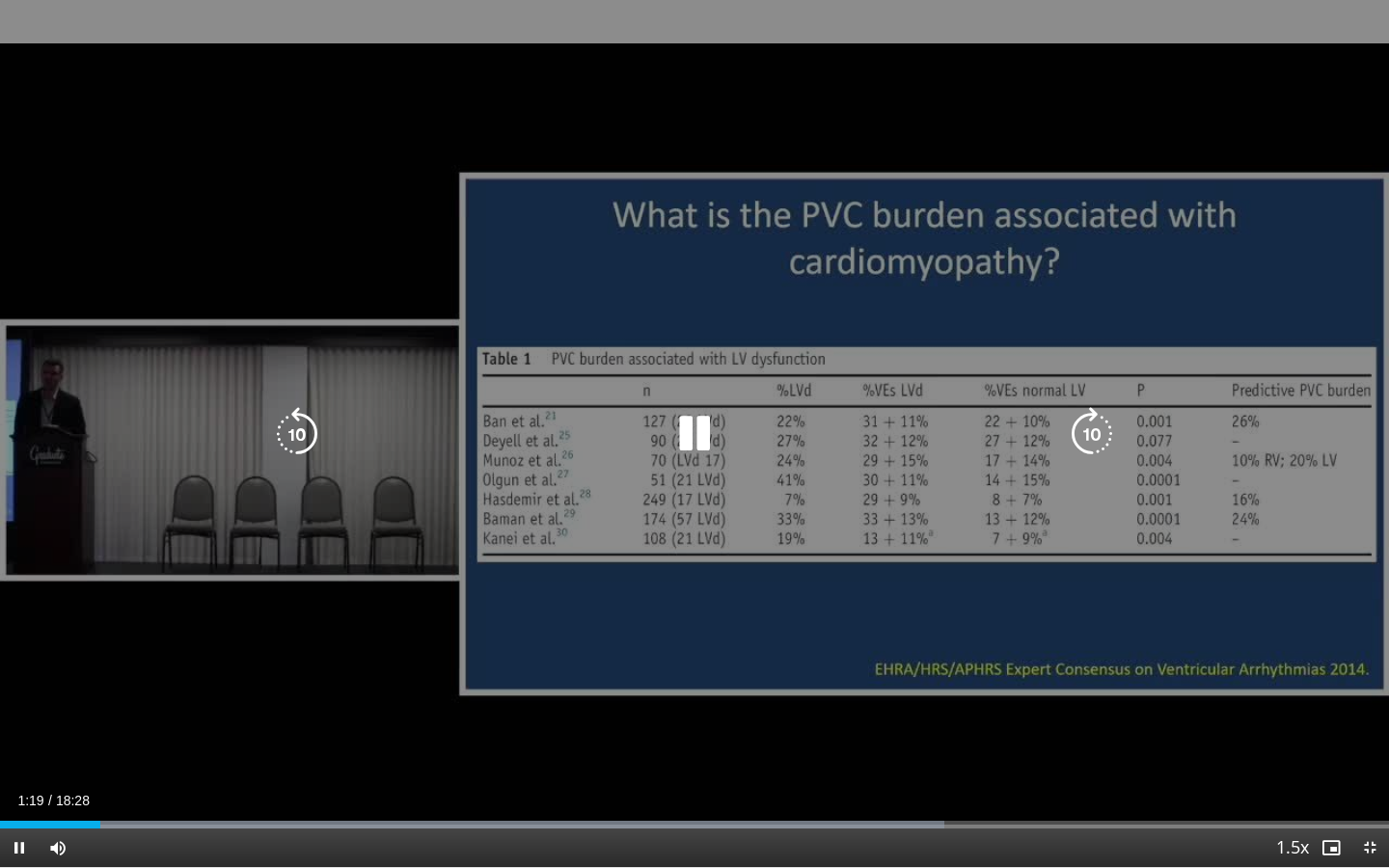 click at bounding box center [1092, 434] 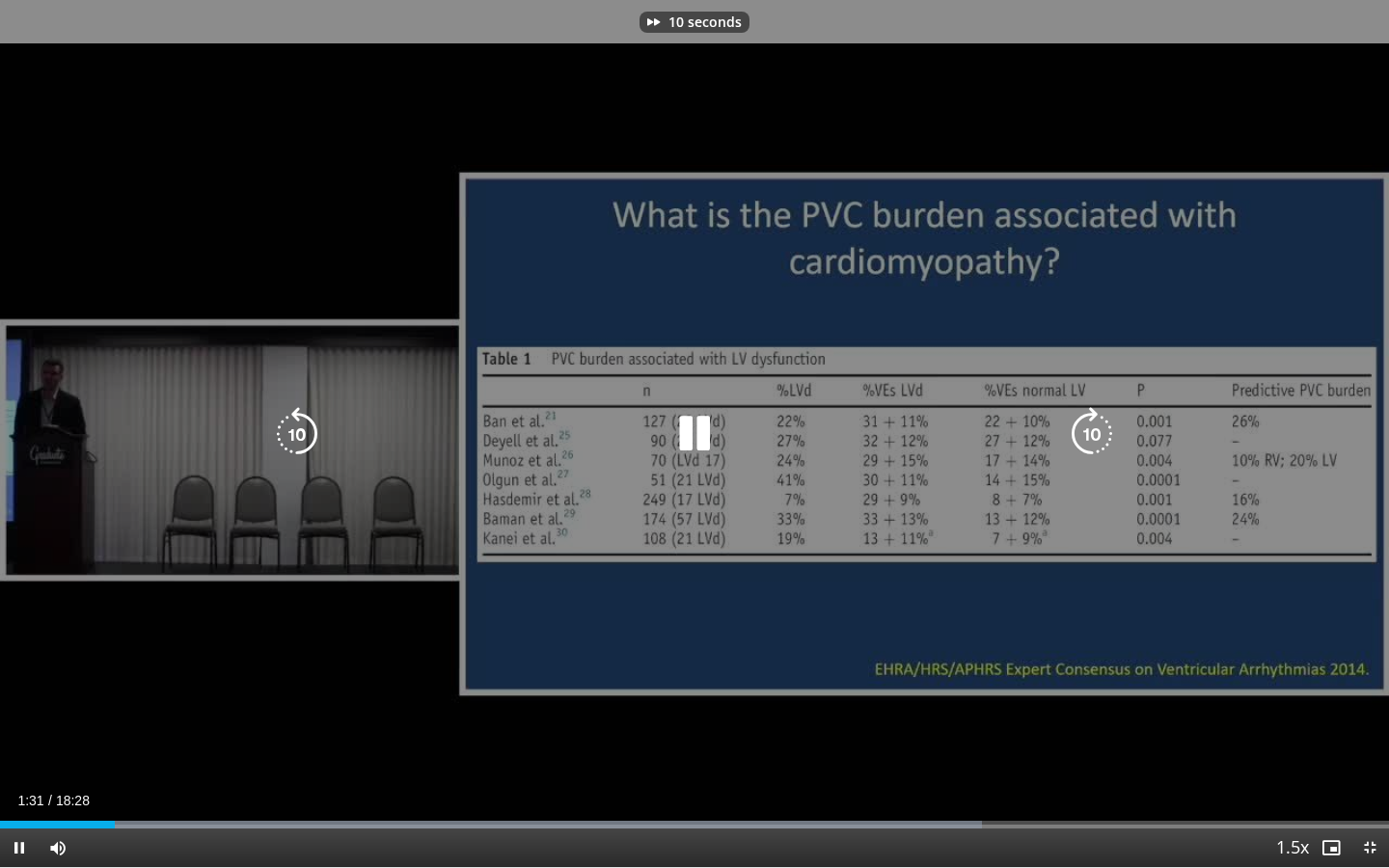 click at bounding box center [1092, 434] 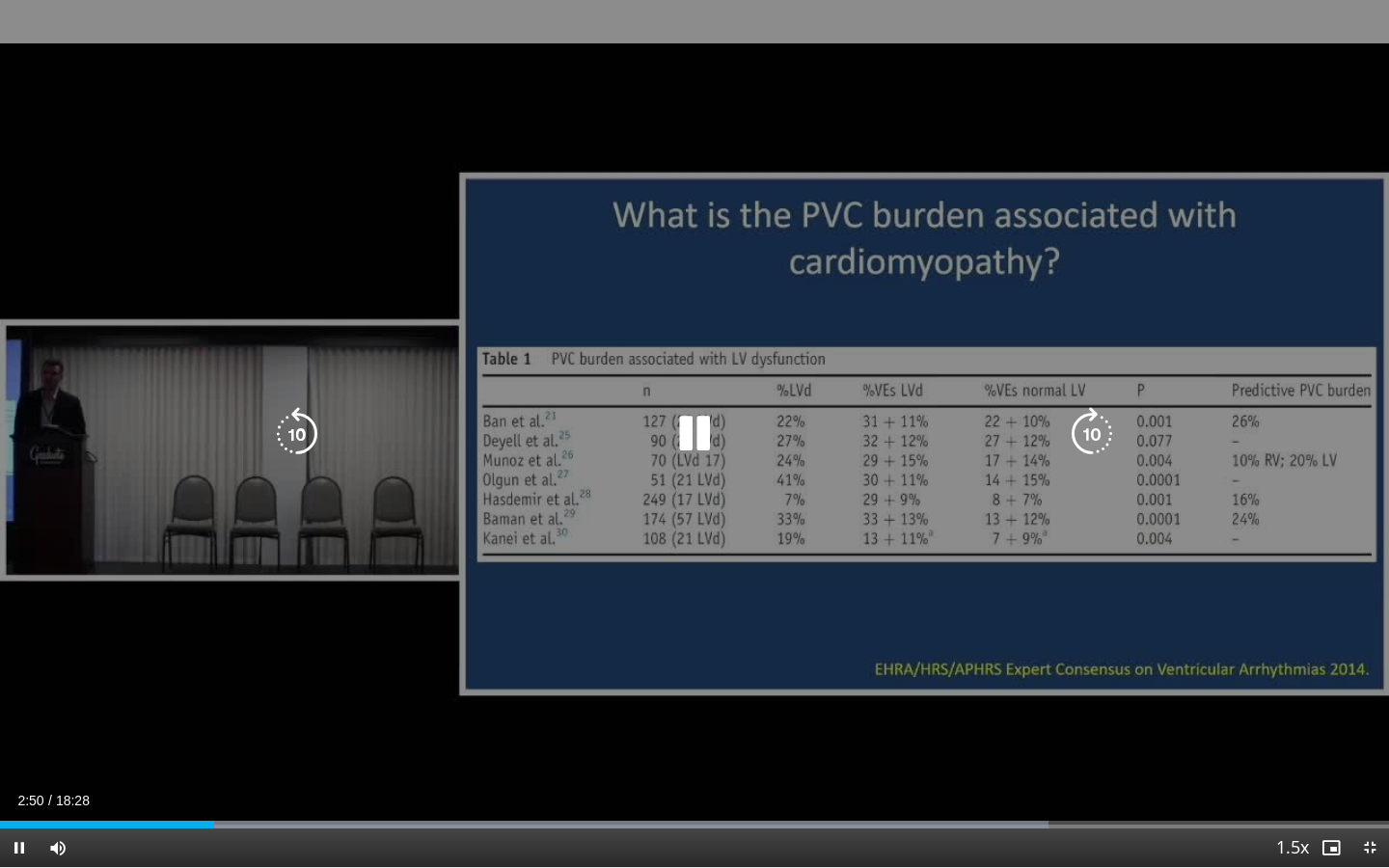 click at bounding box center (694, 434) 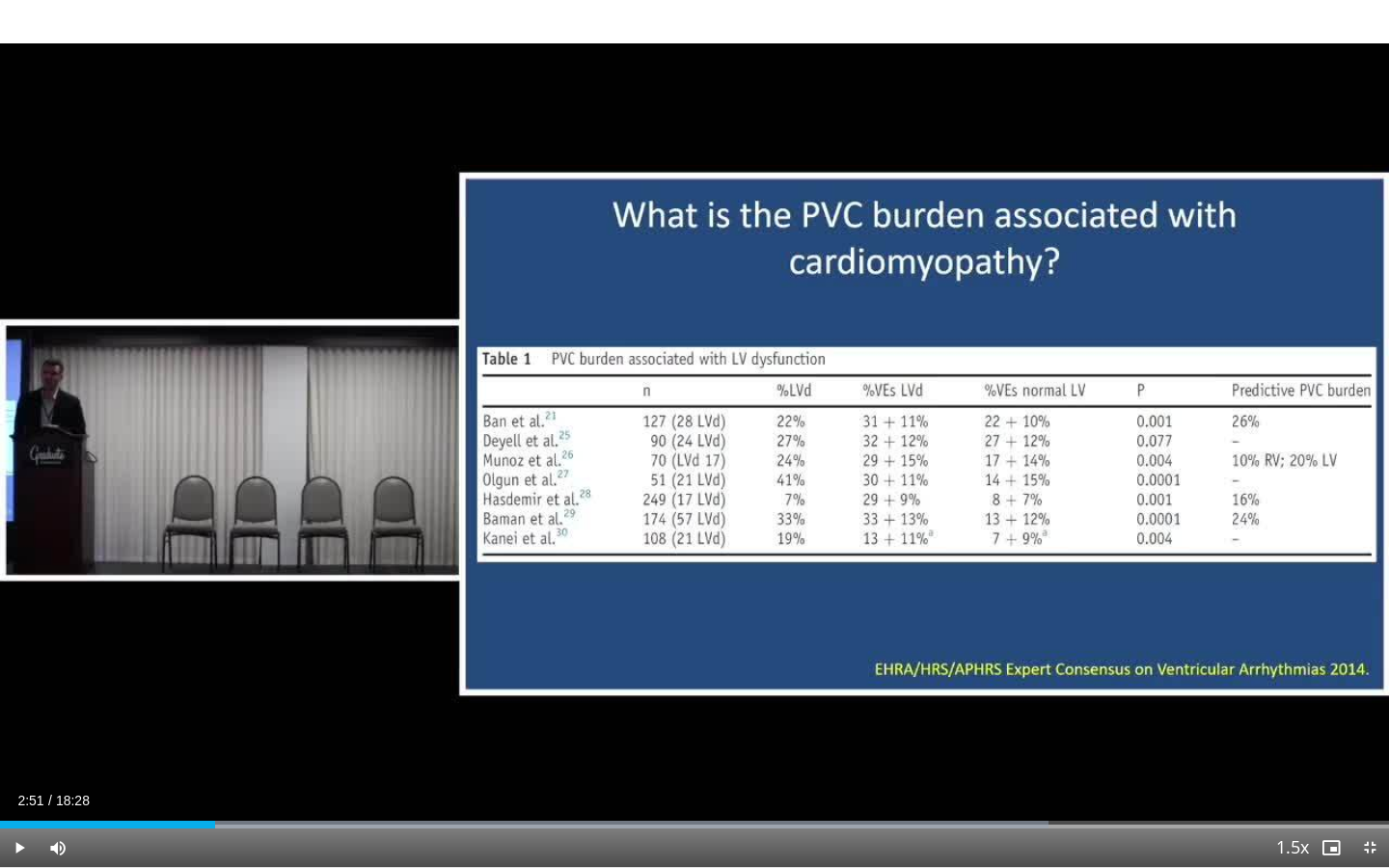 click on "20 seconds
Tap to unmute" at bounding box center (694, 433) 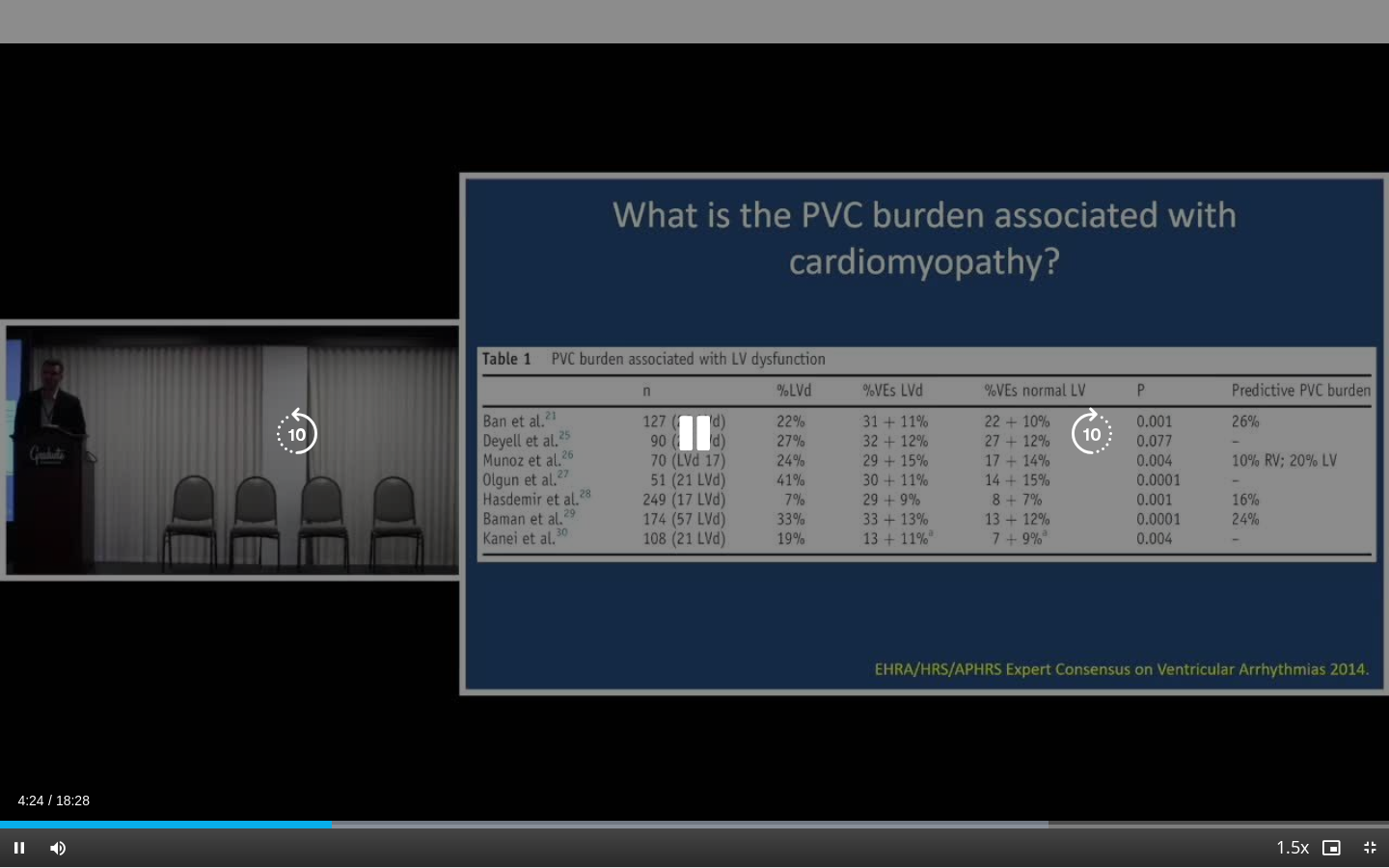 click at bounding box center (694, 434) 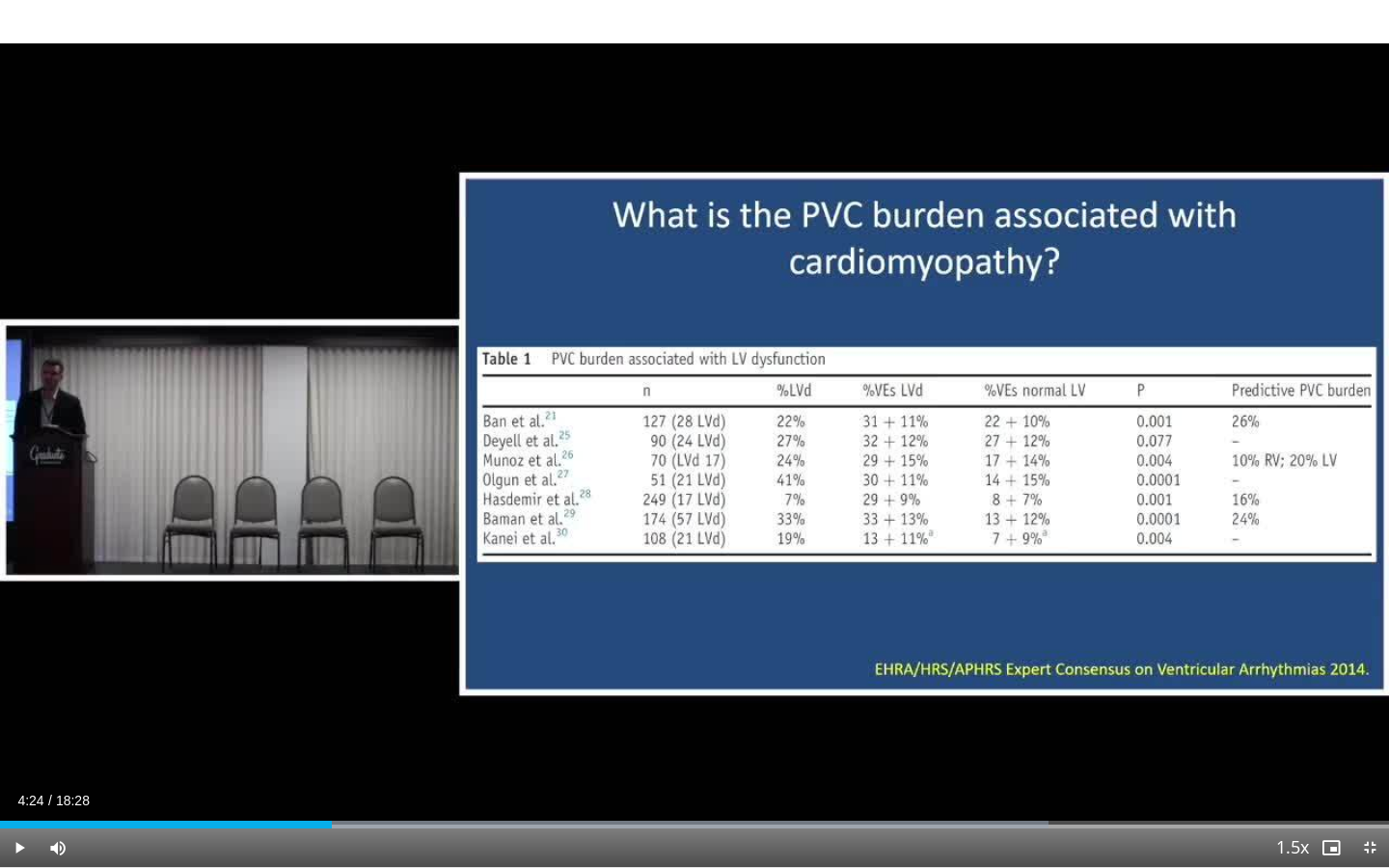 click at bounding box center [19, 848] 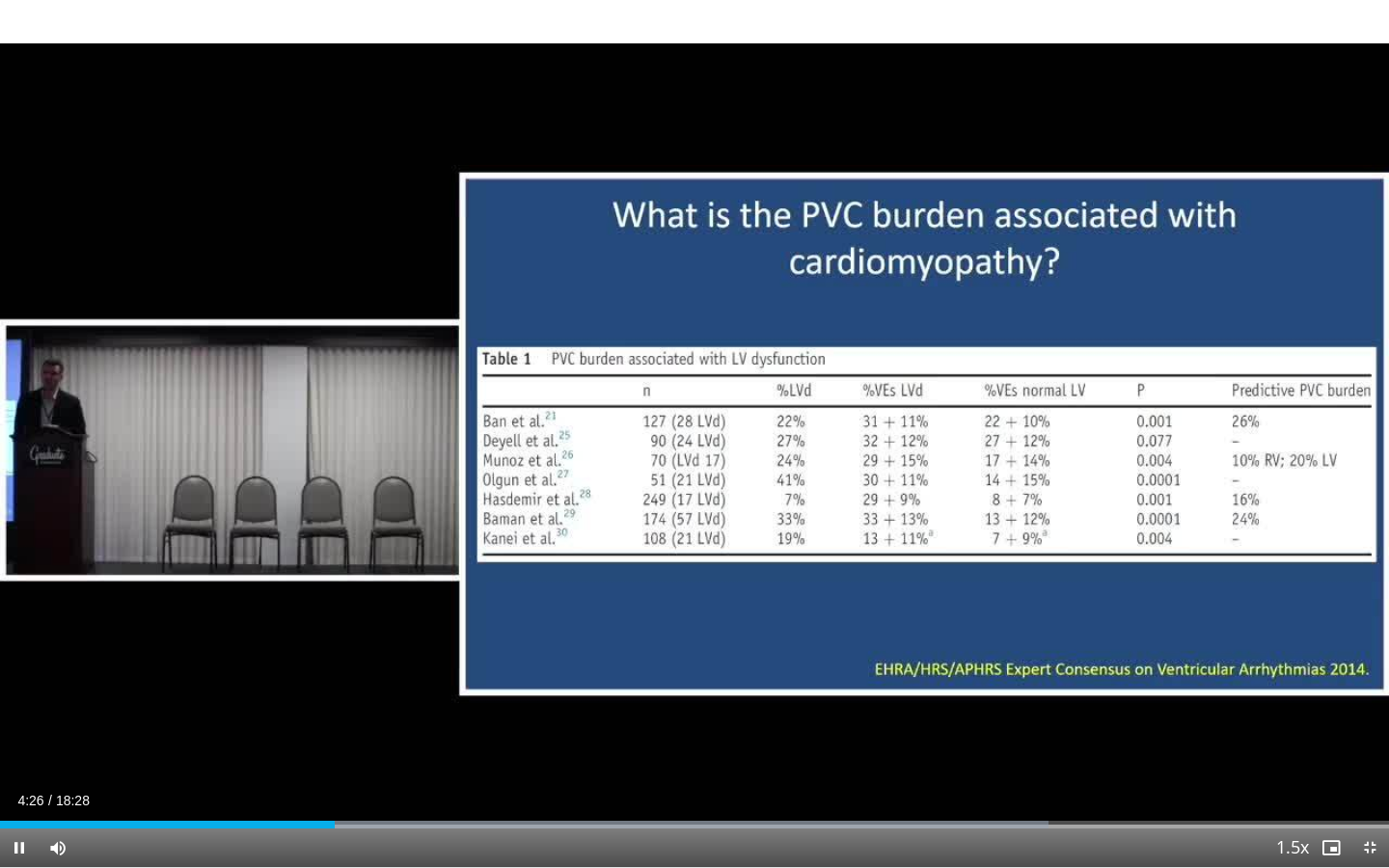 click at bounding box center (19, 848) 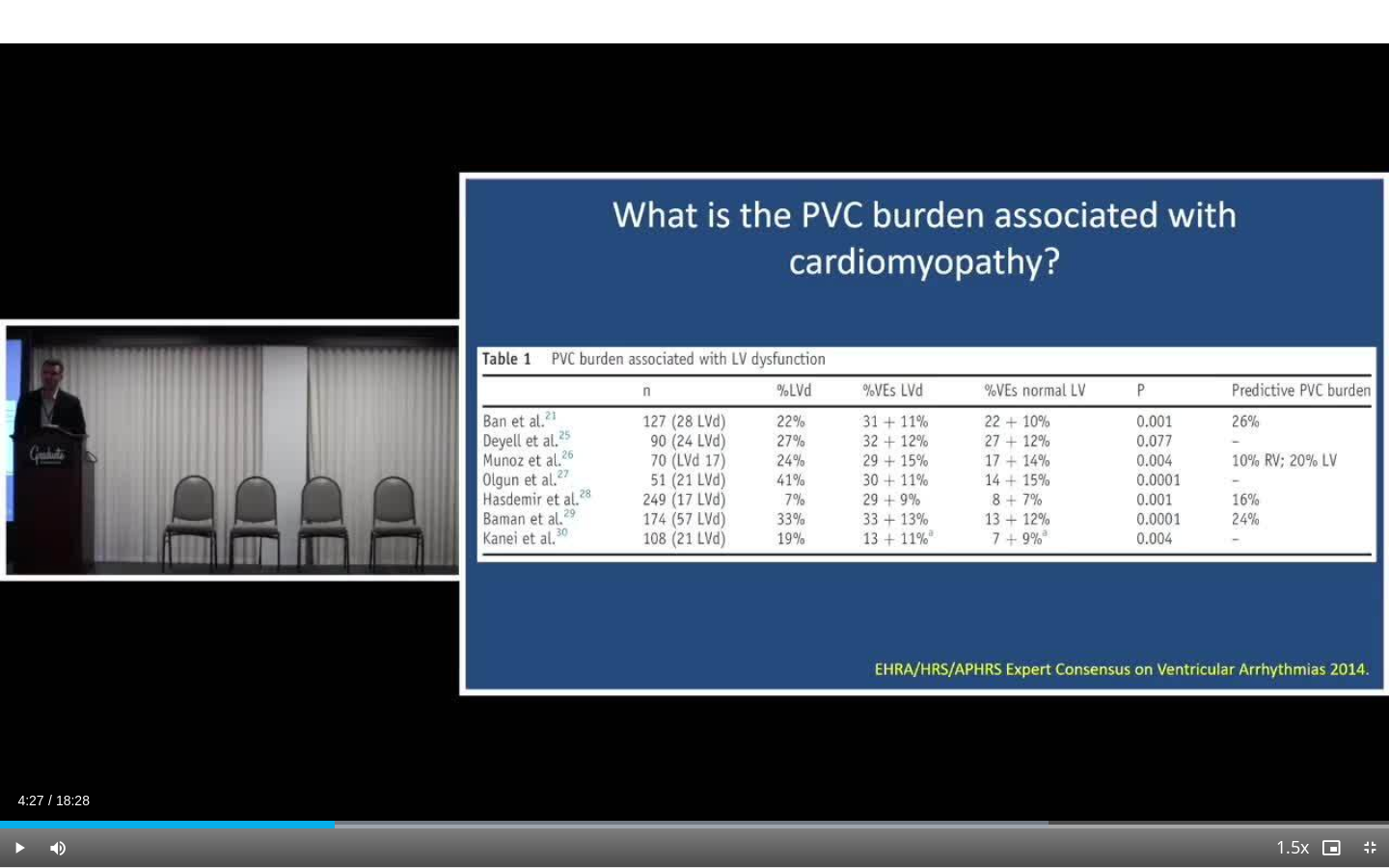 click at bounding box center (19, 848) 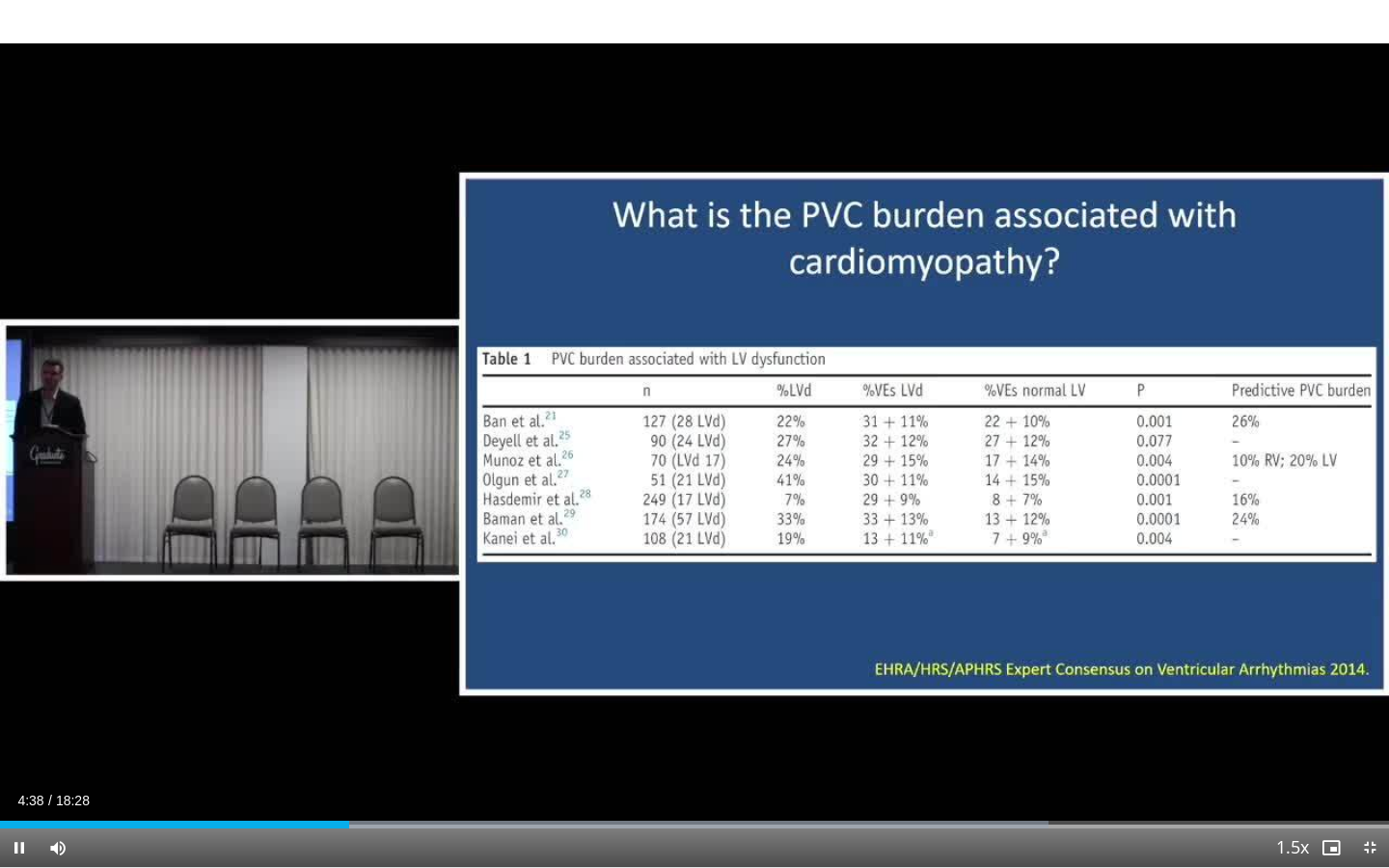 click at bounding box center (19, 848) 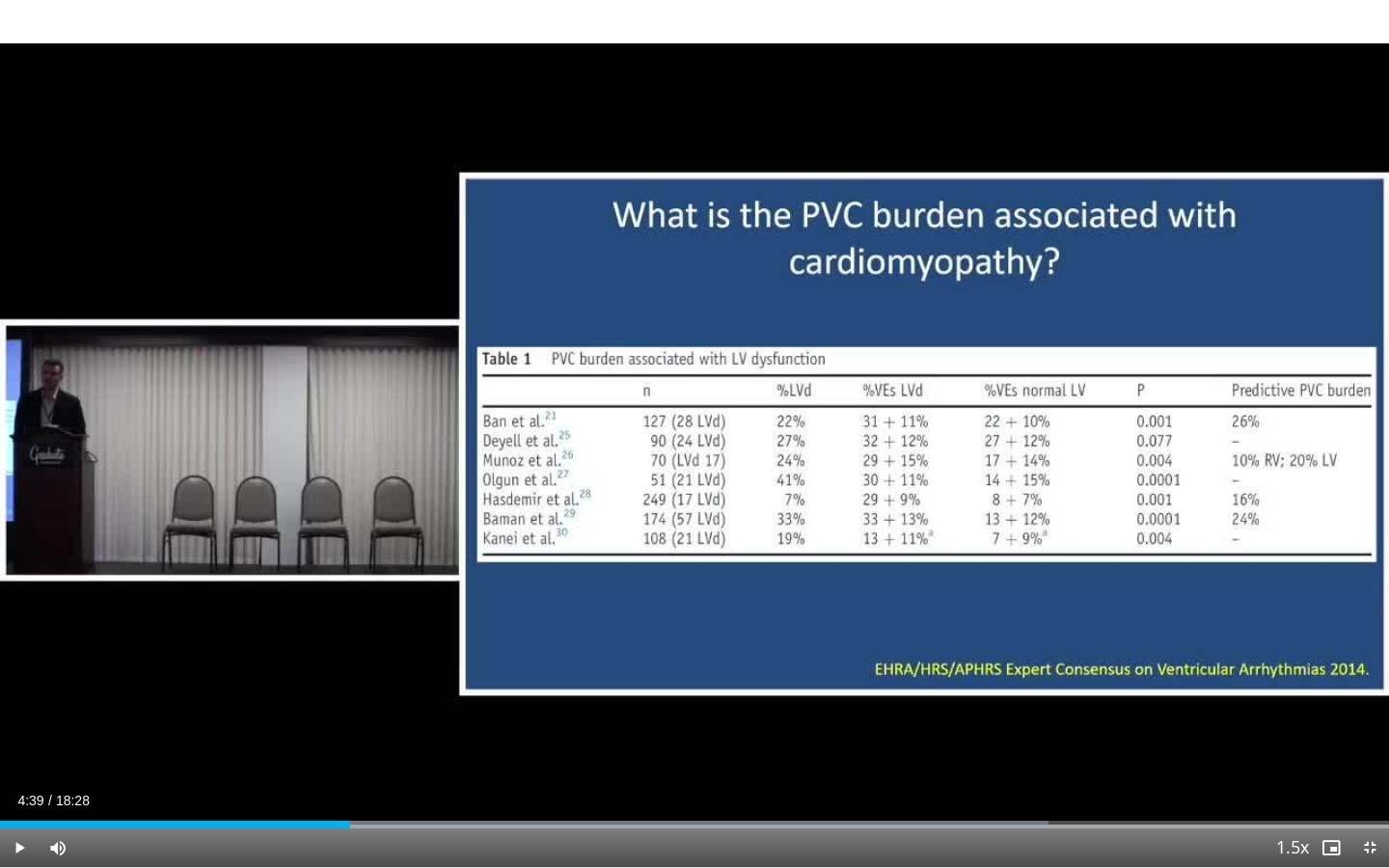 click at bounding box center (19, 848) 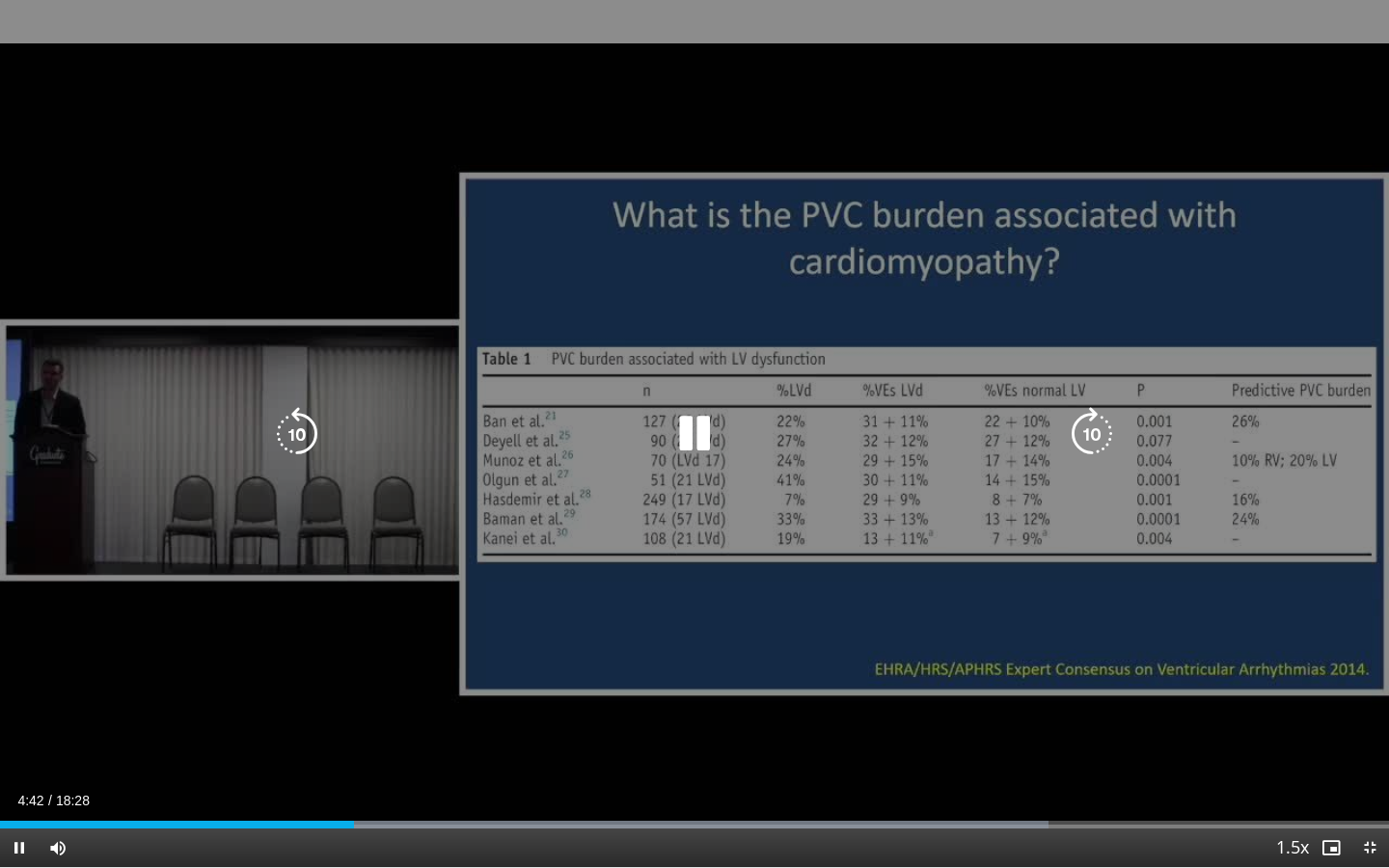 click at bounding box center [297, 434] 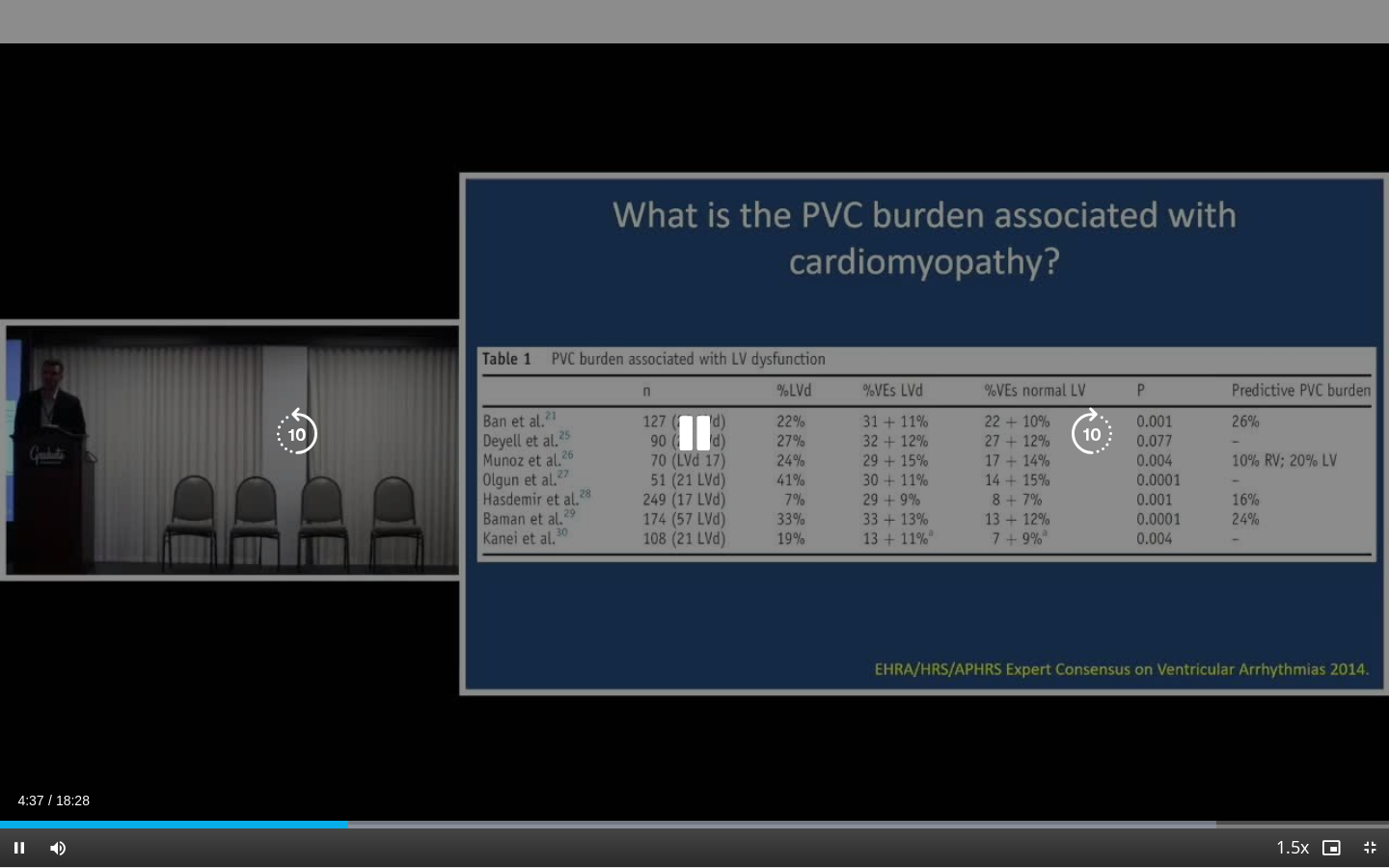 click at bounding box center (297, 434) 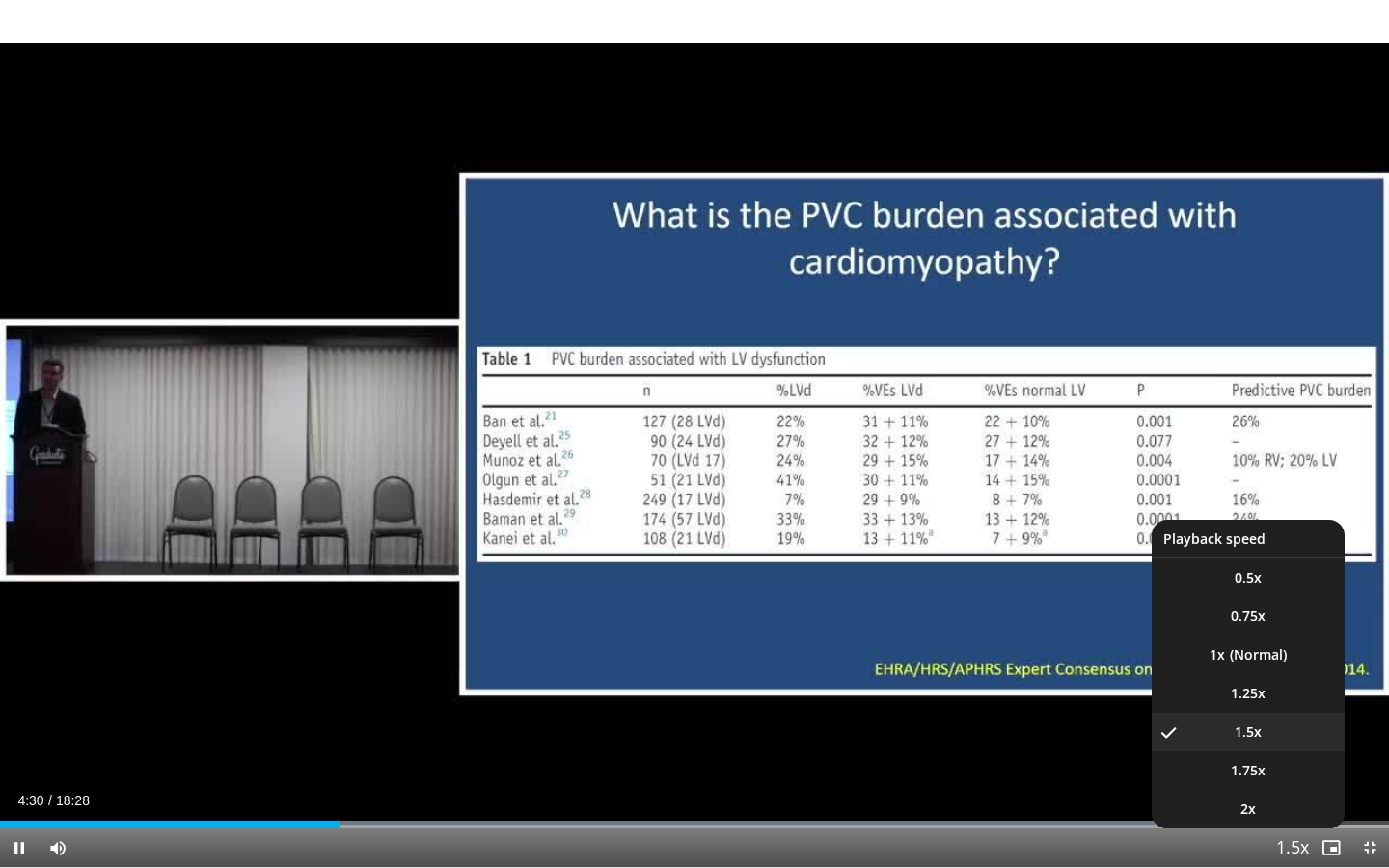 click at bounding box center (1293, 849) 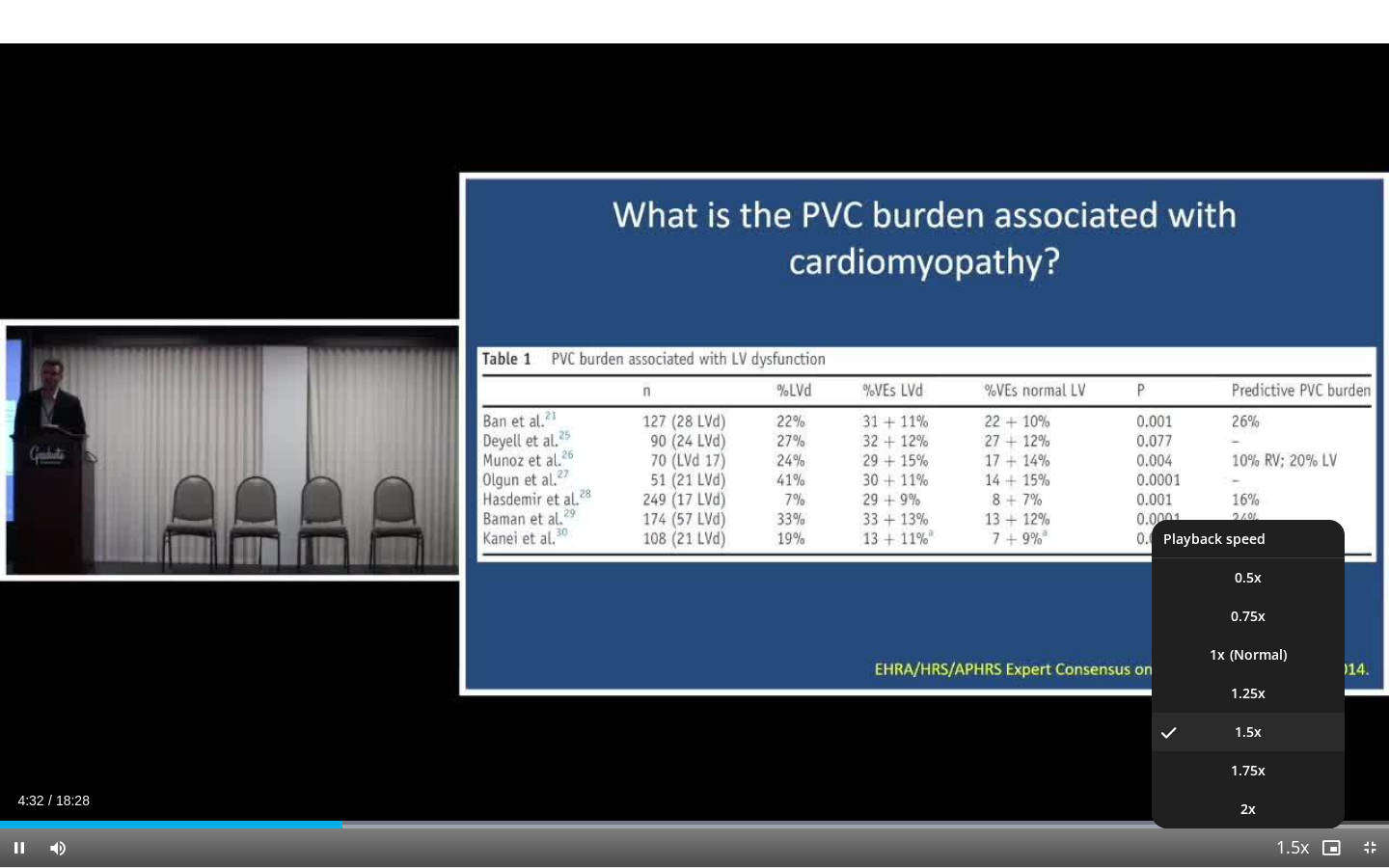 click at bounding box center [1293, 849] 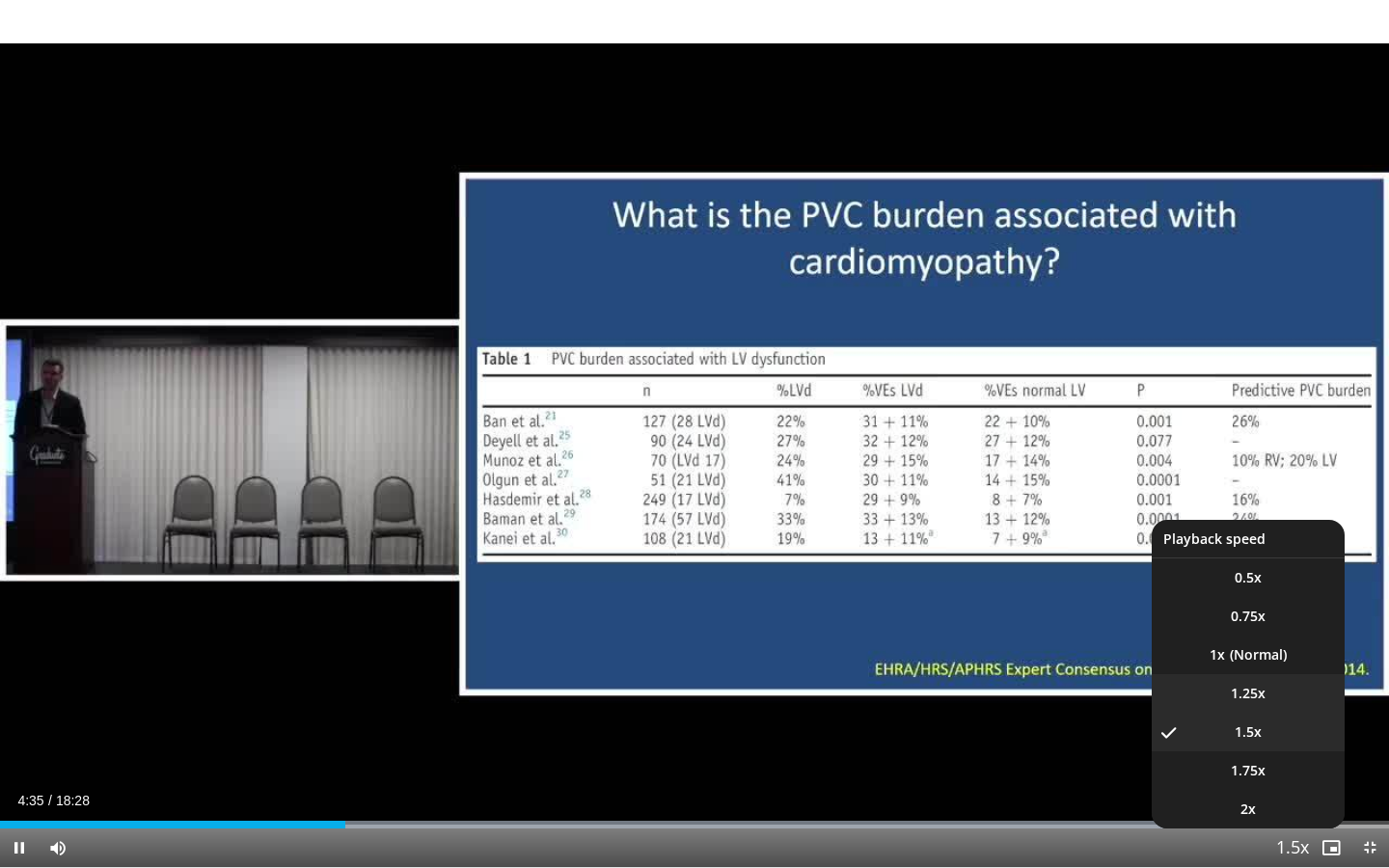 click on "1.25x" at bounding box center [1248, 693] 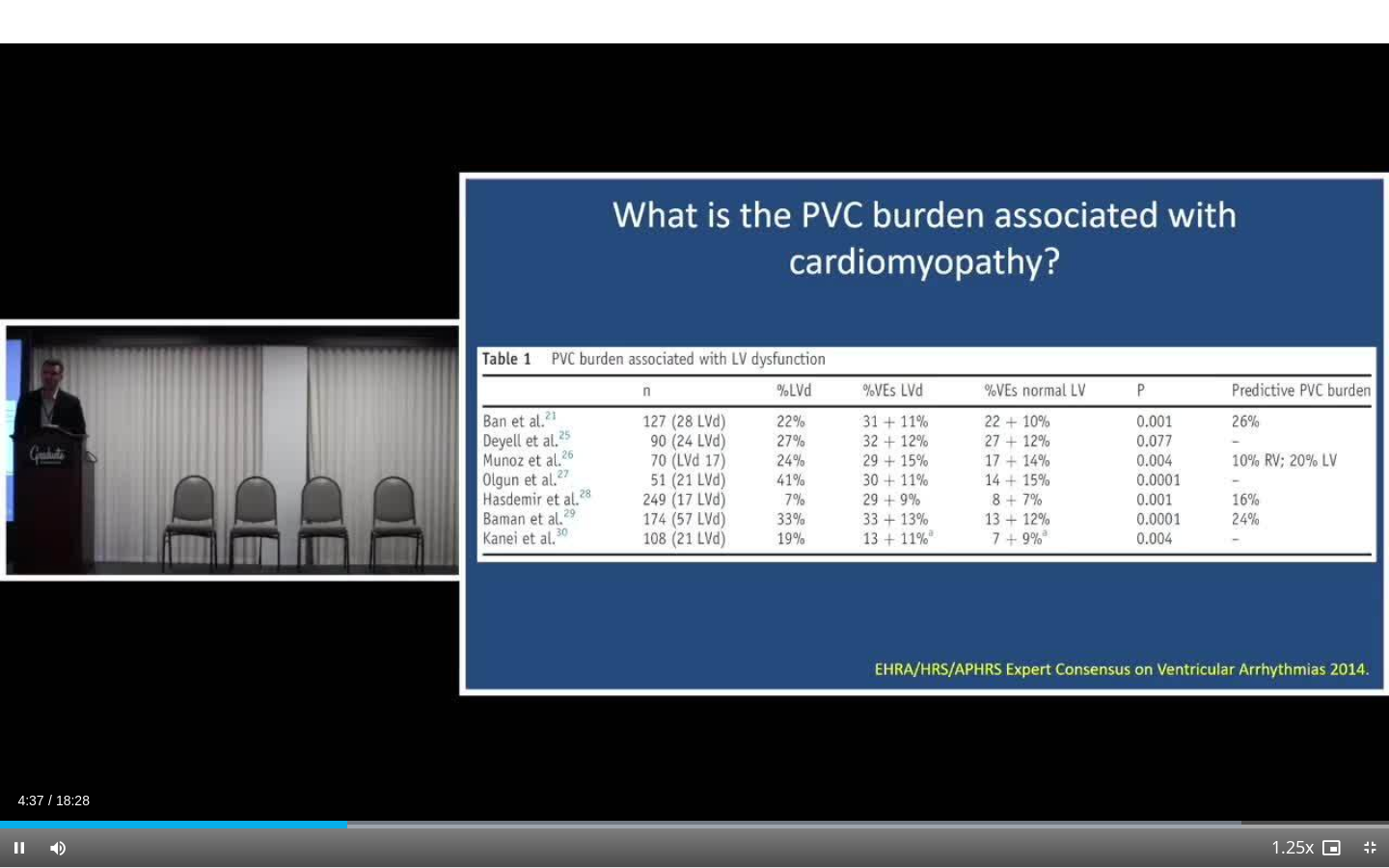 click at bounding box center [19, 848] 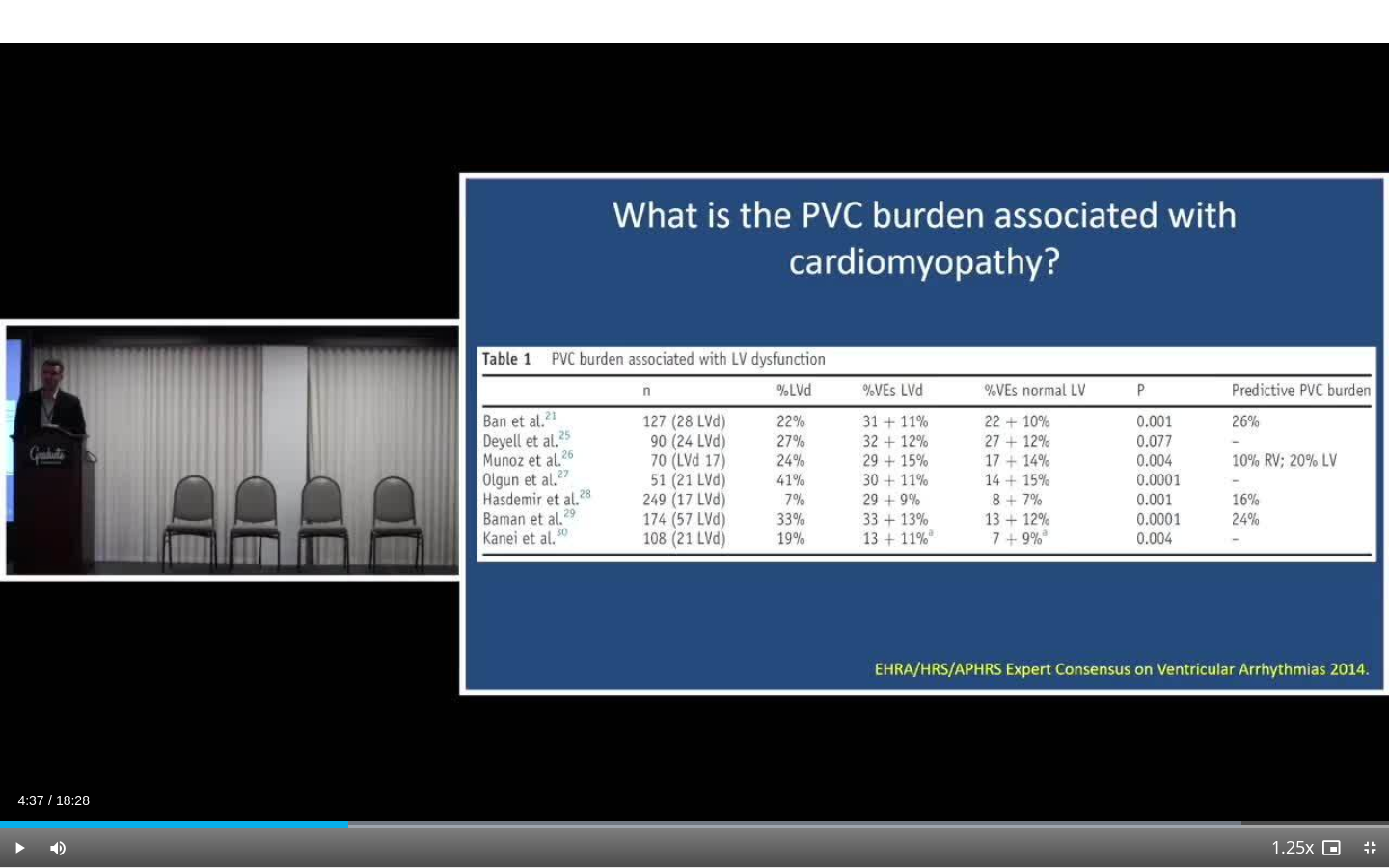 click at bounding box center (19, 848) 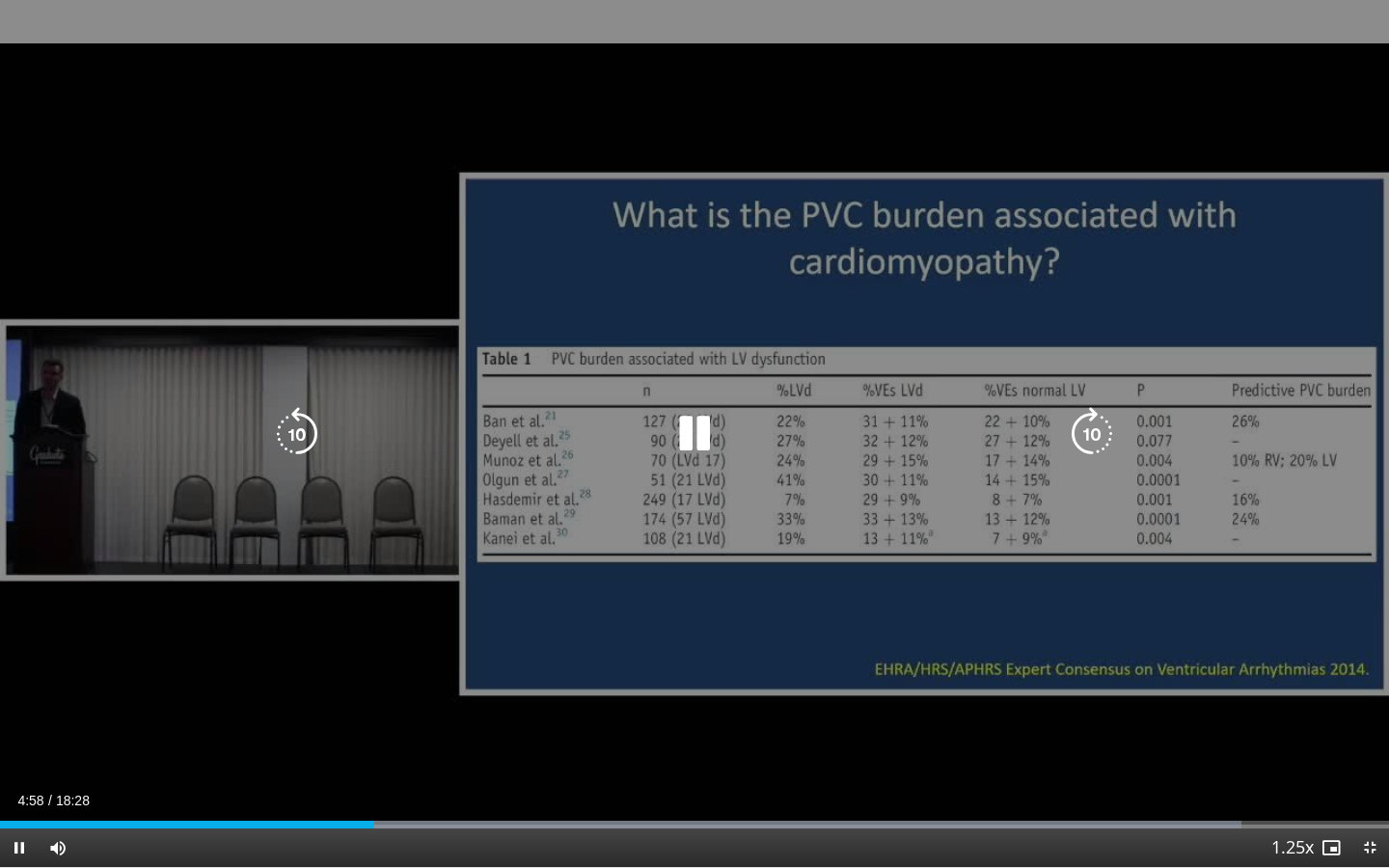 click at bounding box center (297, 434) 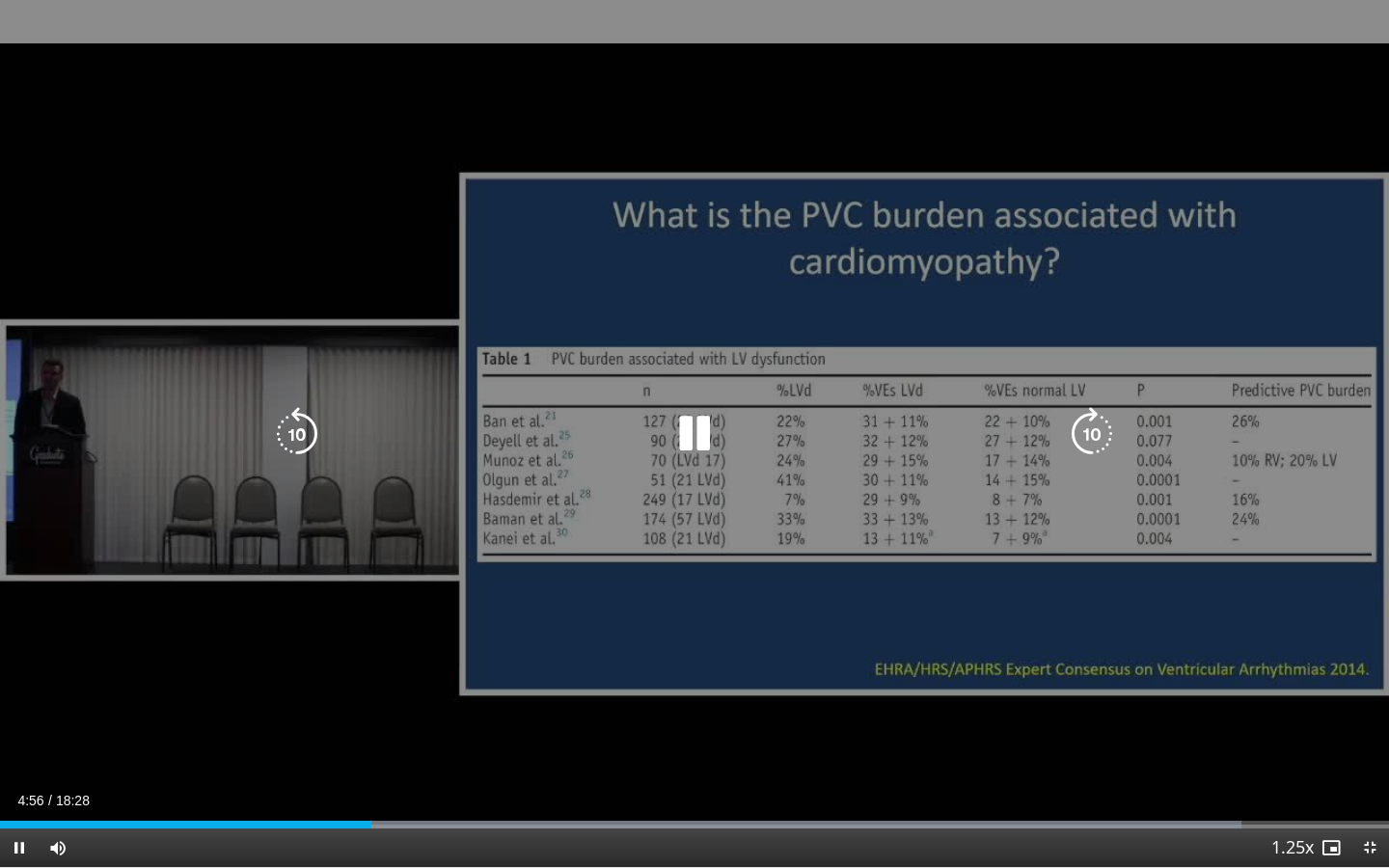 click at bounding box center [694, 434] 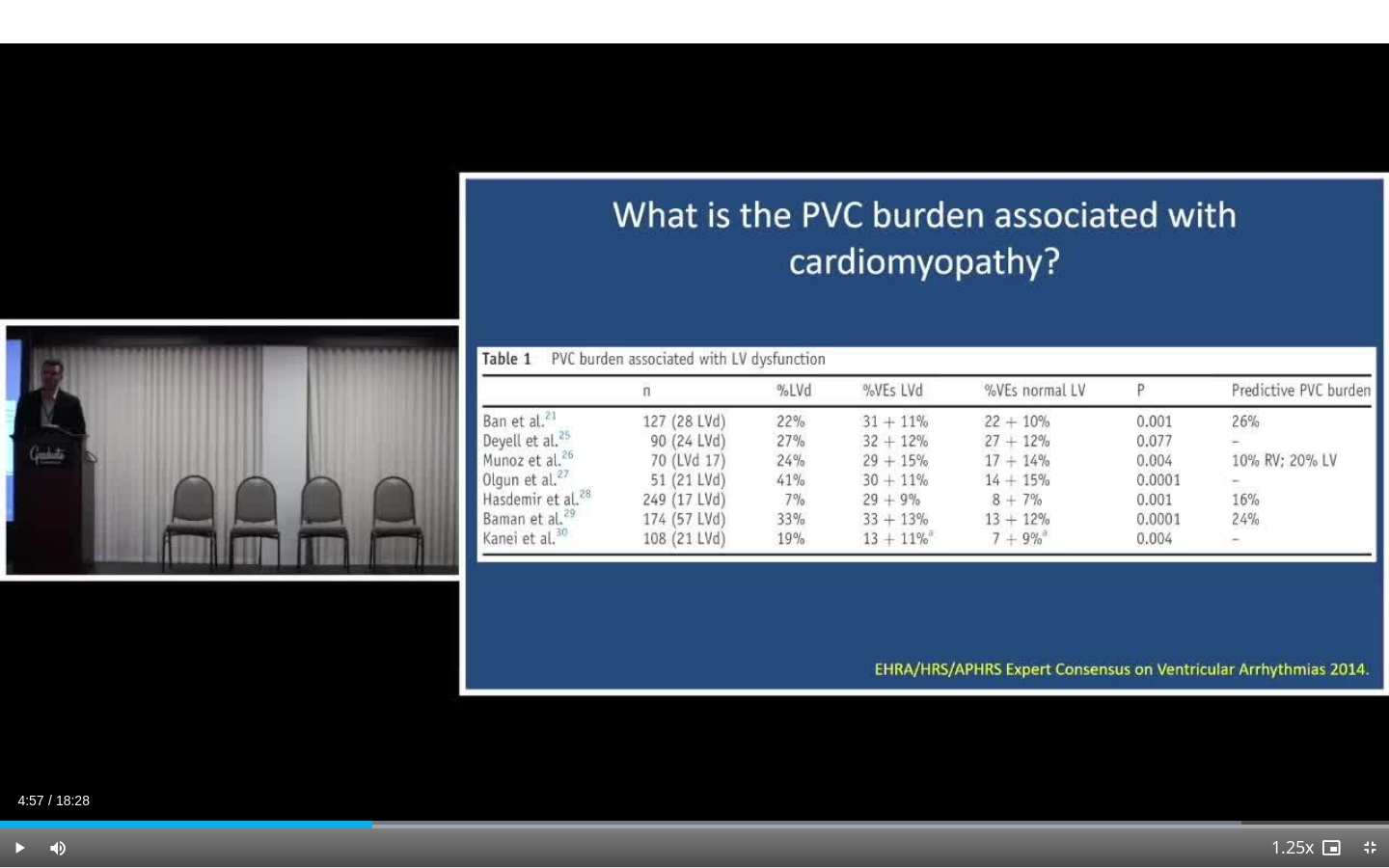 click at bounding box center (19, 848) 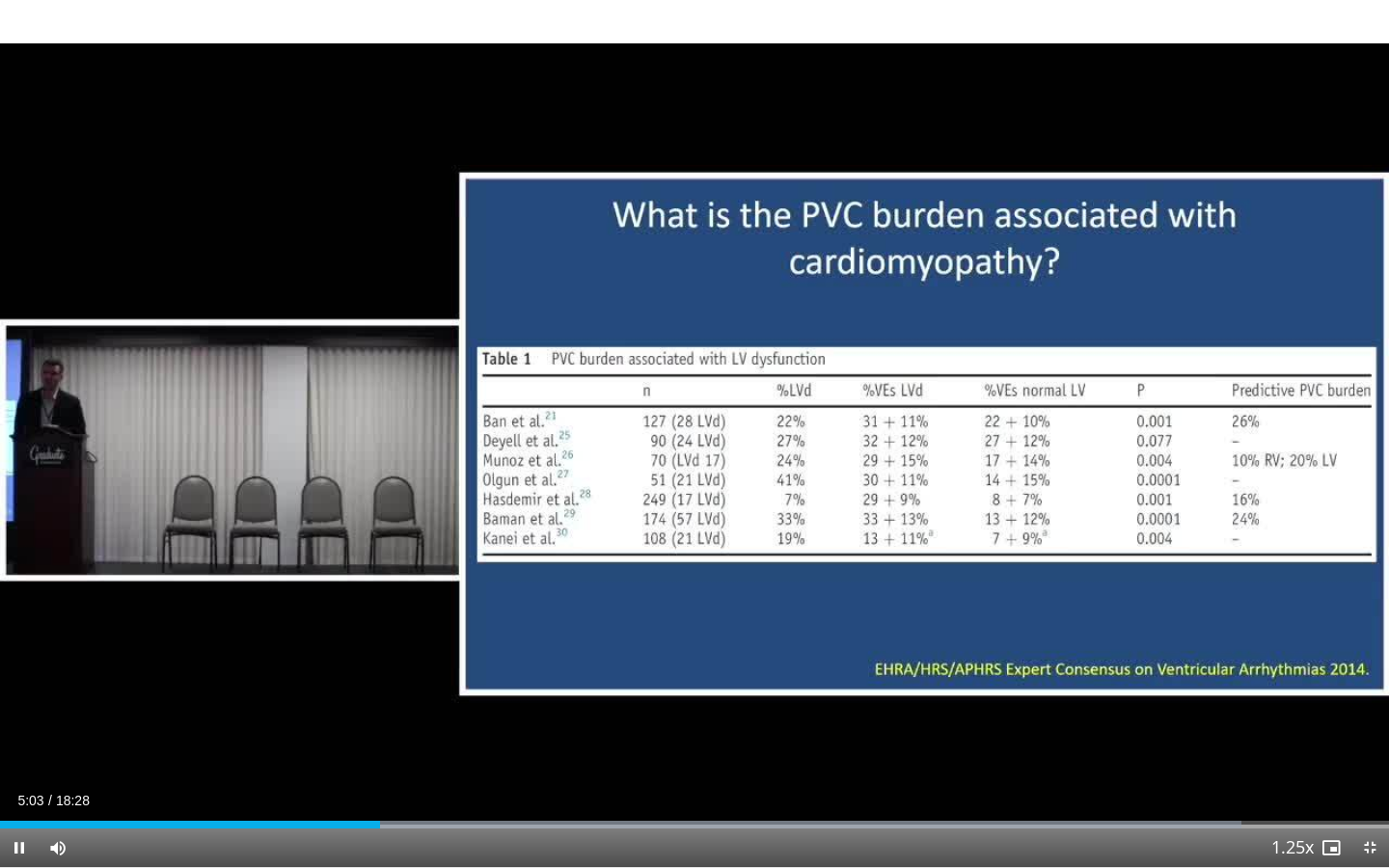 click at bounding box center [19, 848] 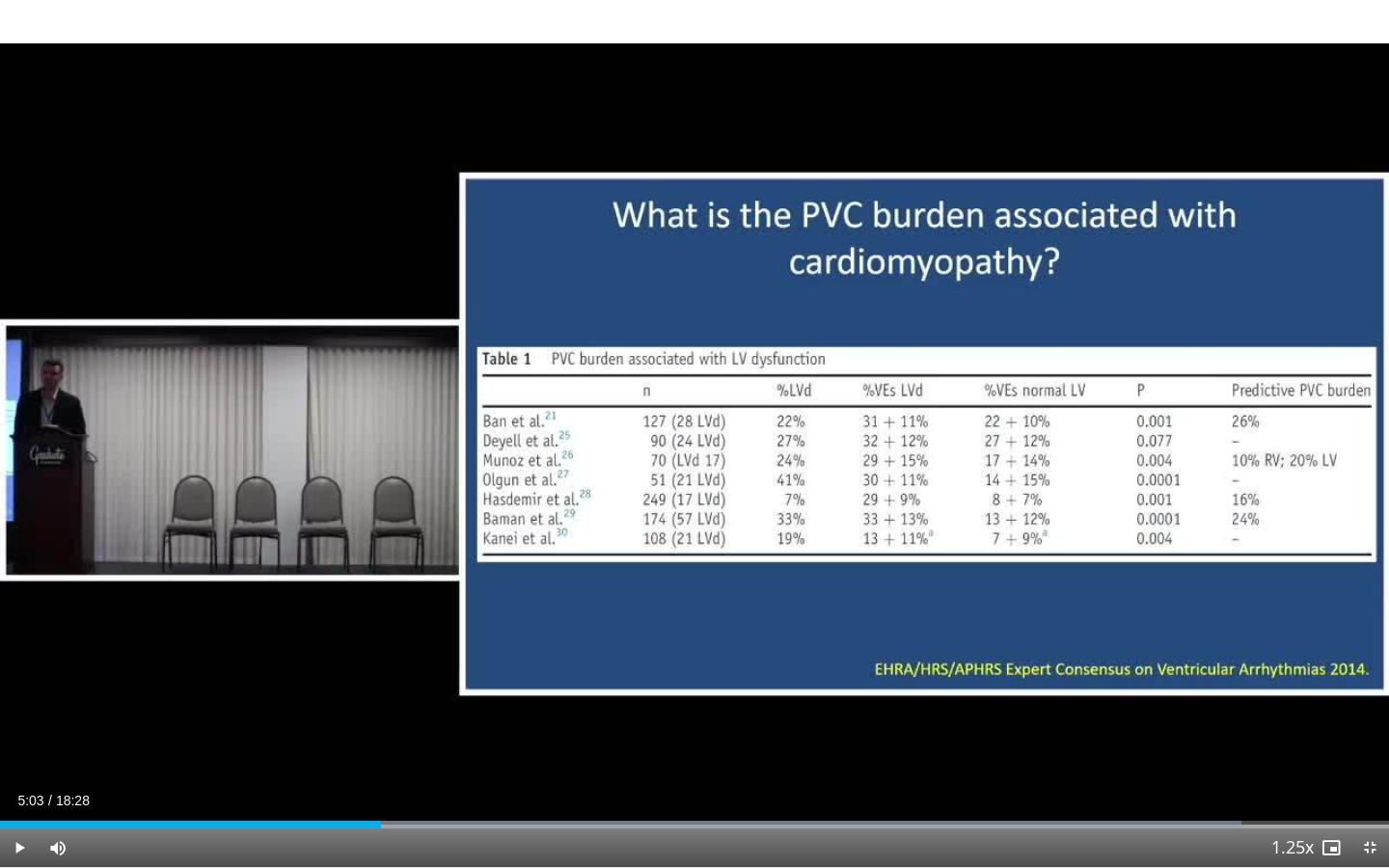 click at bounding box center [19, 848] 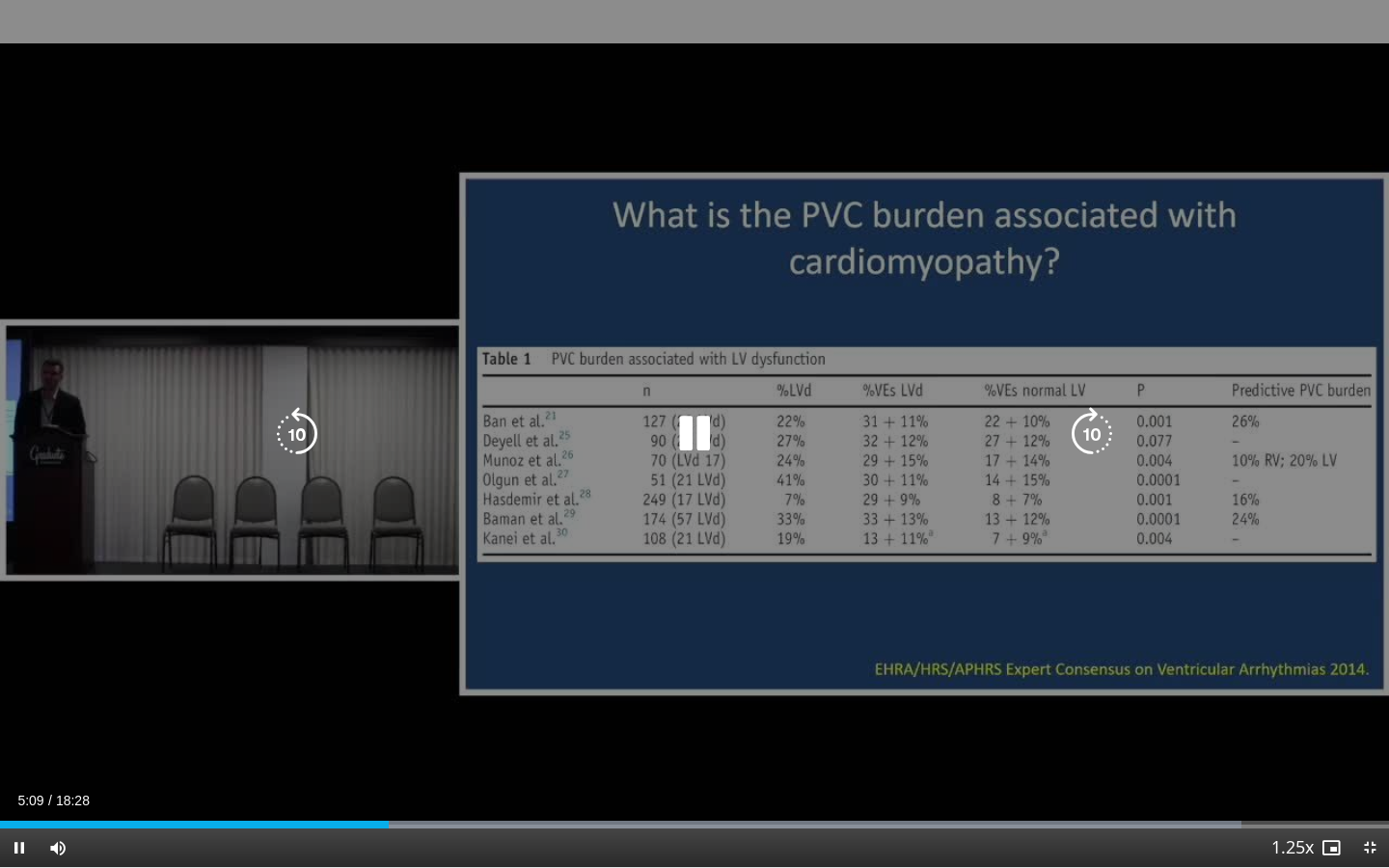 click at bounding box center (297, 434) 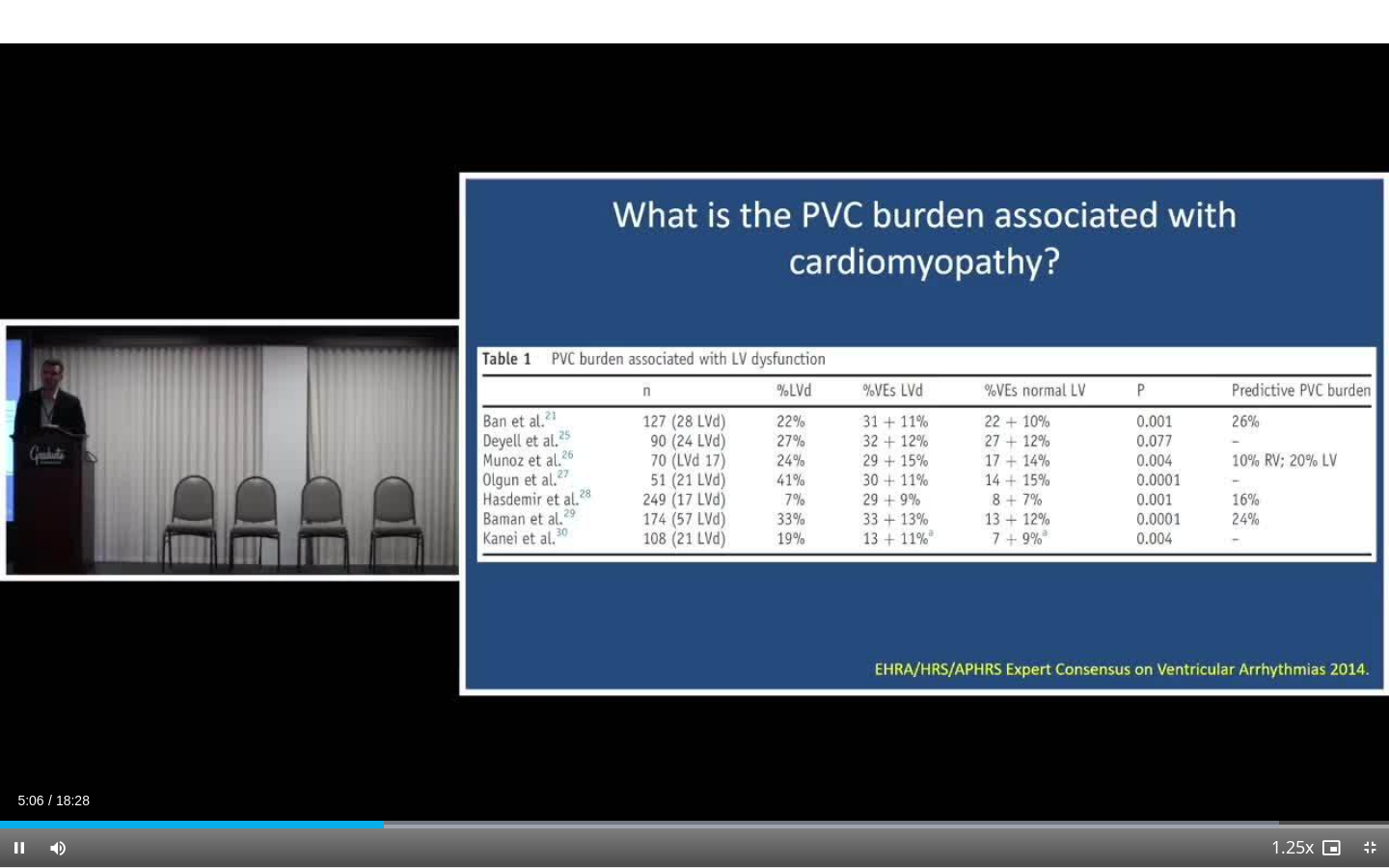 click at bounding box center (19, 848) 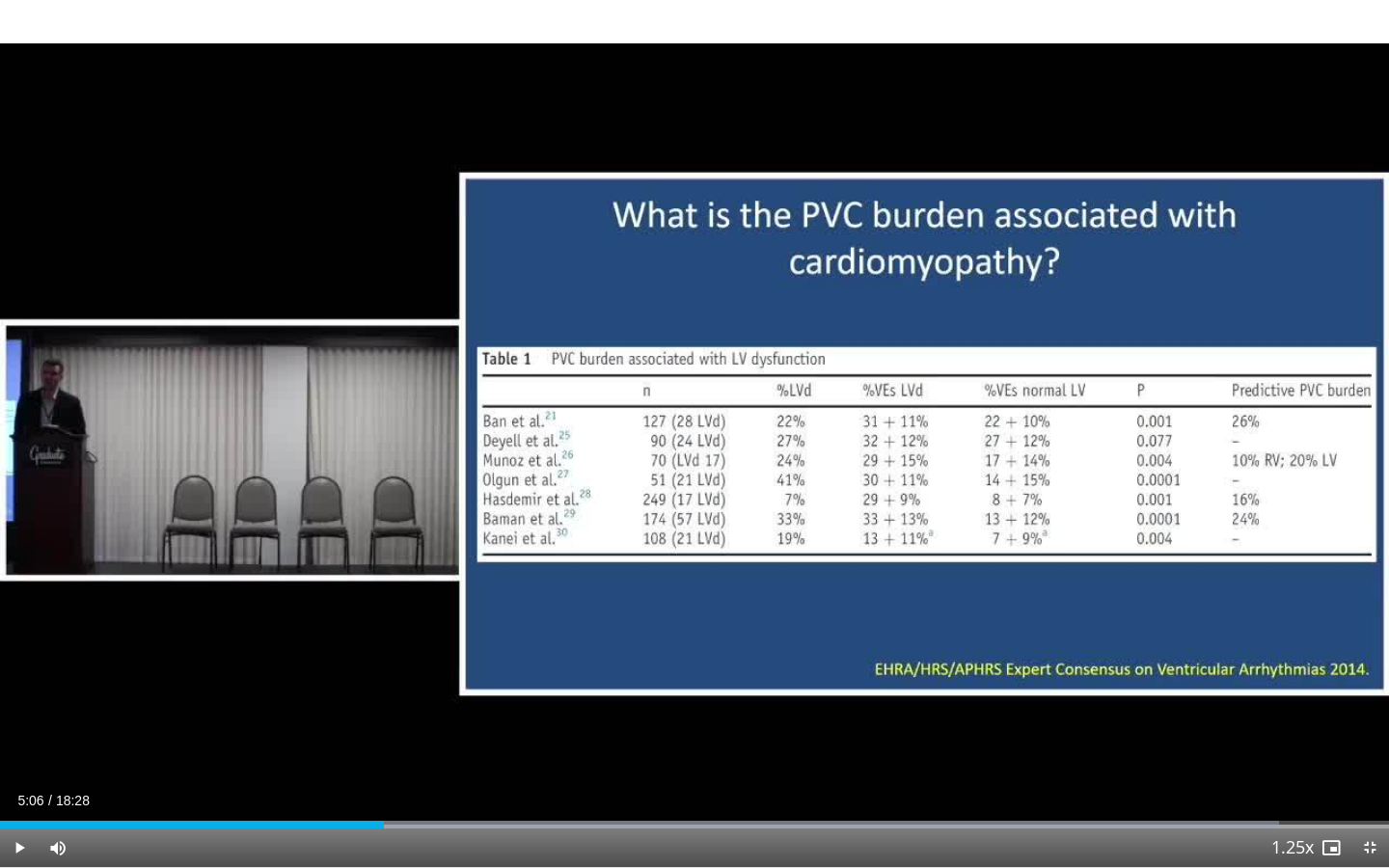 click at bounding box center [19, 848] 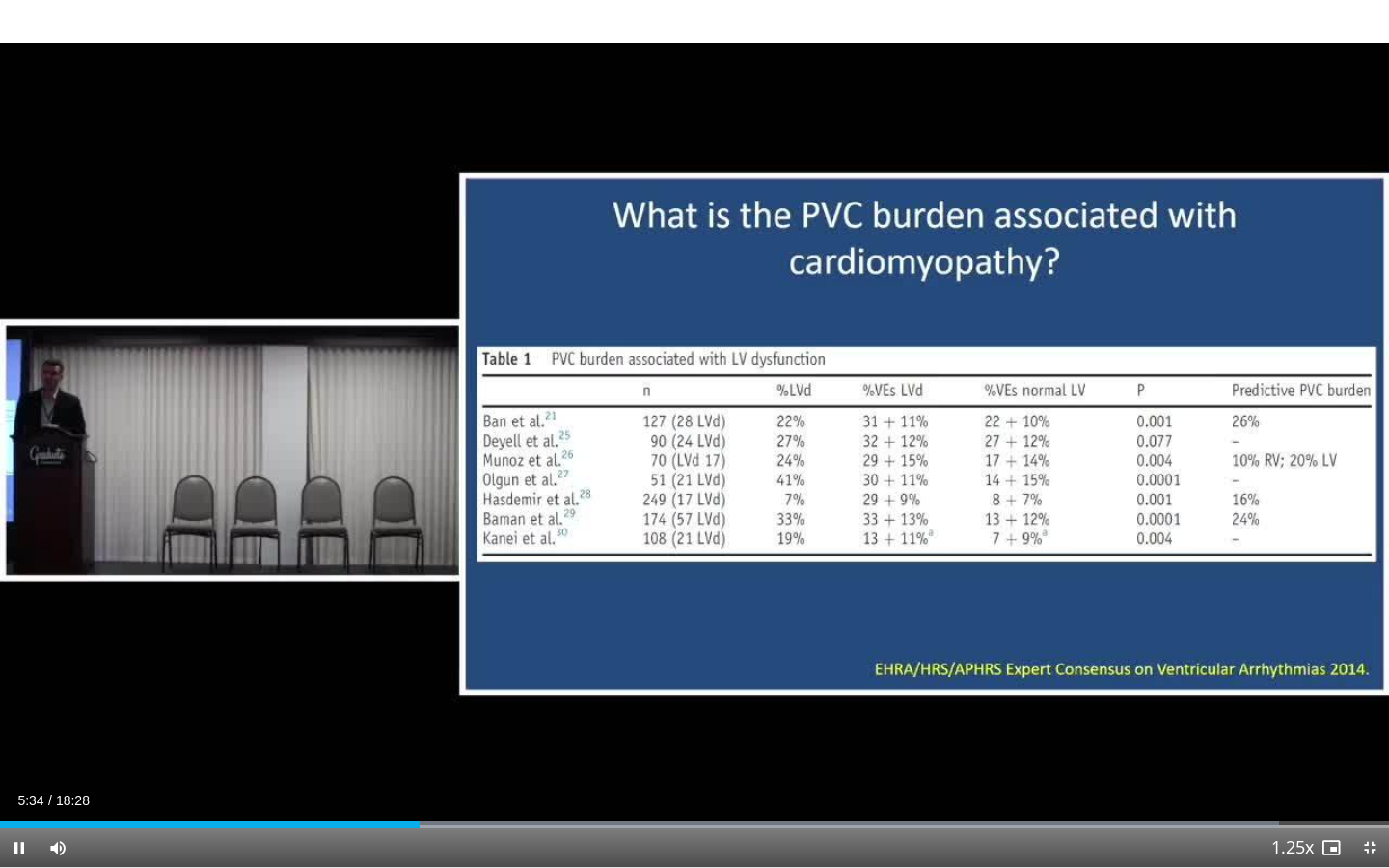 click at bounding box center (19, 848) 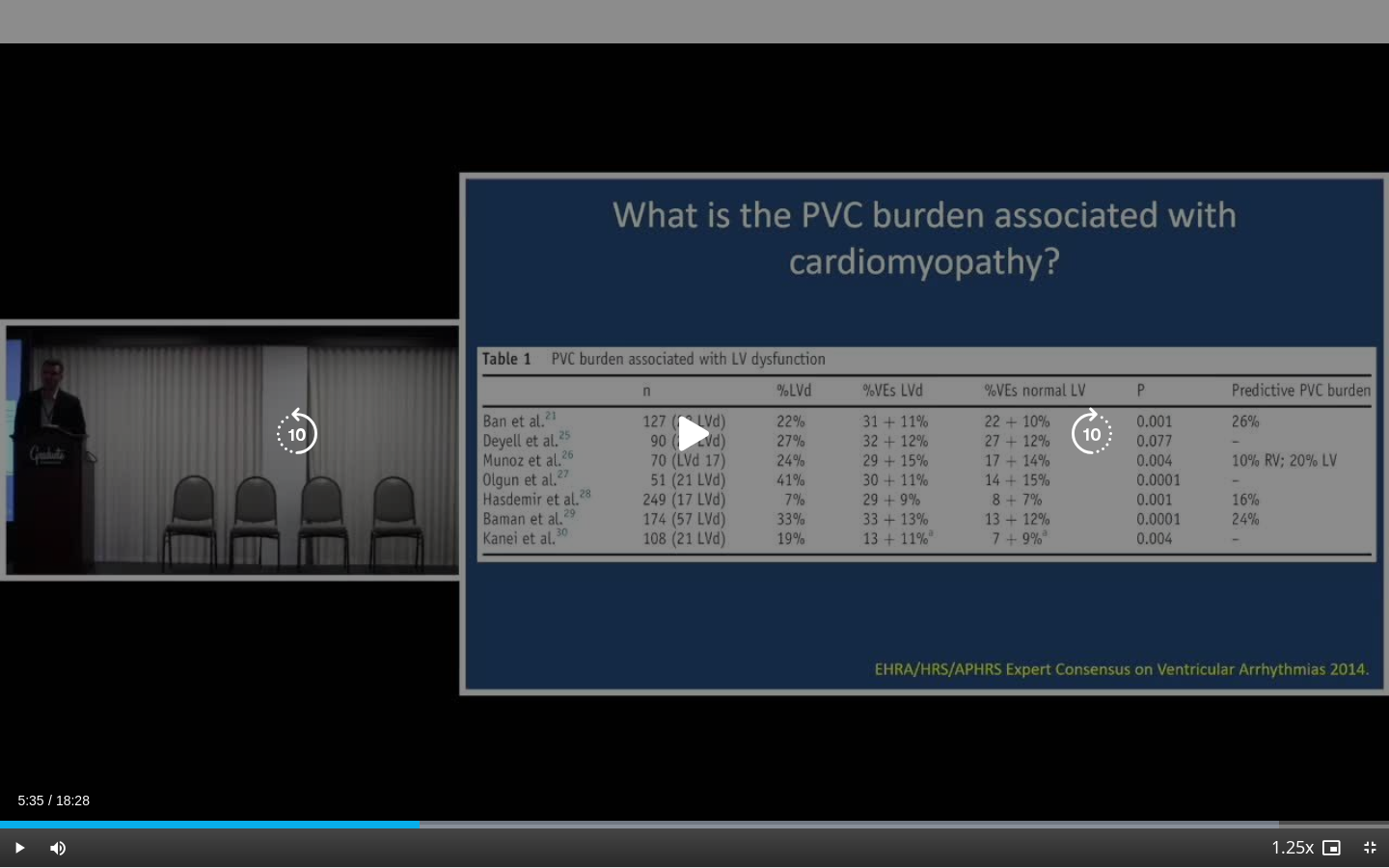 click at bounding box center [297, 434] 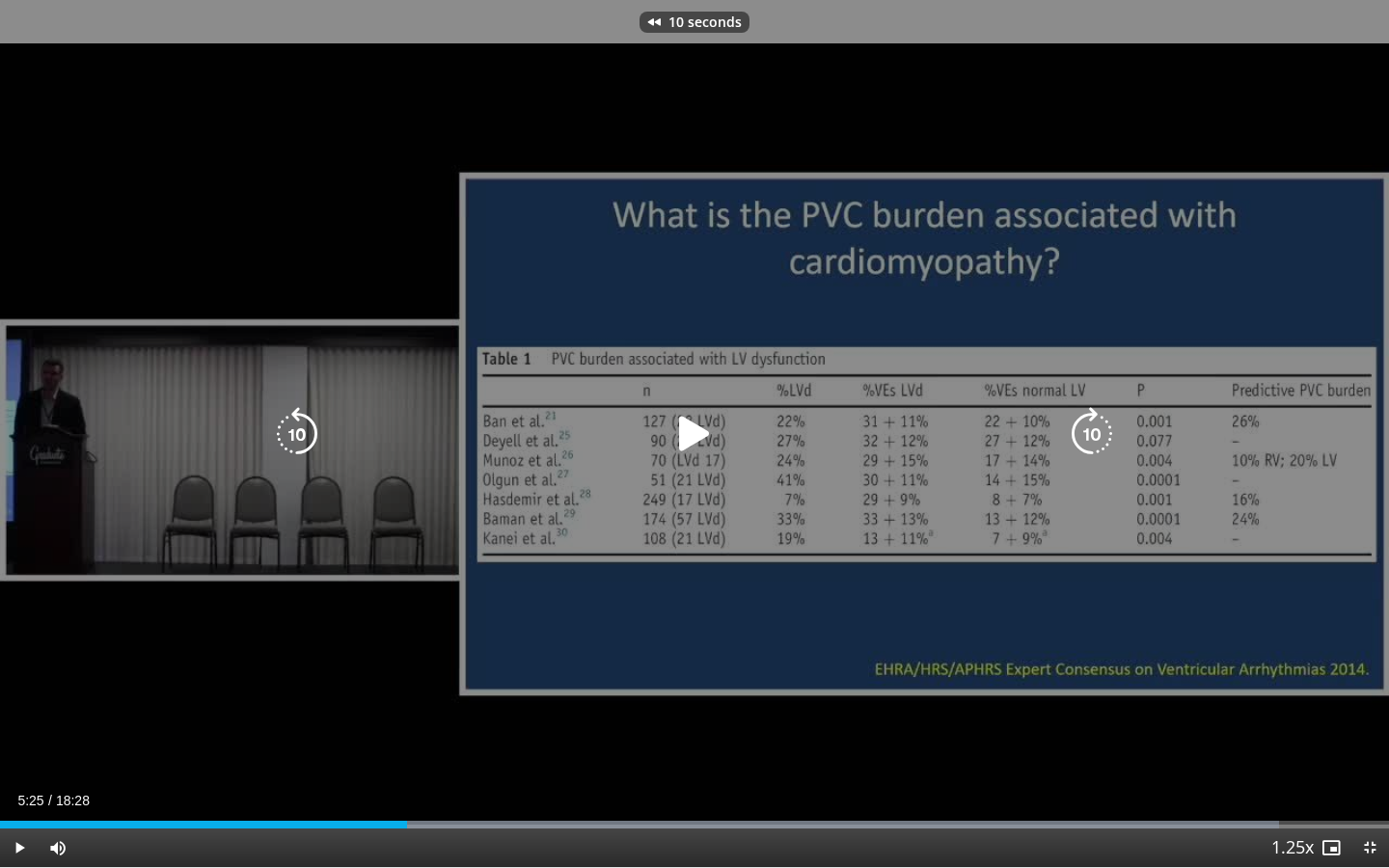 click at bounding box center [694, 434] 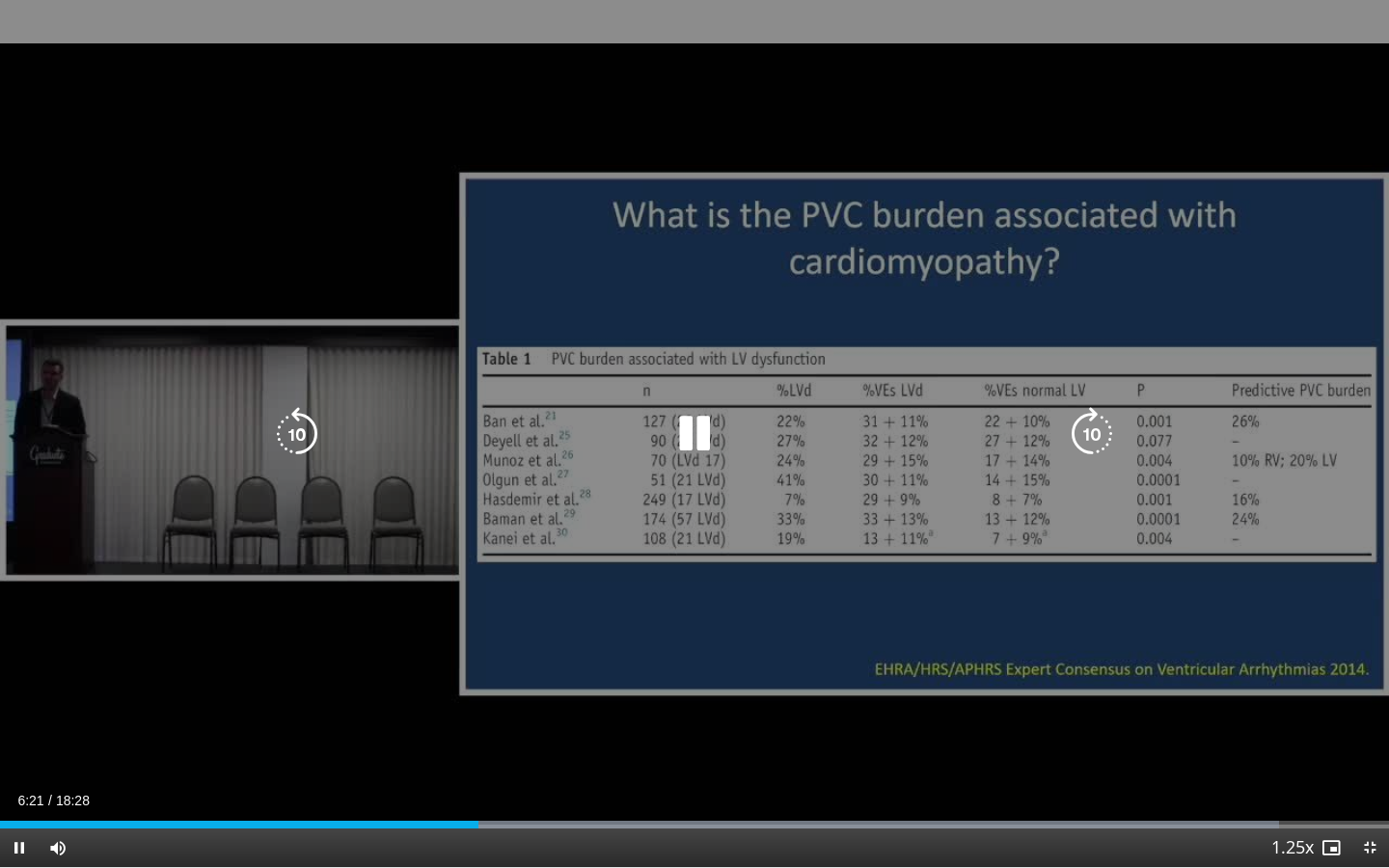 click at bounding box center [694, 434] 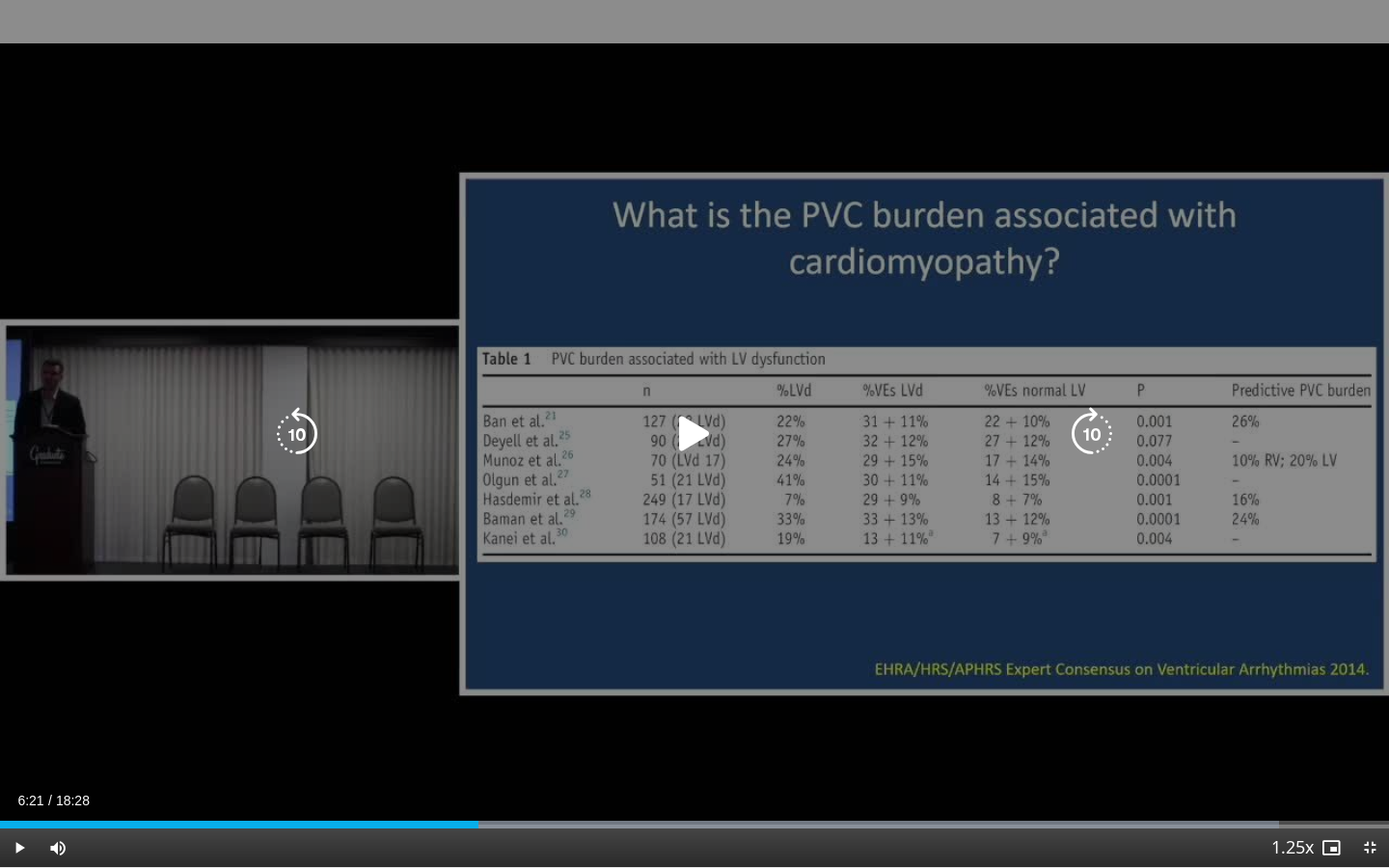 click at bounding box center [694, 434] 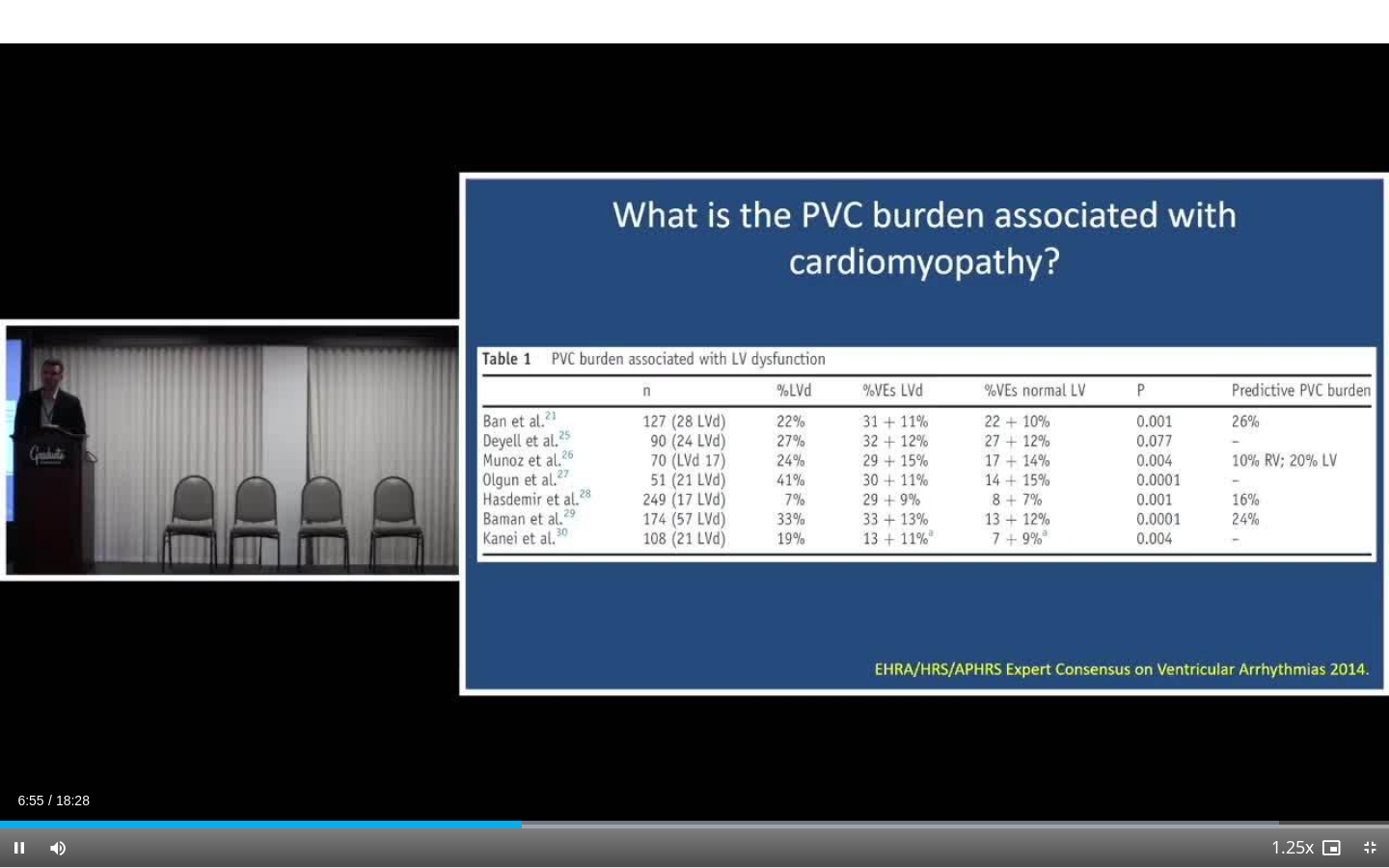 click at bounding box center [19, 848] 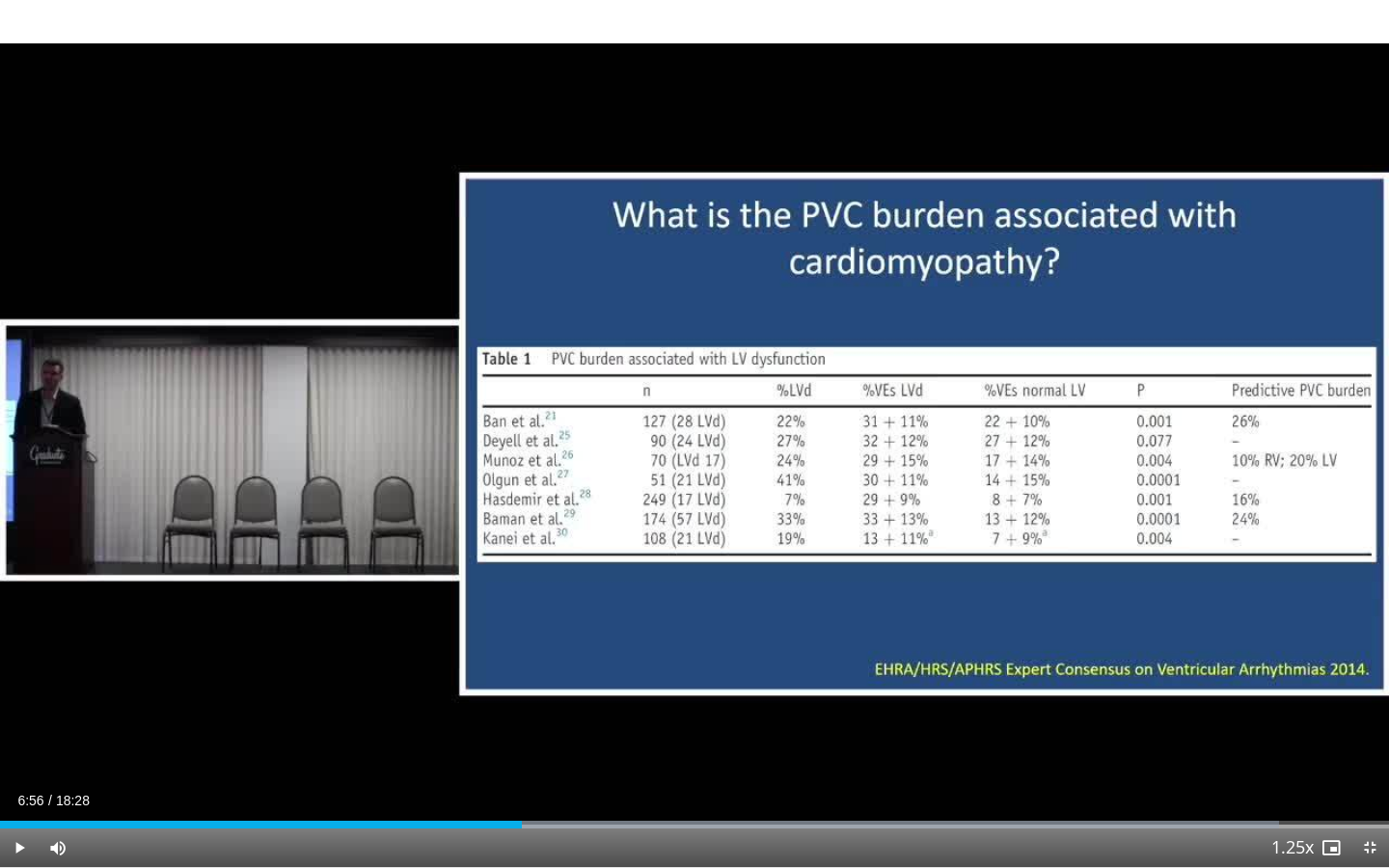 click at bounding box center (19, 848) 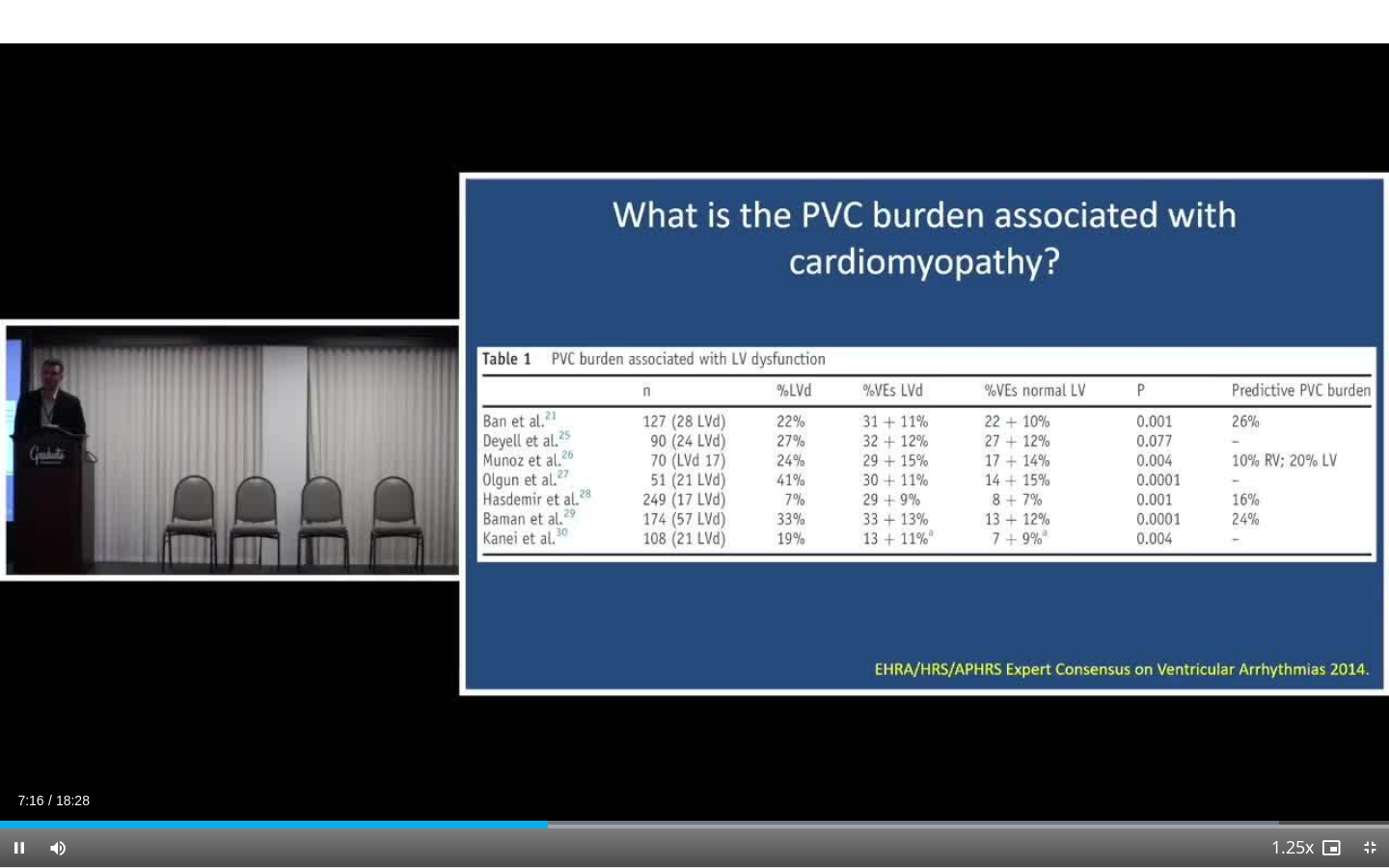 click at bounding box center [19, 848] 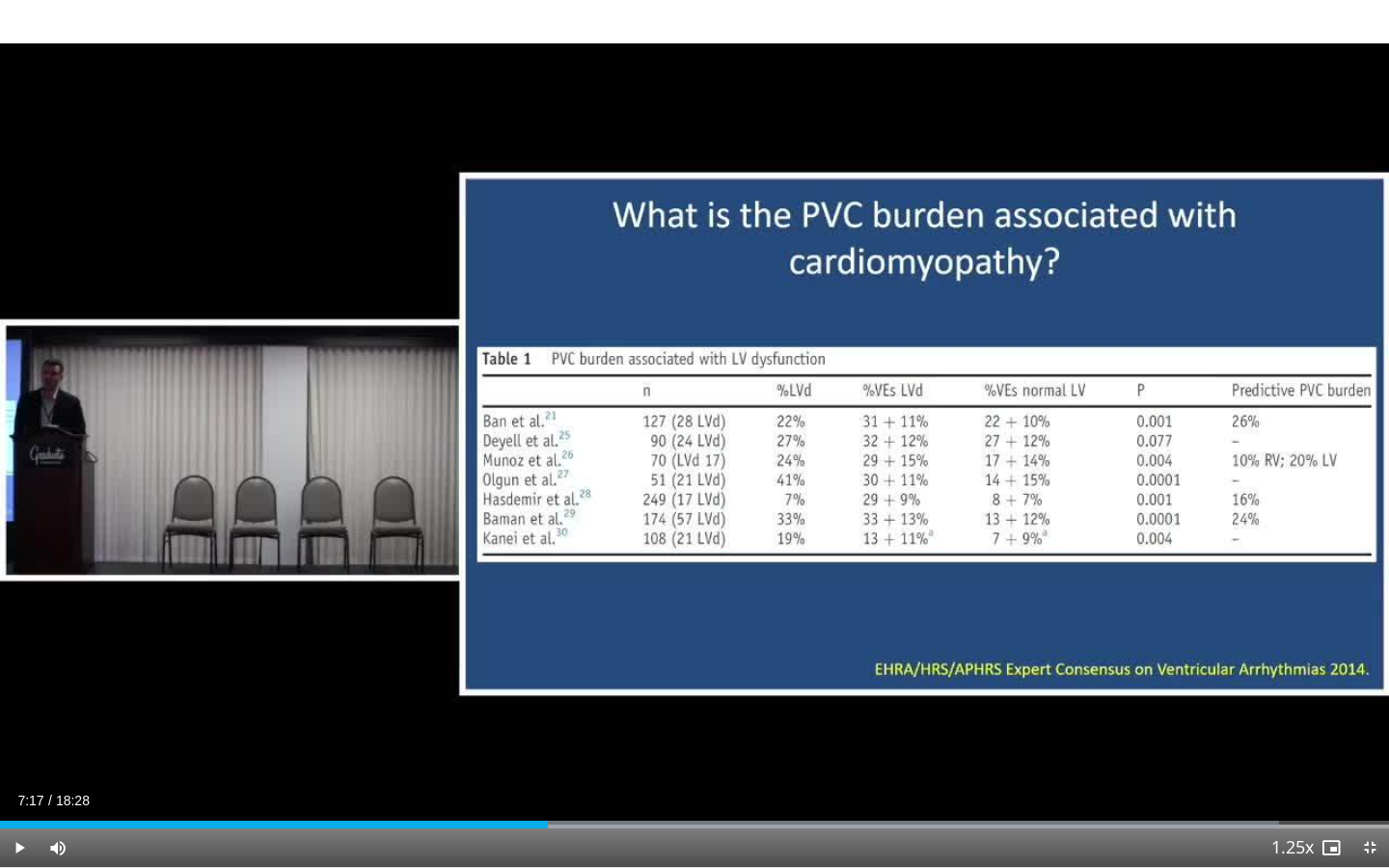 click at bounding box center [19, 848] 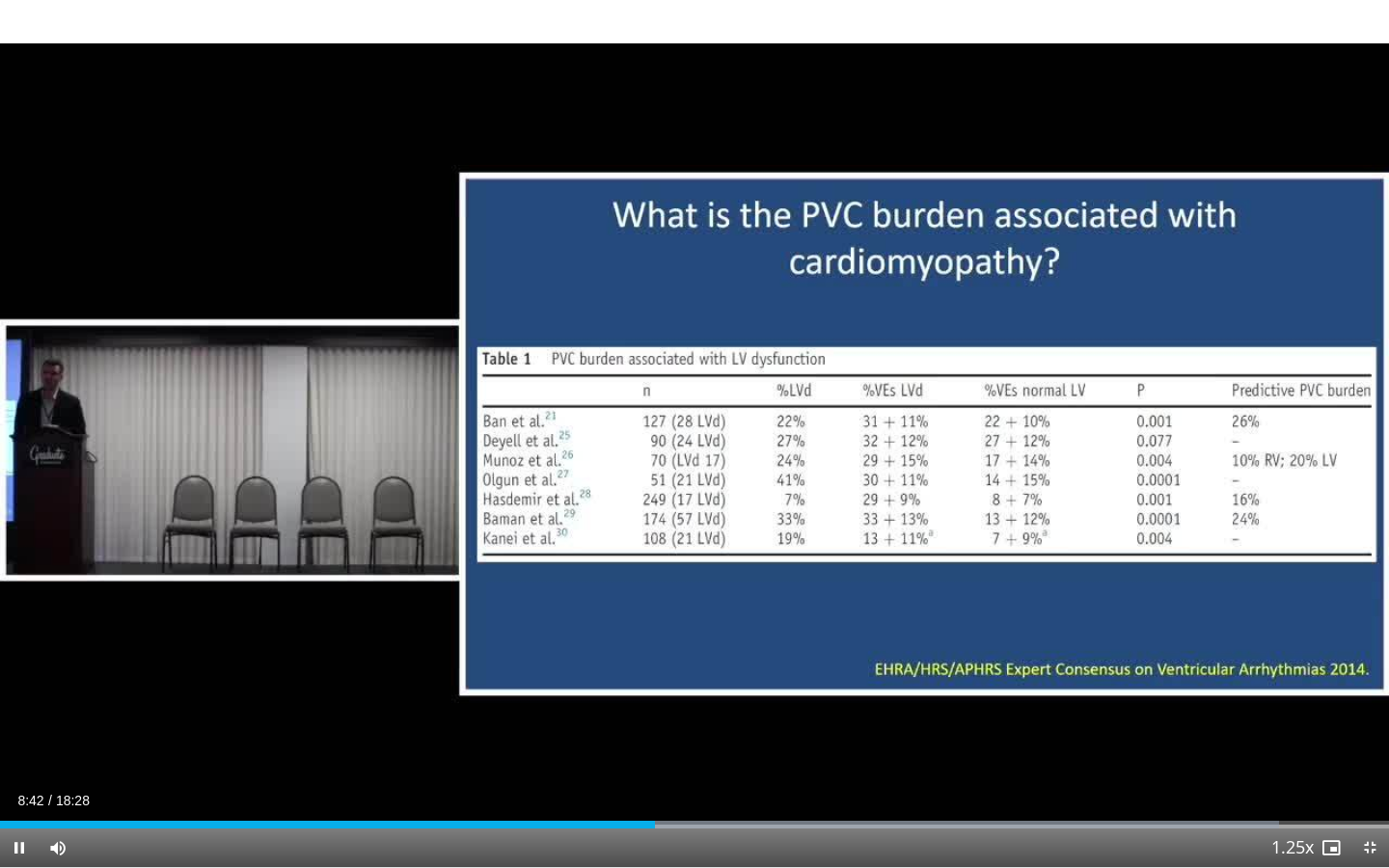click at bounding box center [19, 848] 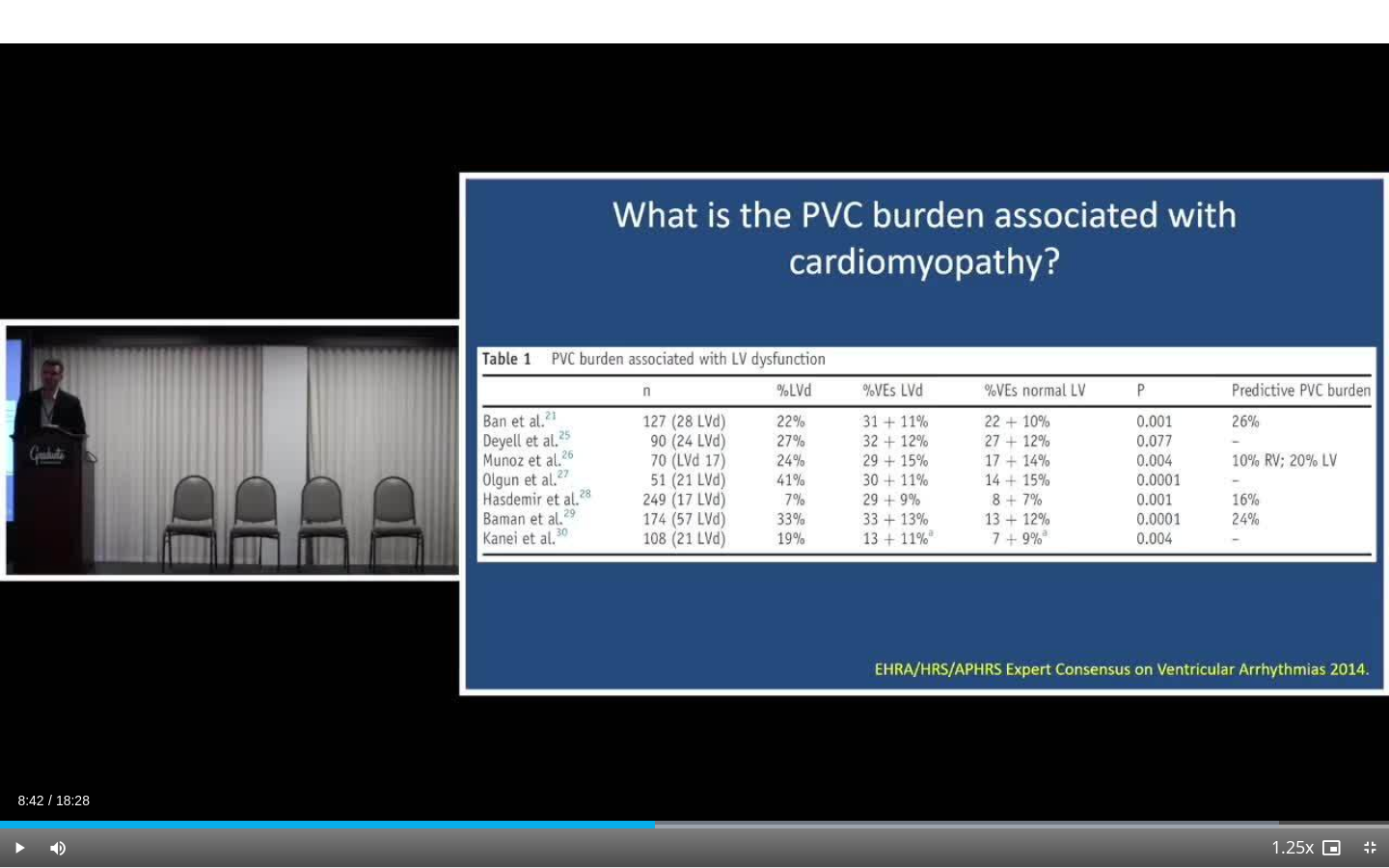 click at bounding box center (19, 848) 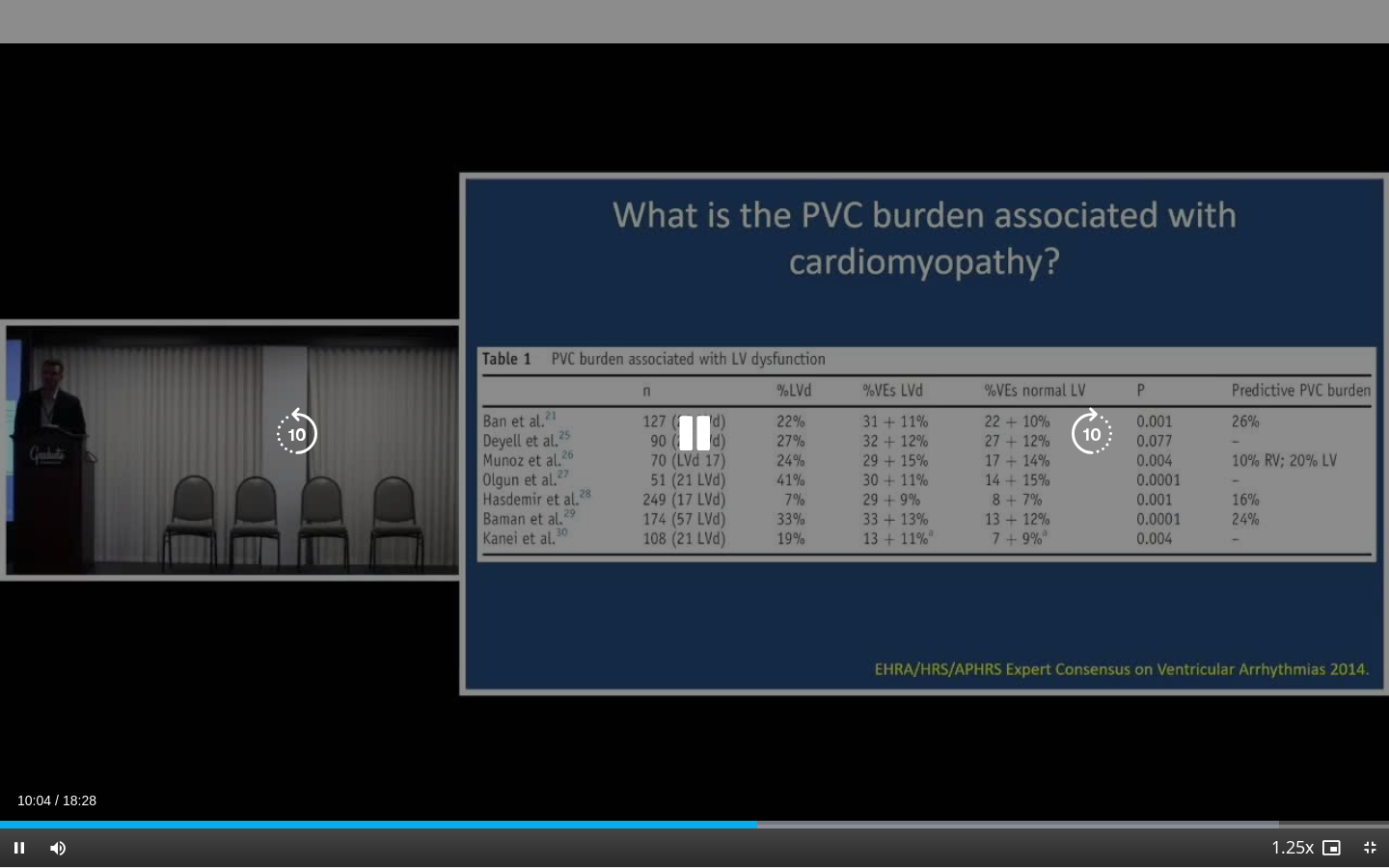 click at bounding box center [297, 434] 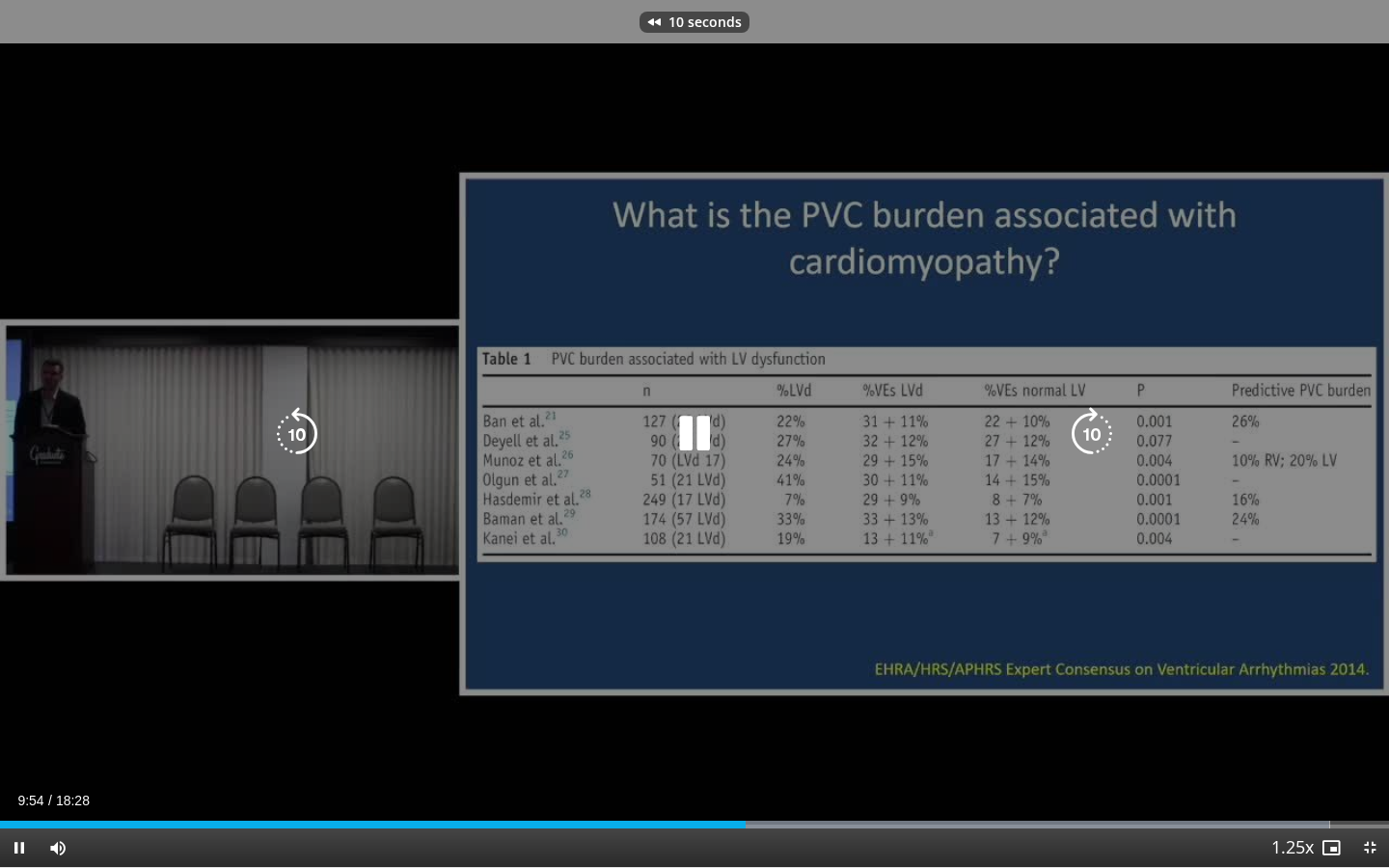 click at bounding box center [297, 434] 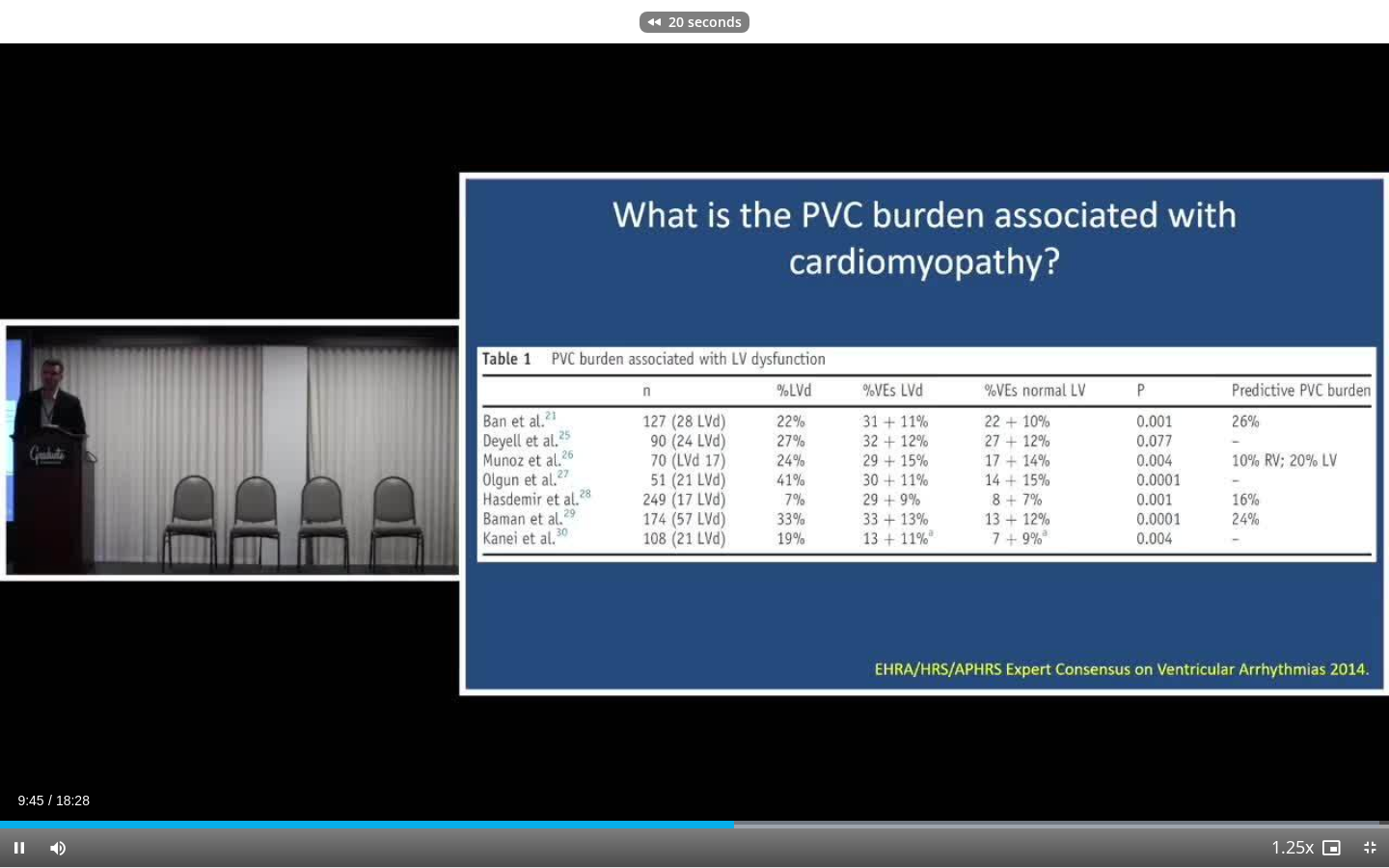 click at bounding box center [19, 848] 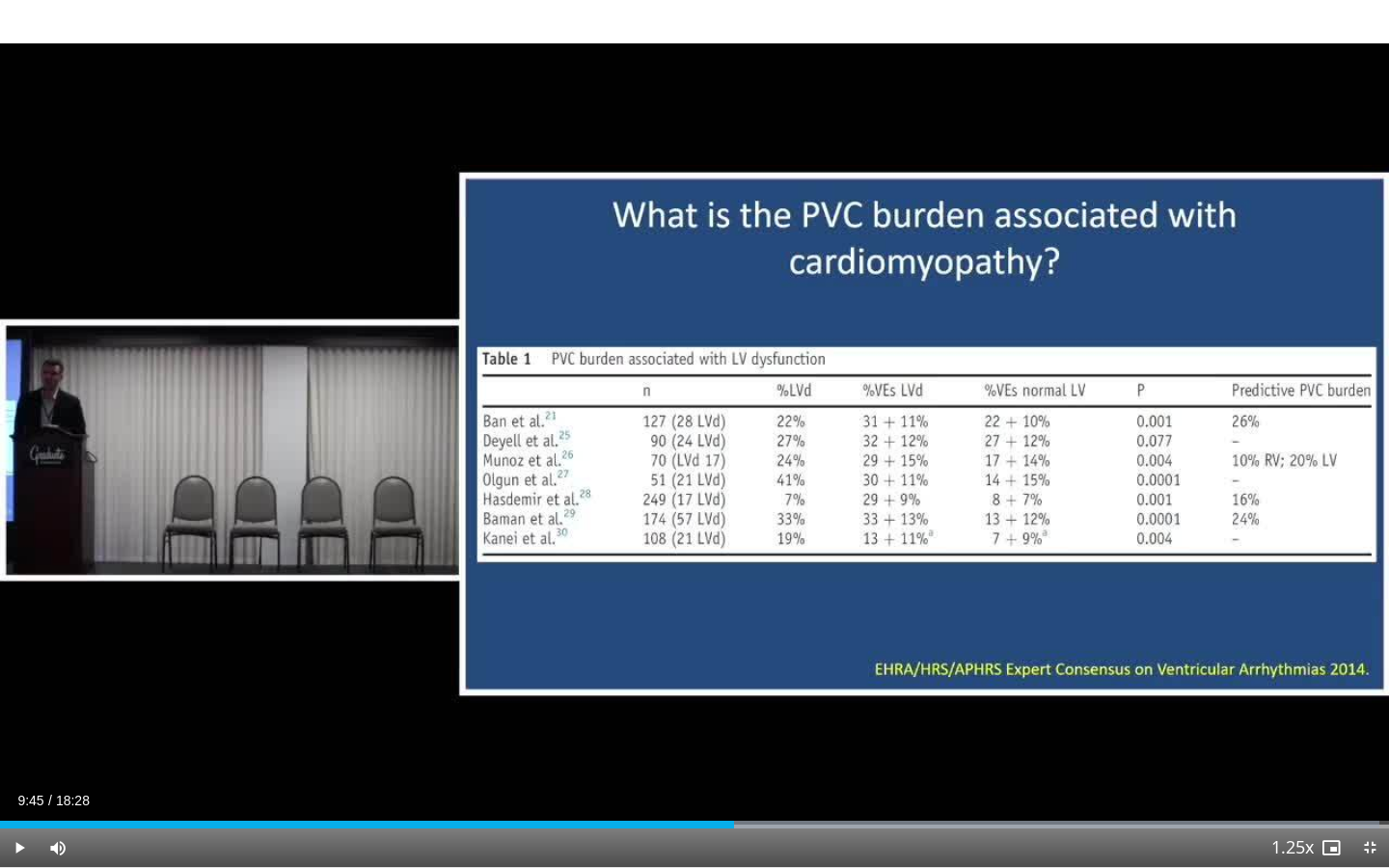click at bounding box center [19, 848] 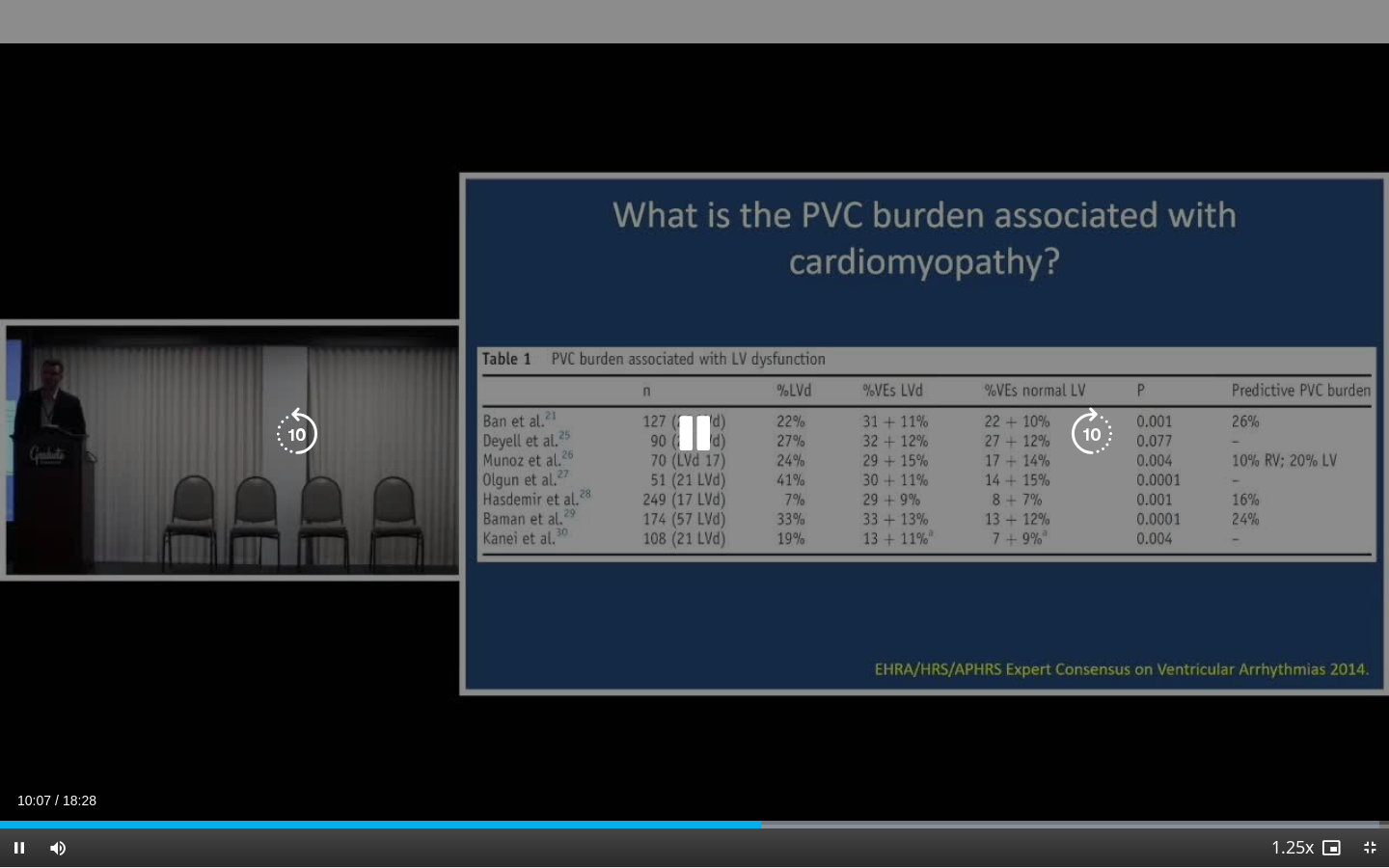 click at bounding box center (297, 434) 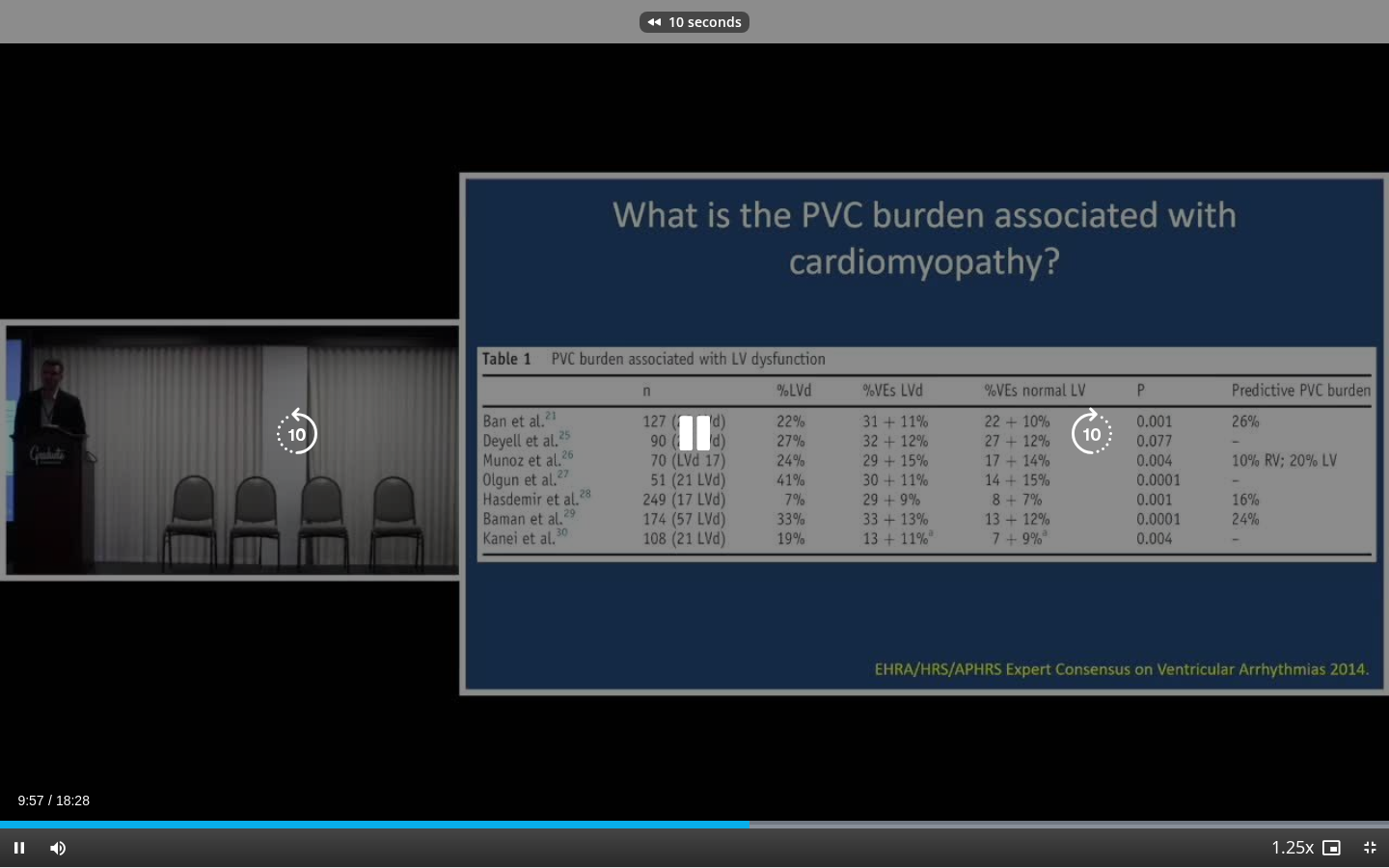click at bounding box center [297, 434] 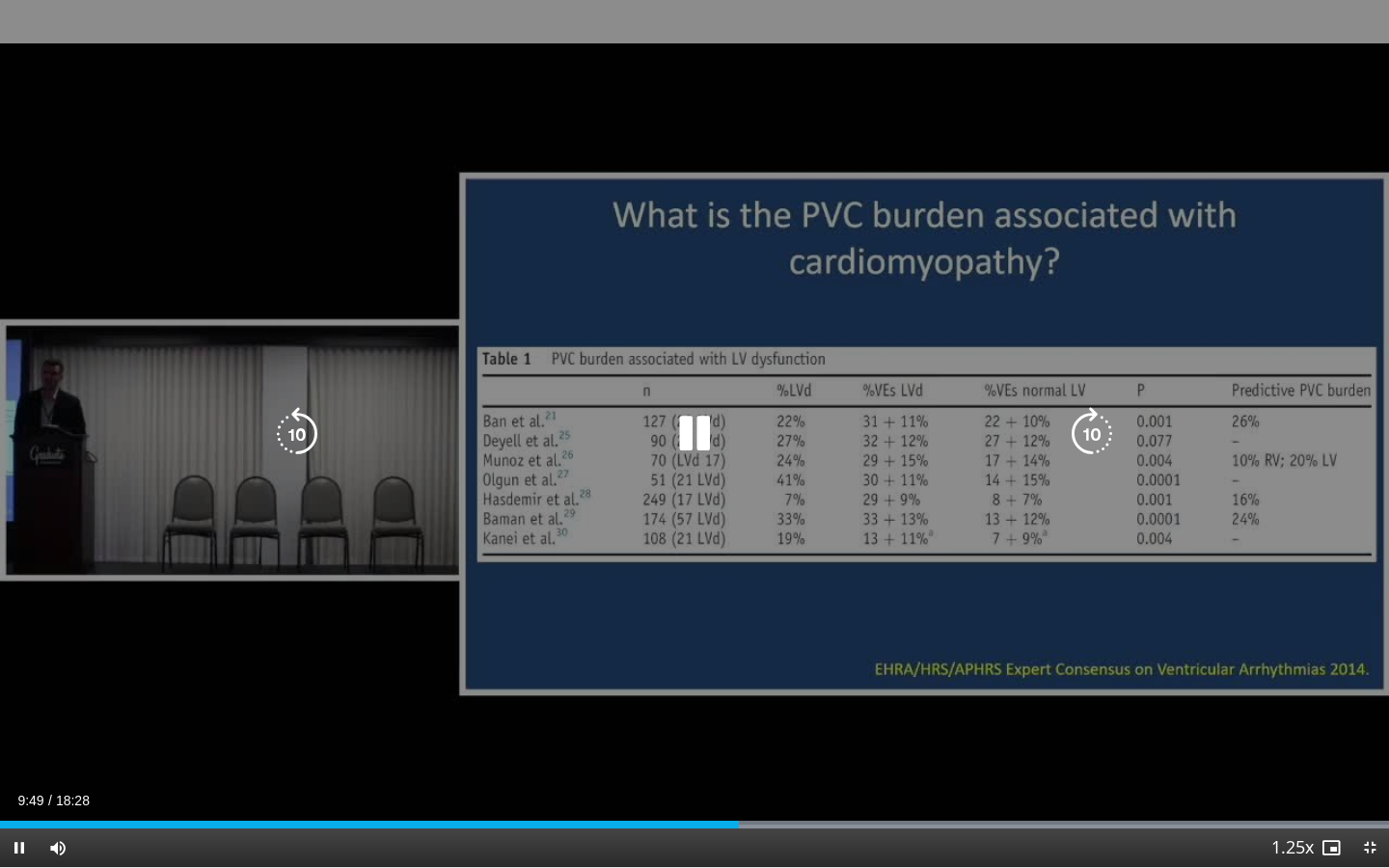 click at bounding box center (297, 434) 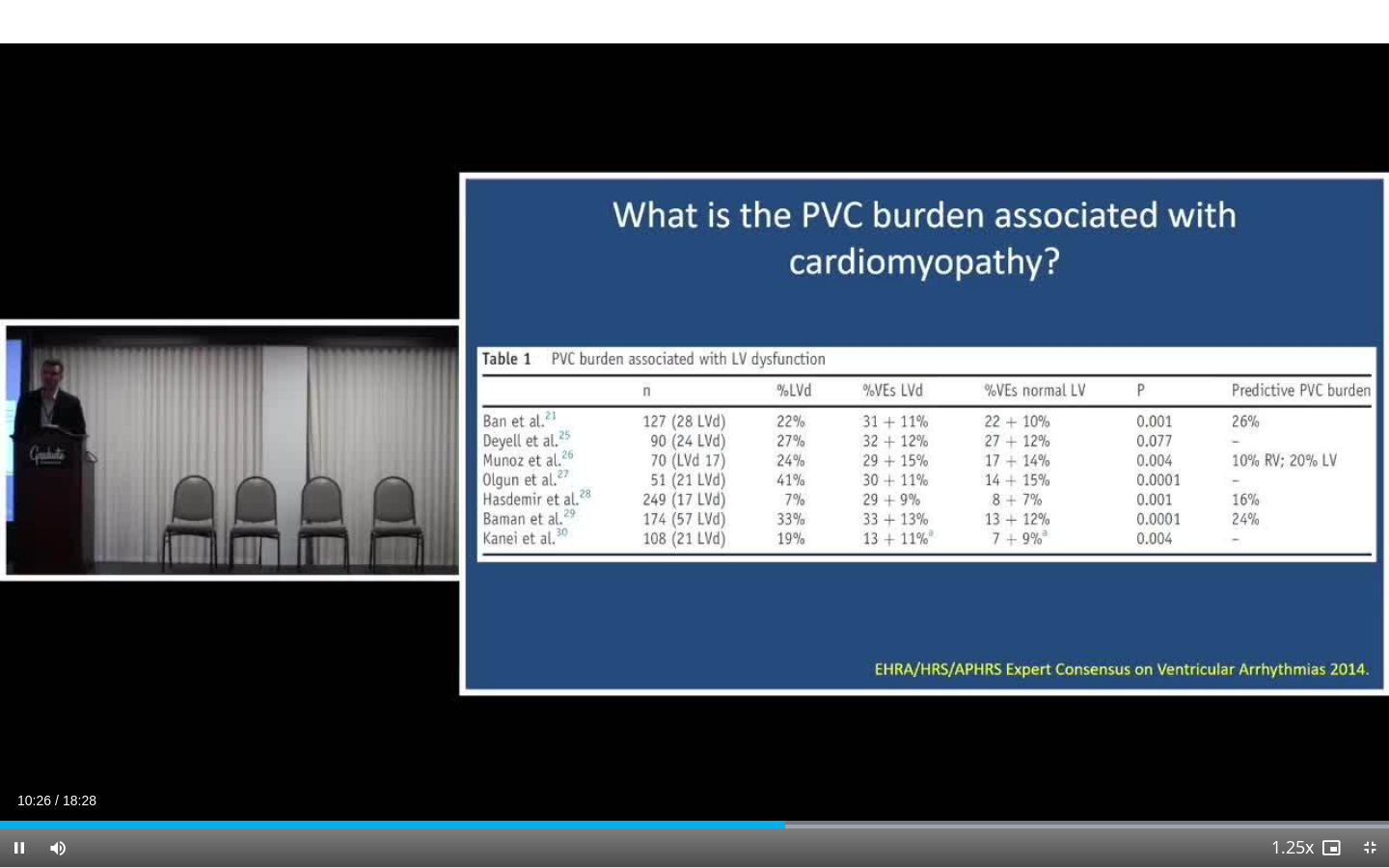 click at bounding box center [19, 848] 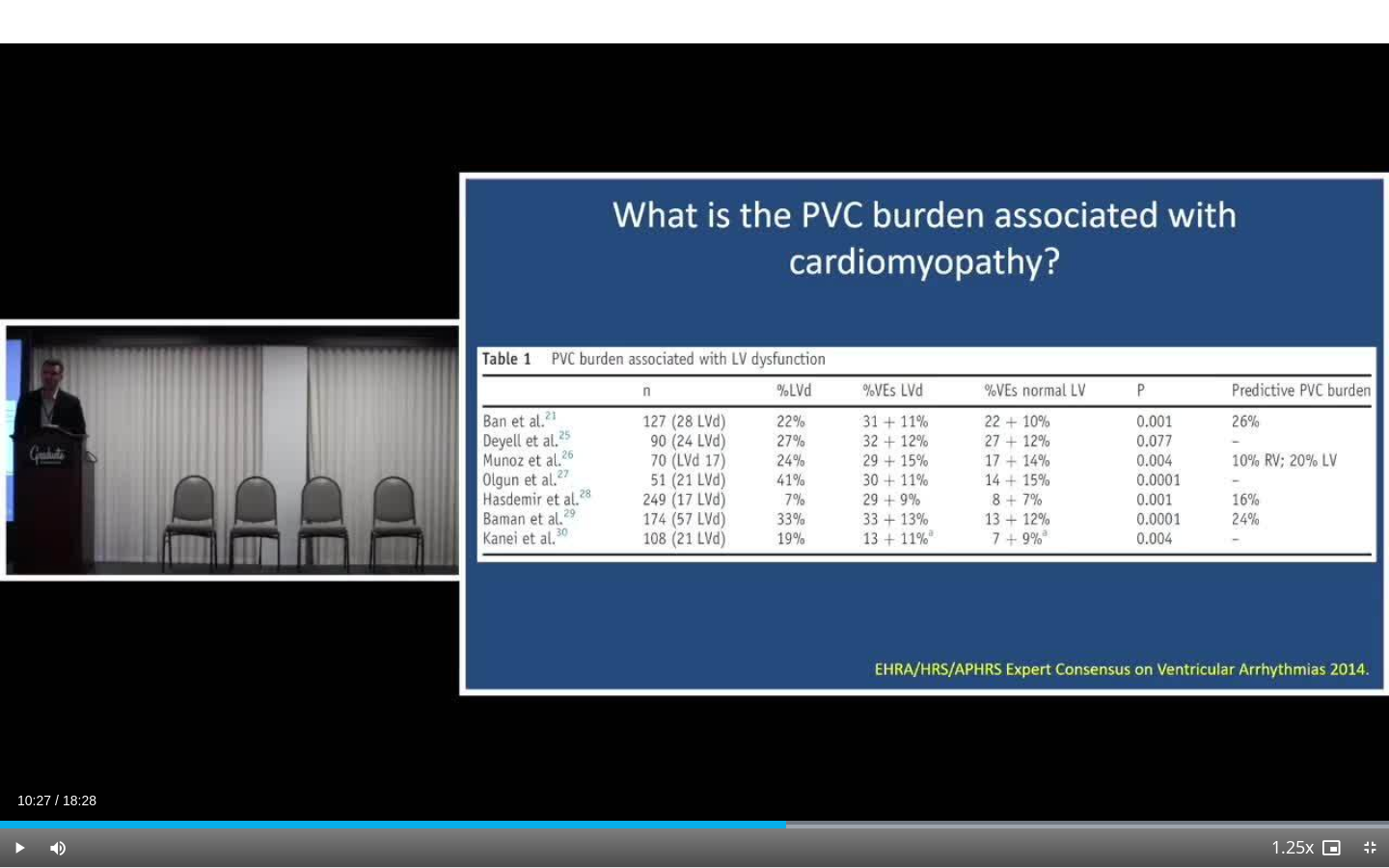 click at bounding box center [19, 848] 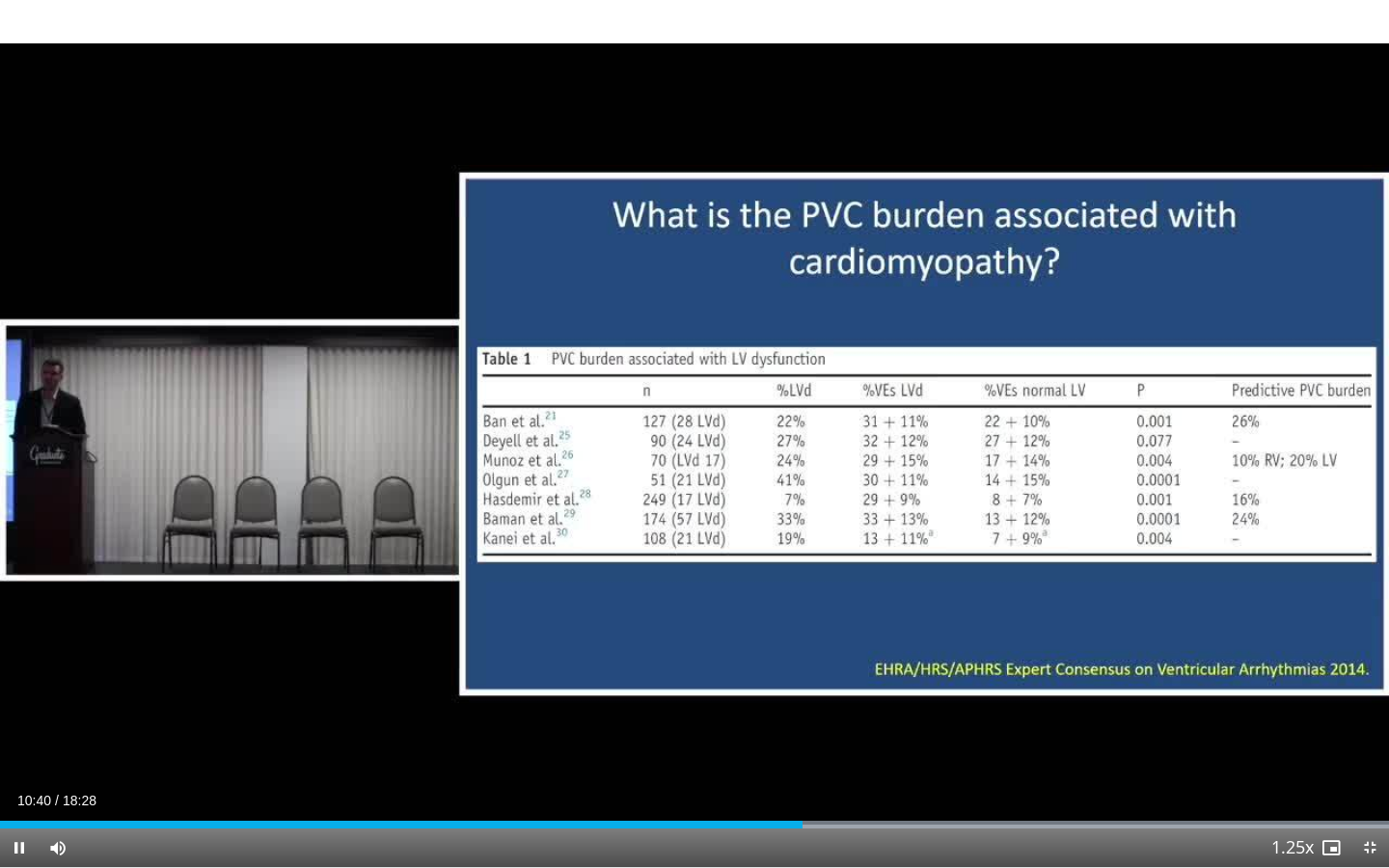 click at bounding box center [19, 848] 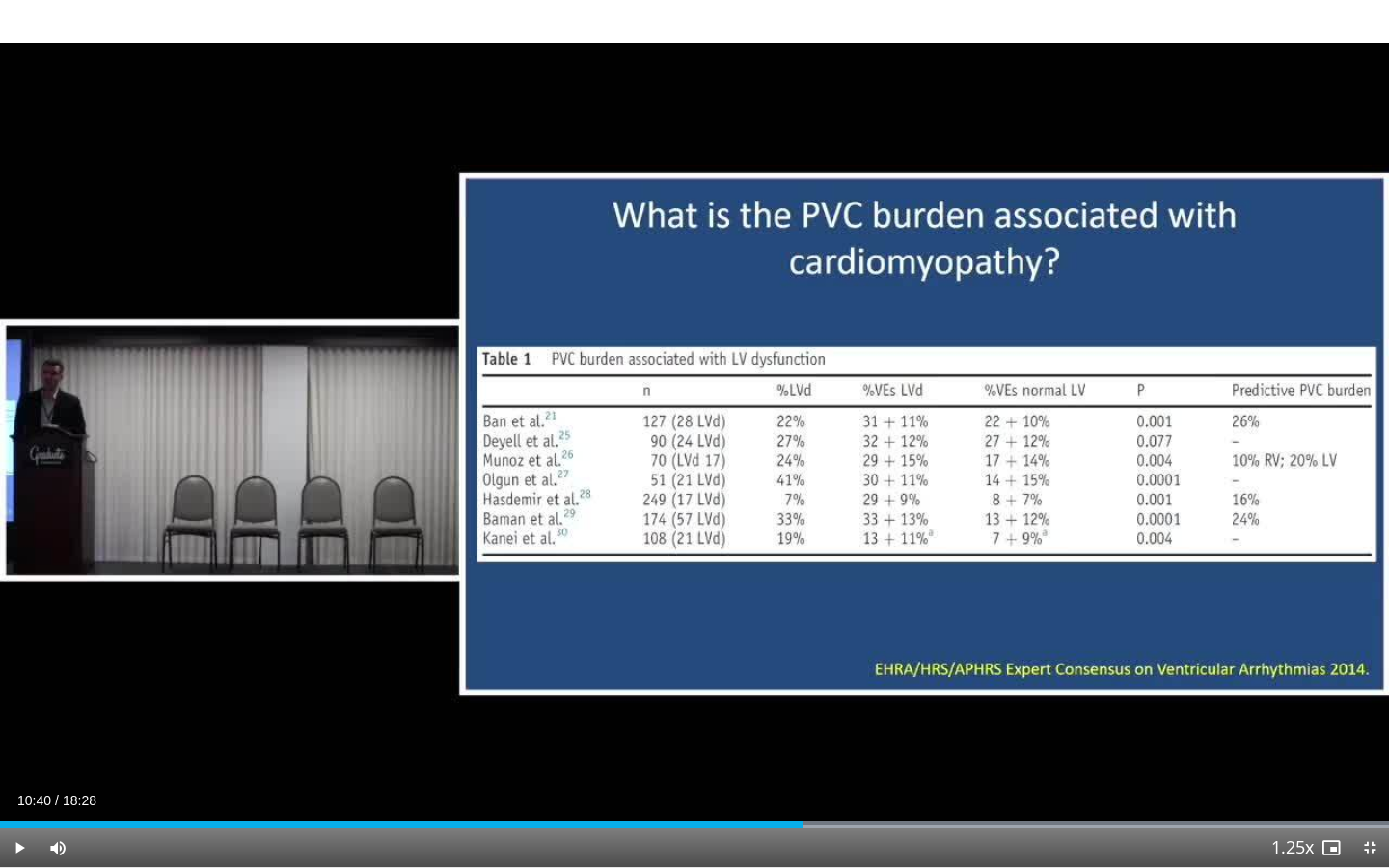 click at bounding box center [19, 848] 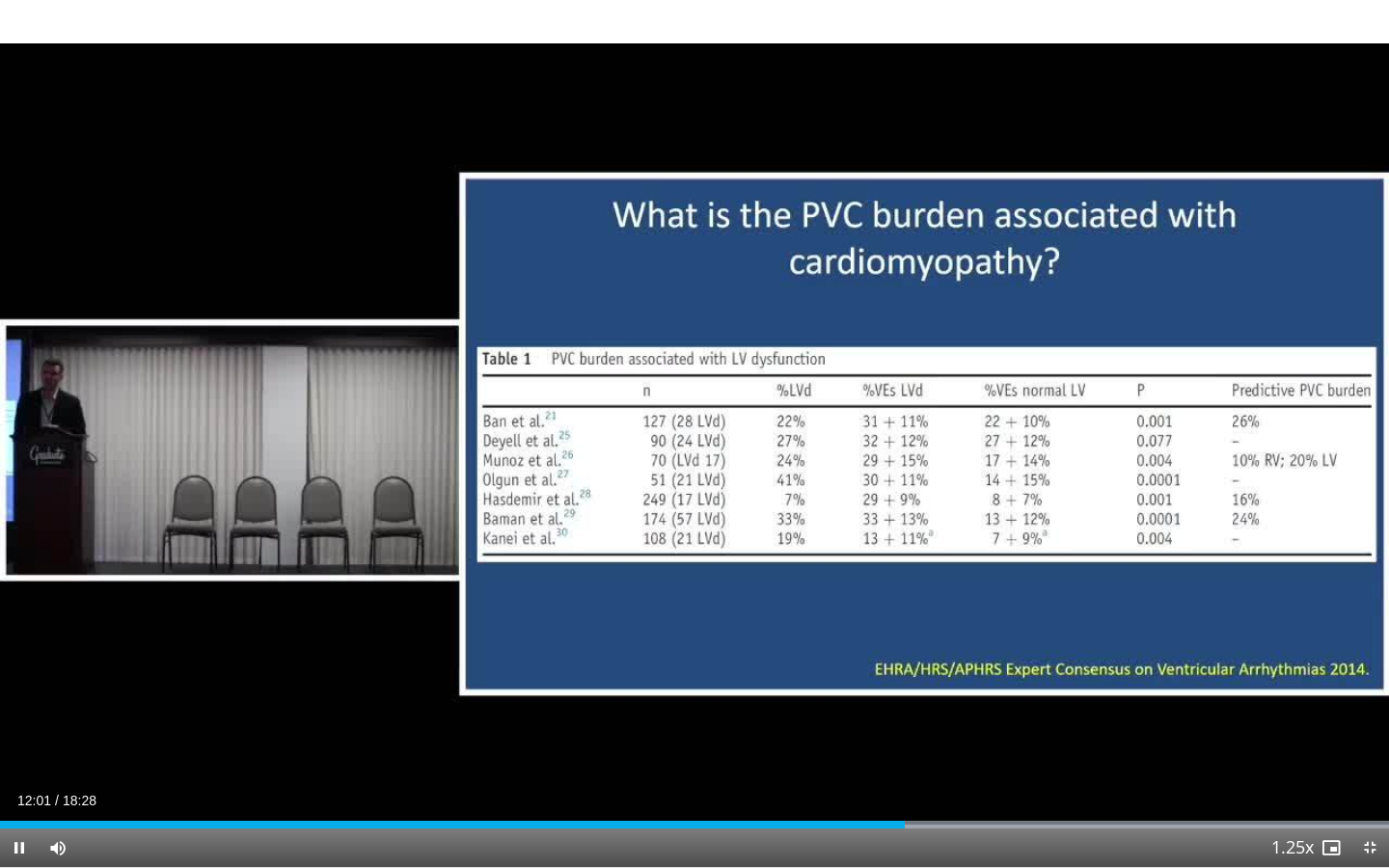 click at bounding box center [19, 848] 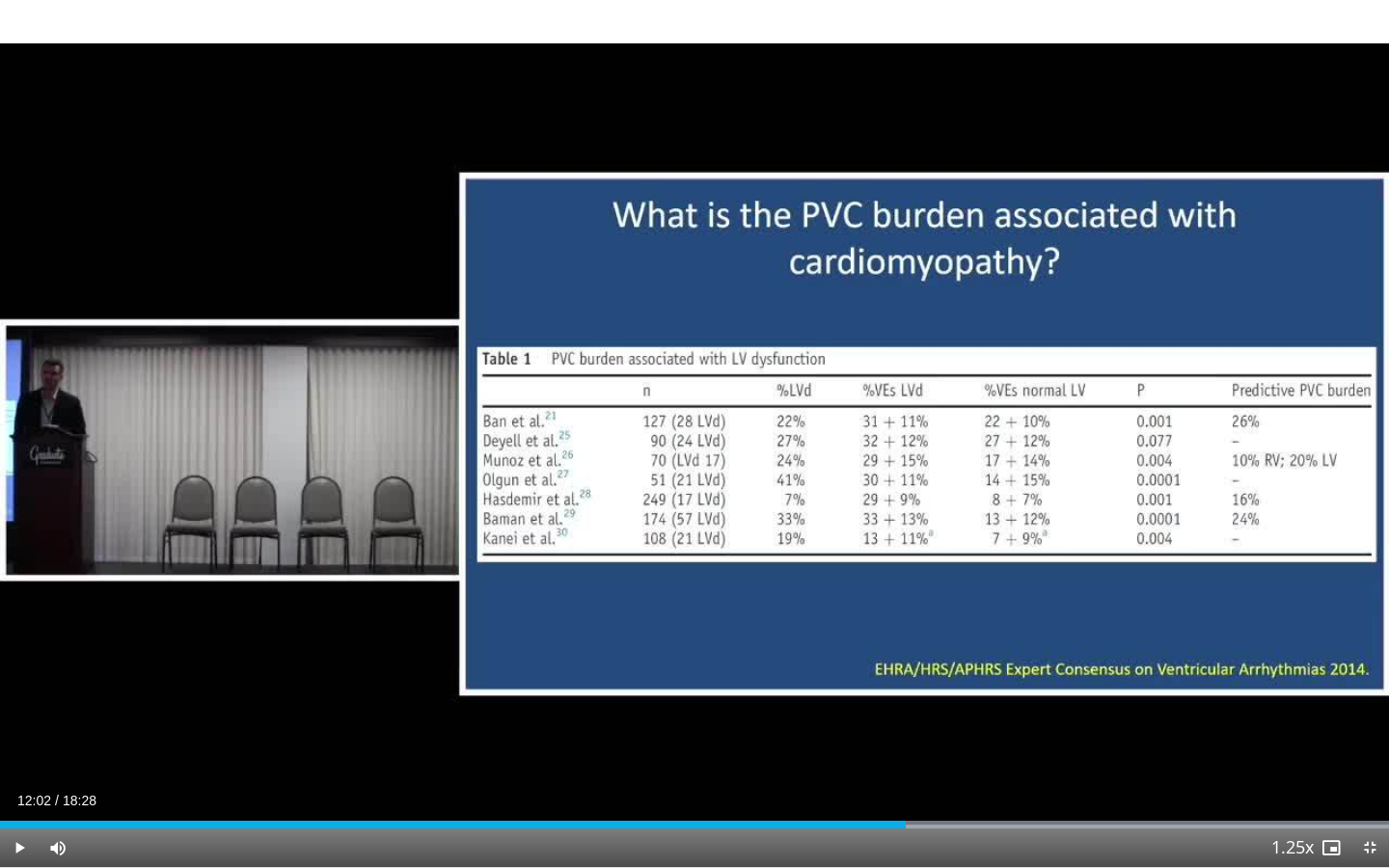 click at bounding box center [19, 848] 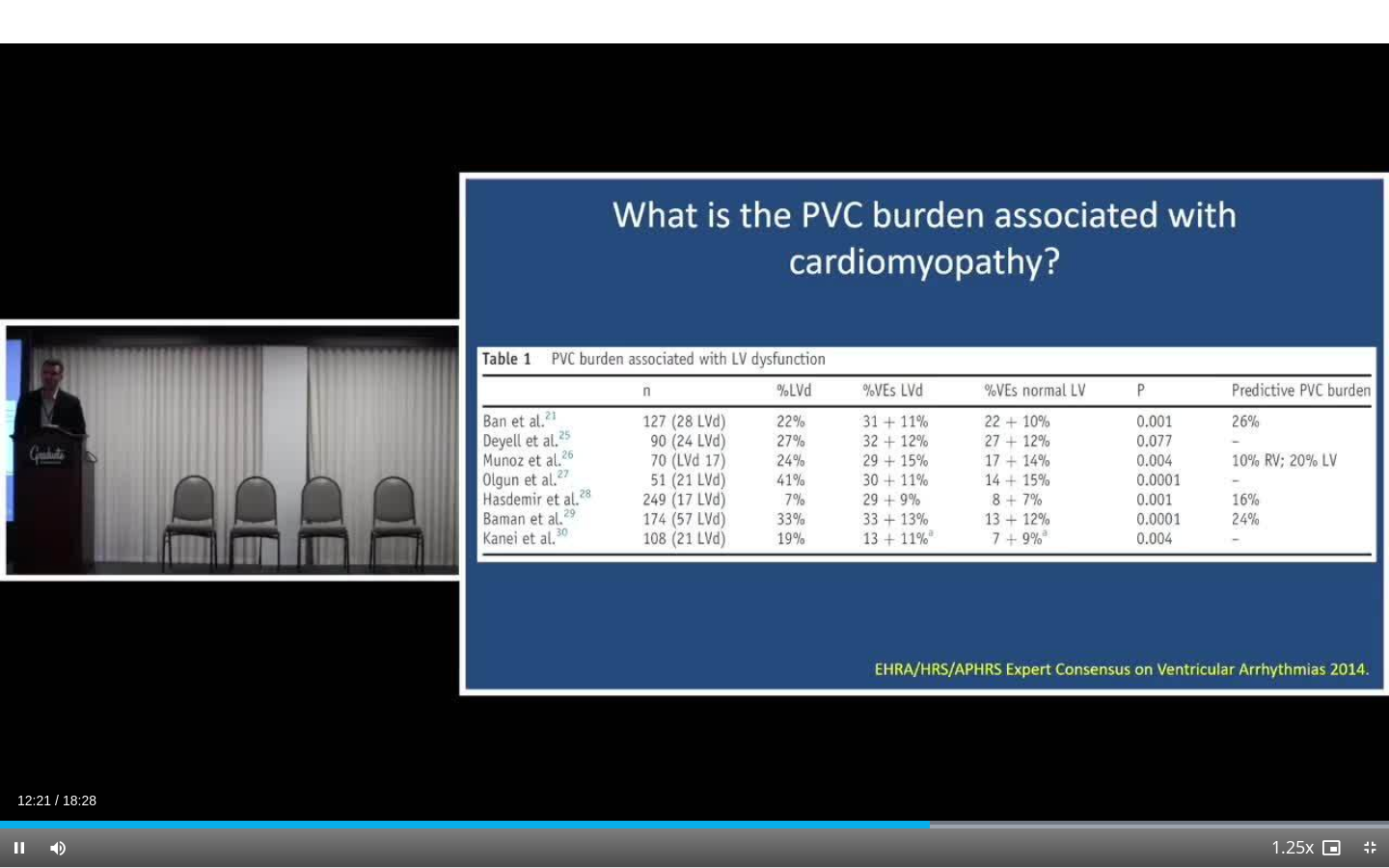 click at bounding box center [19, 848] 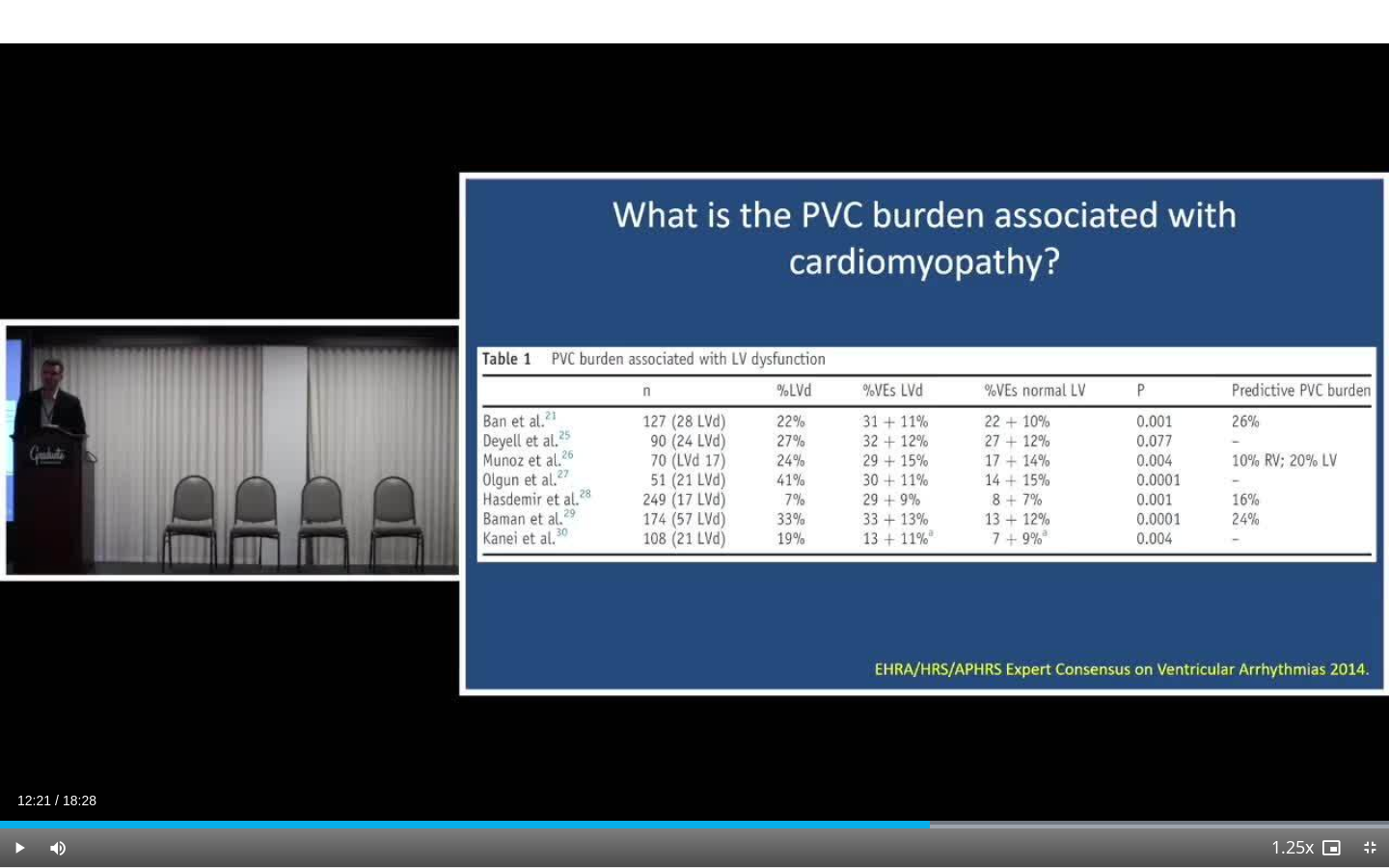 click at bounding box center (19, 848) 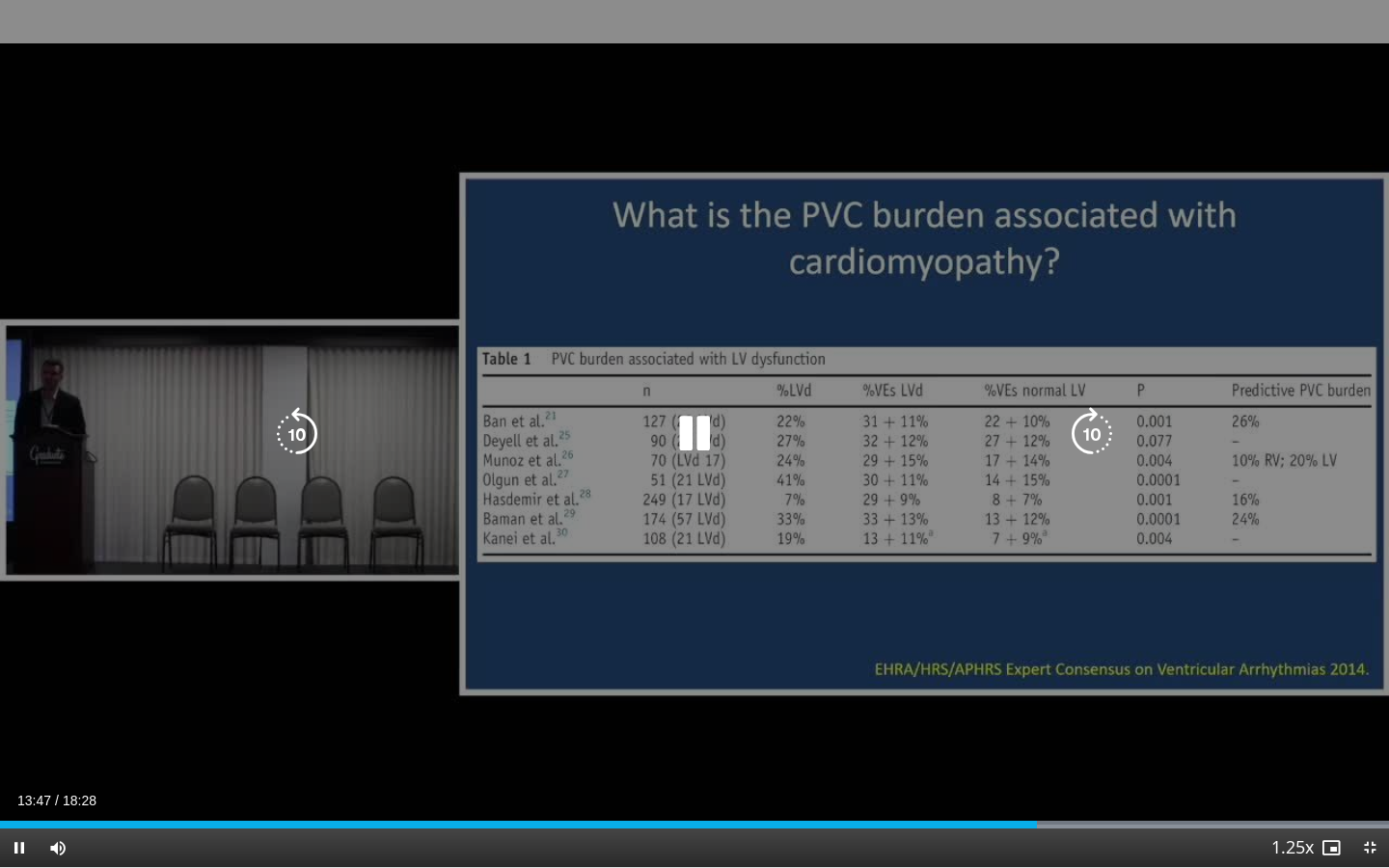 click at bounding box center (694, 434) 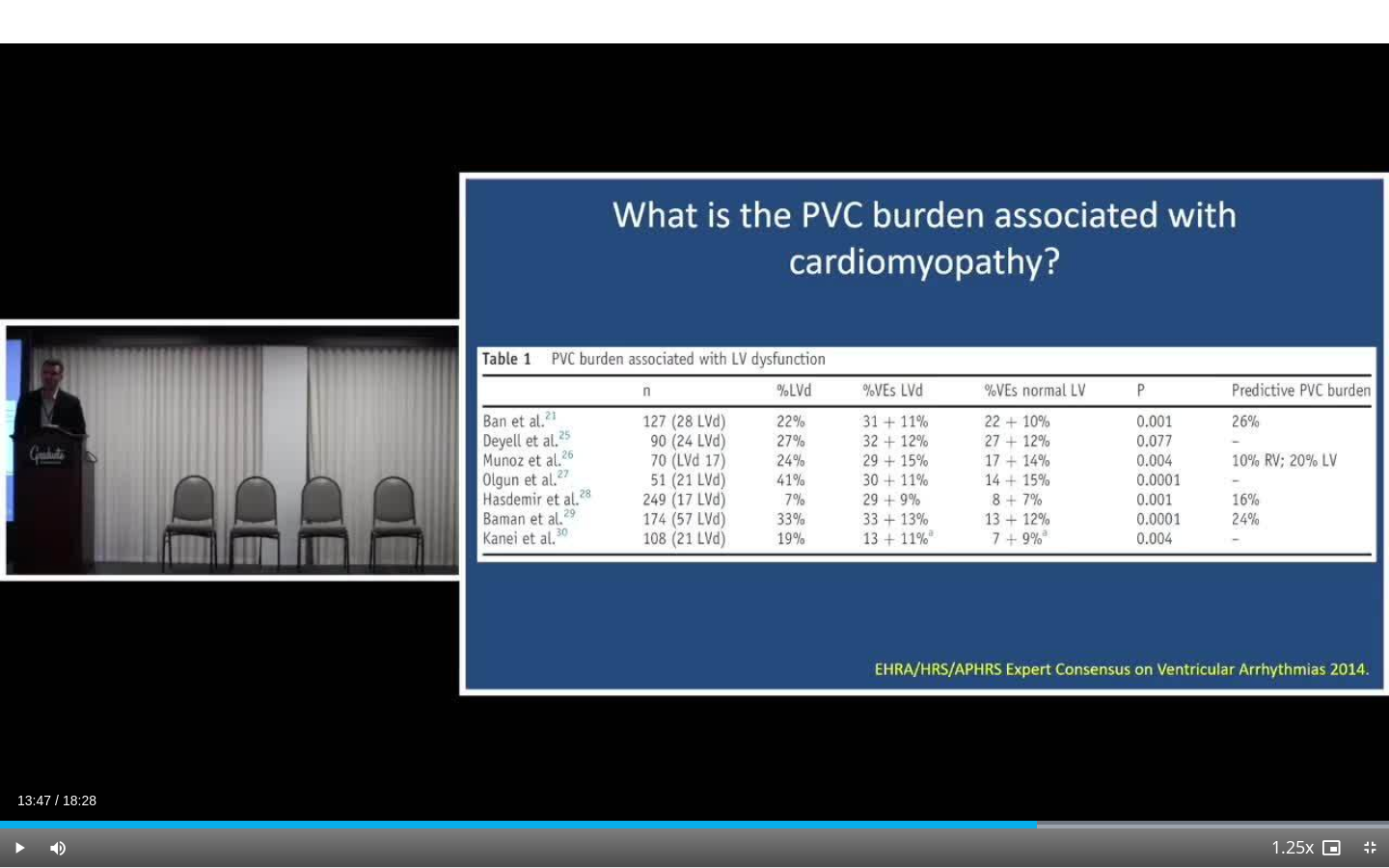 click at bounding box center [19, 848] 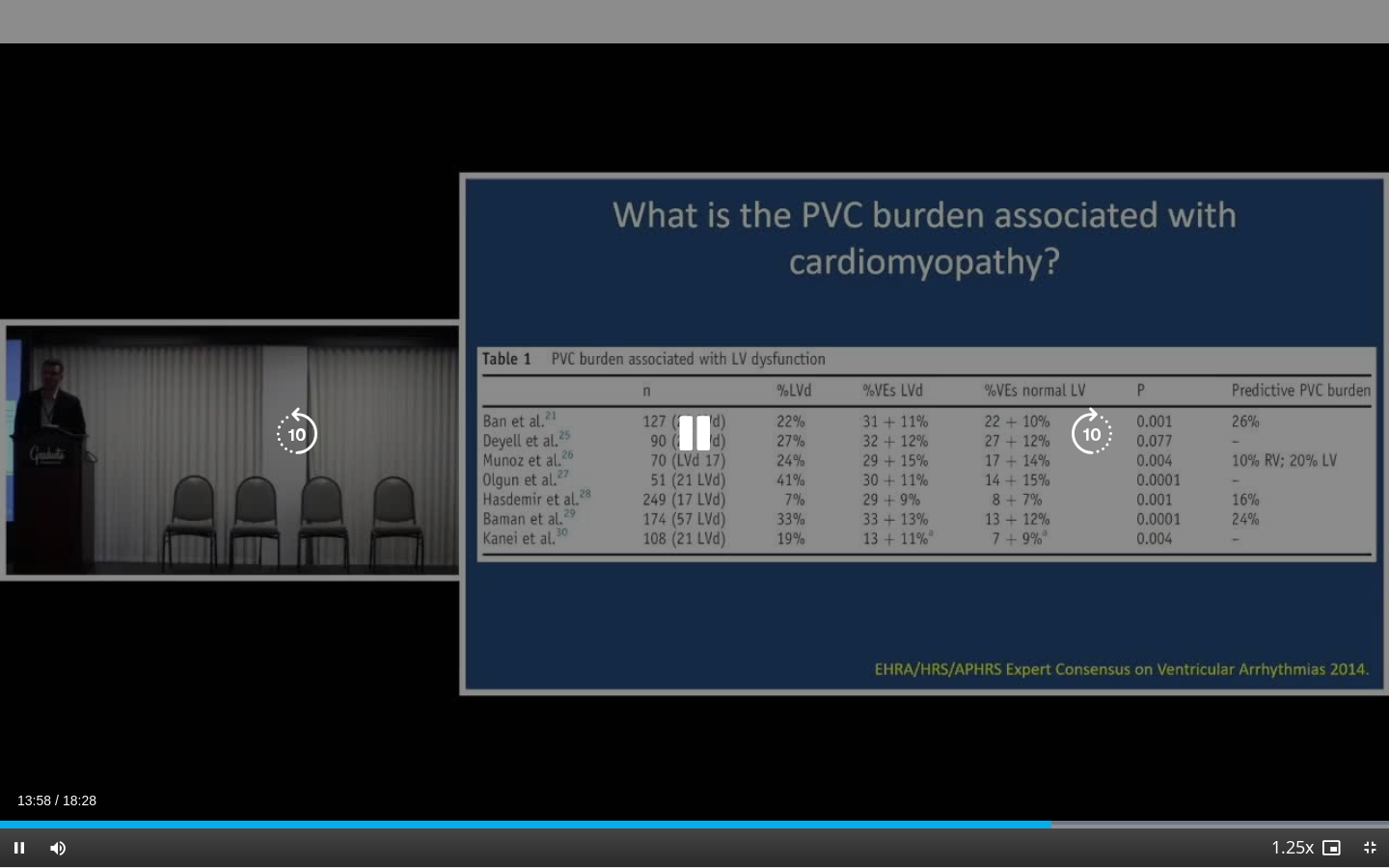 click at bounding box center (694, 434) 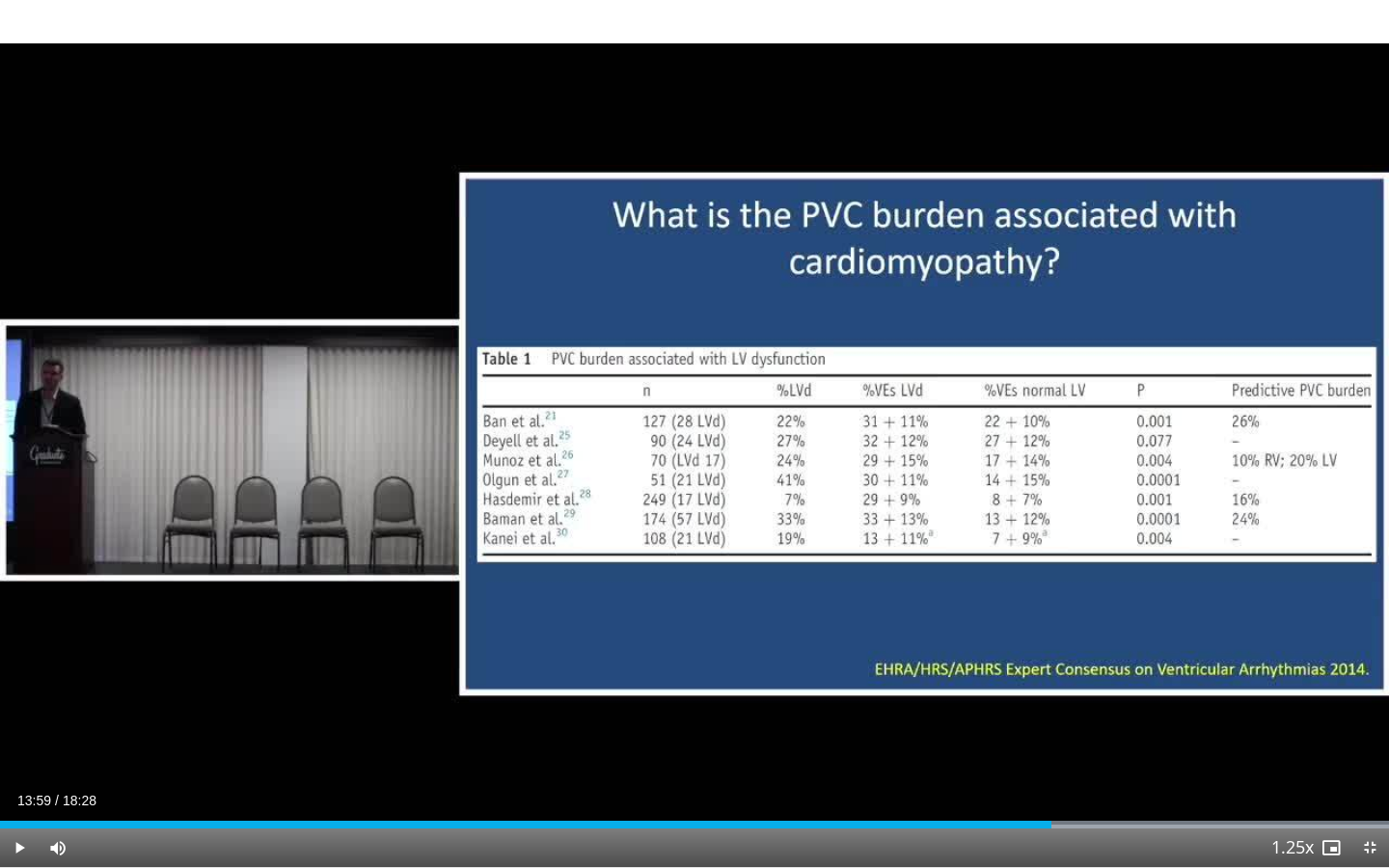 click at bounding box center (19, 848) 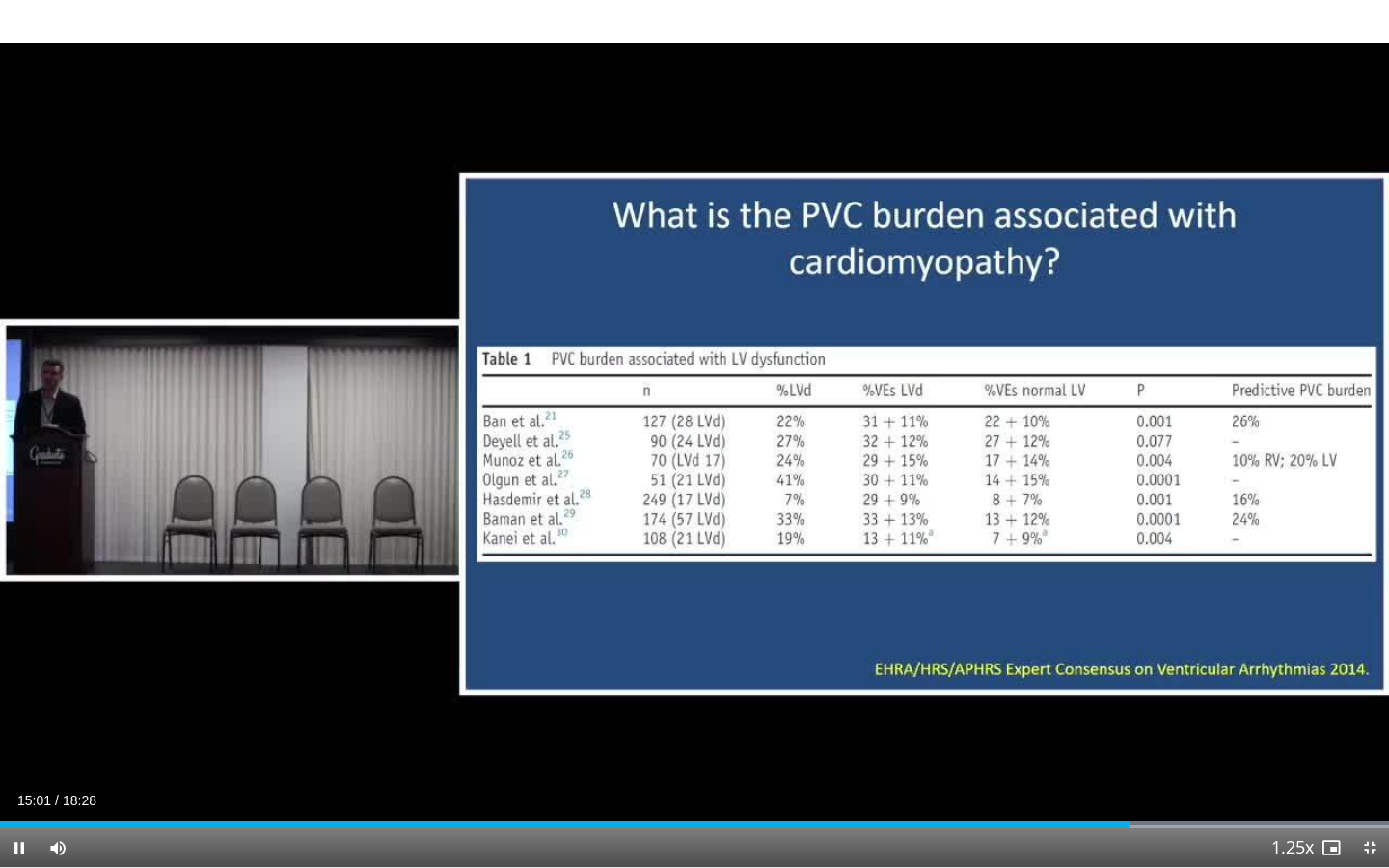 click at bounding box center [19, 848] 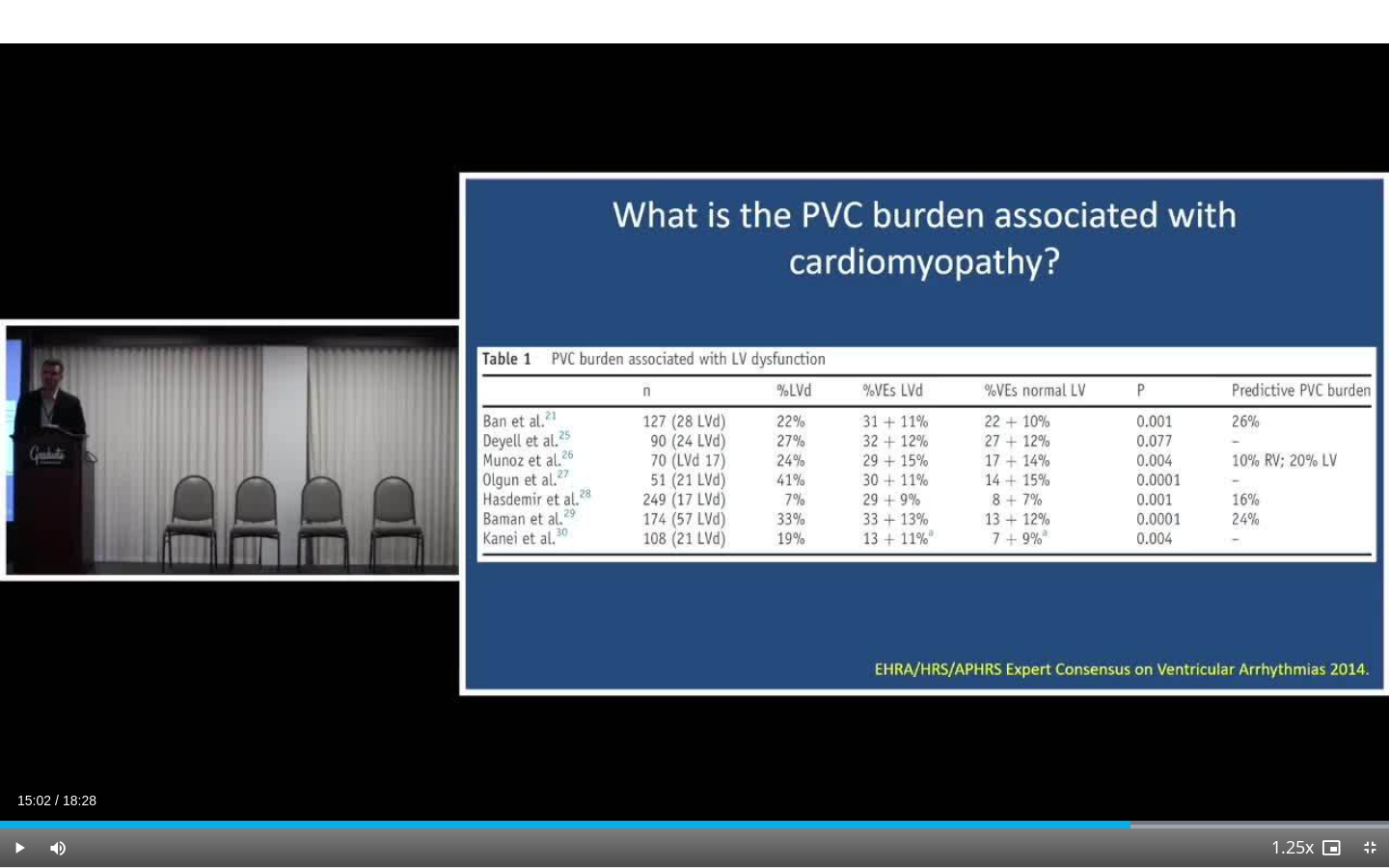 click at bounding box center [19, 848] 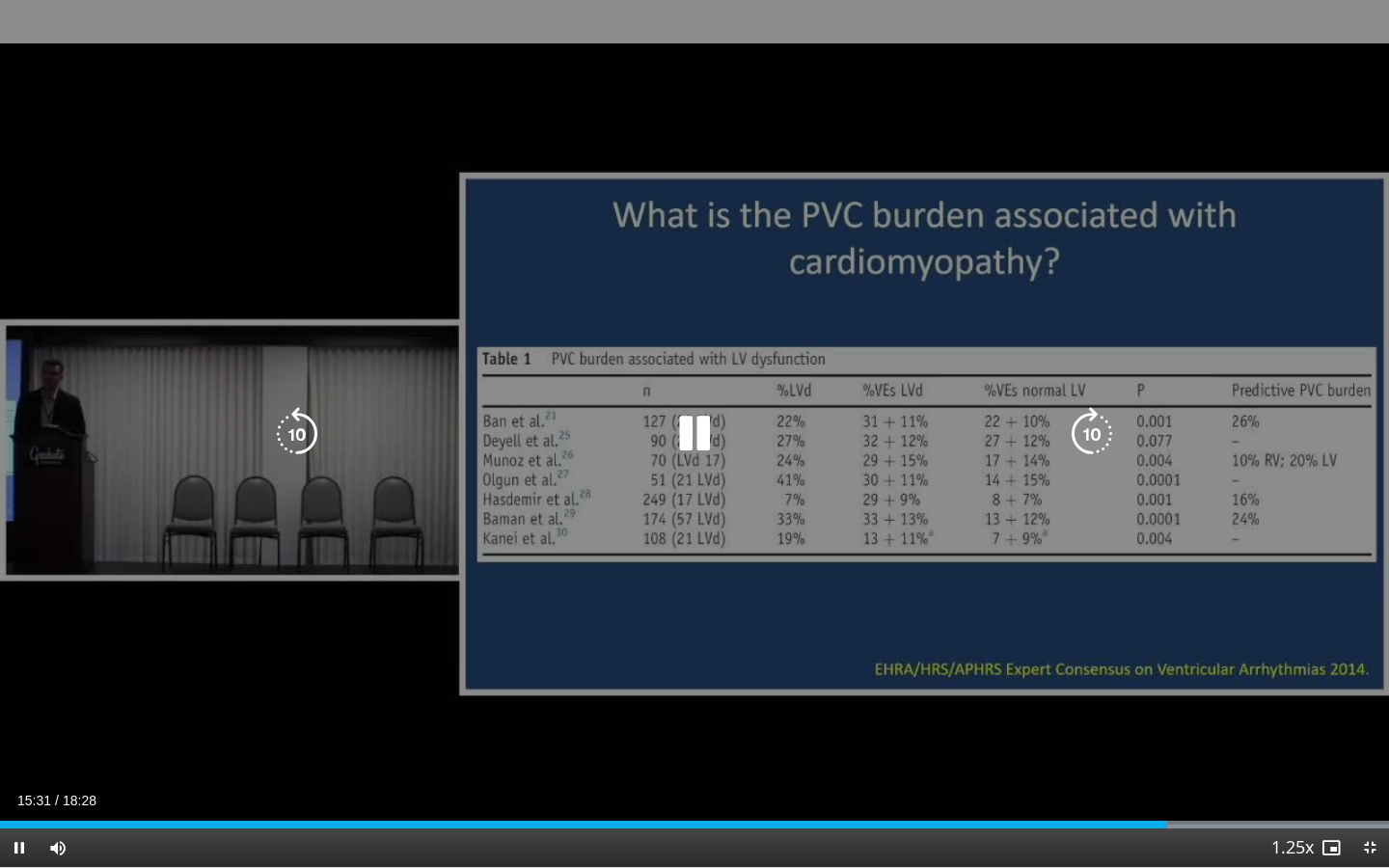 click at bounding box center (694, 434) 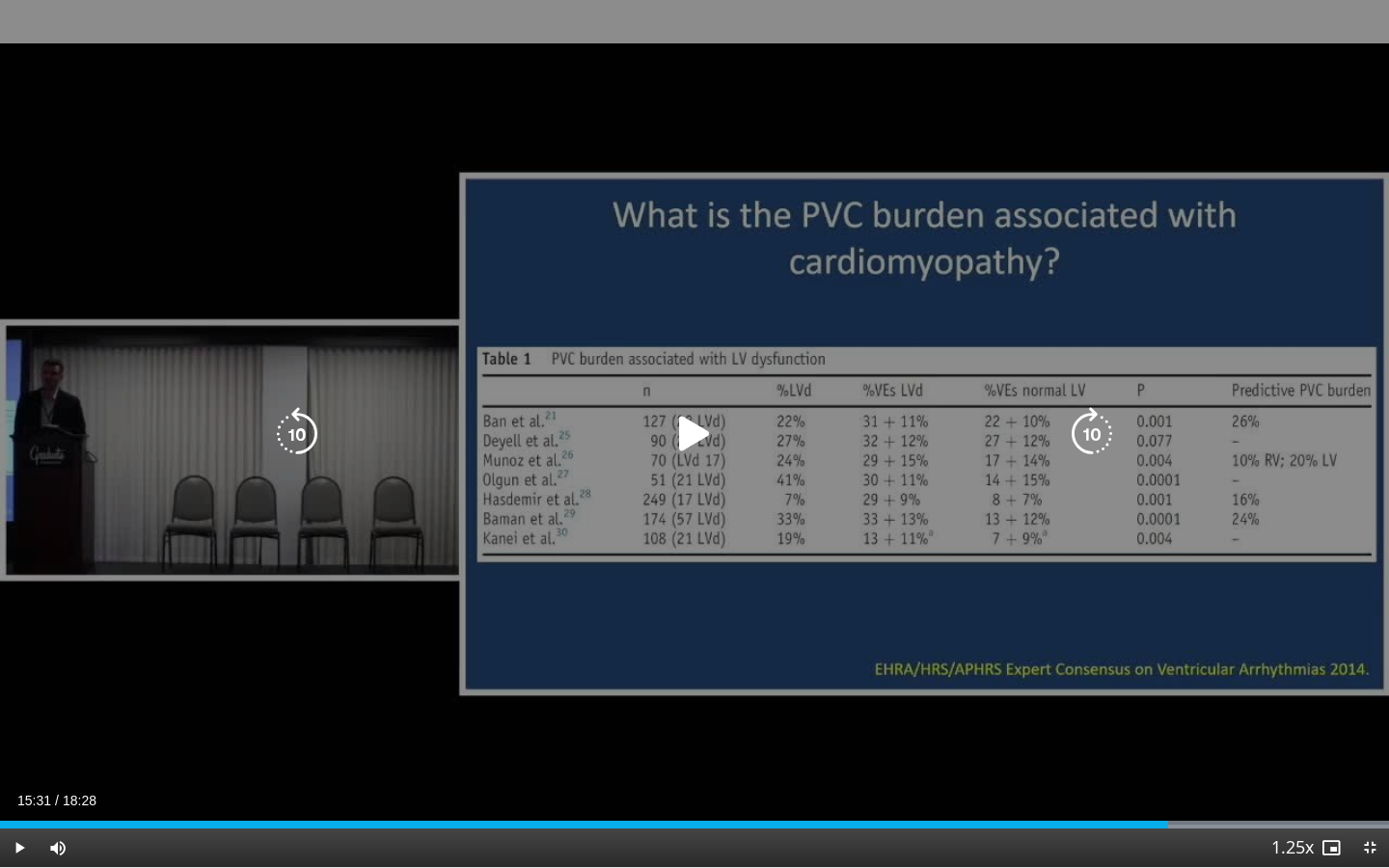 click at bounding box center (694, 434) 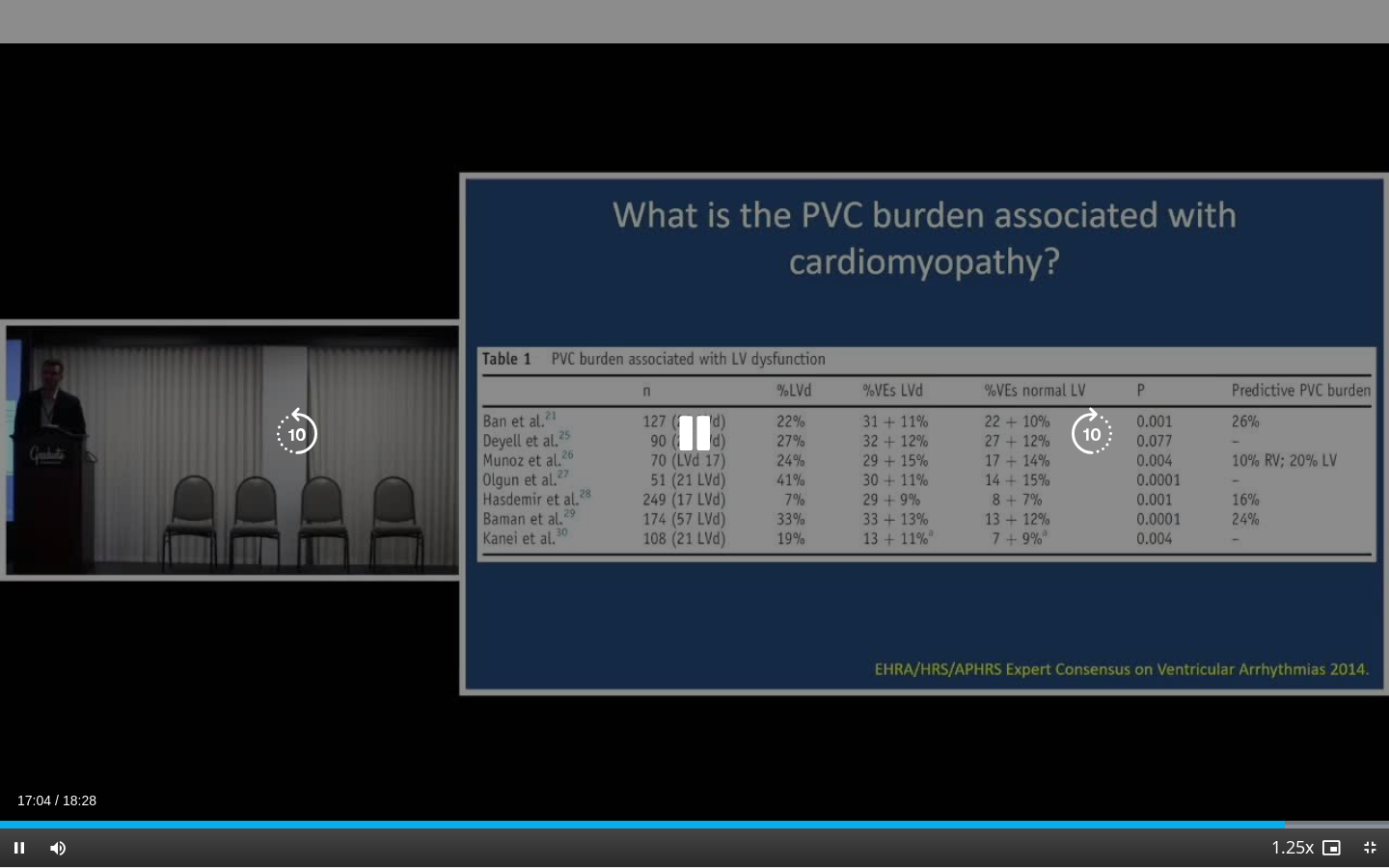 click at bounding box center [694, 434] 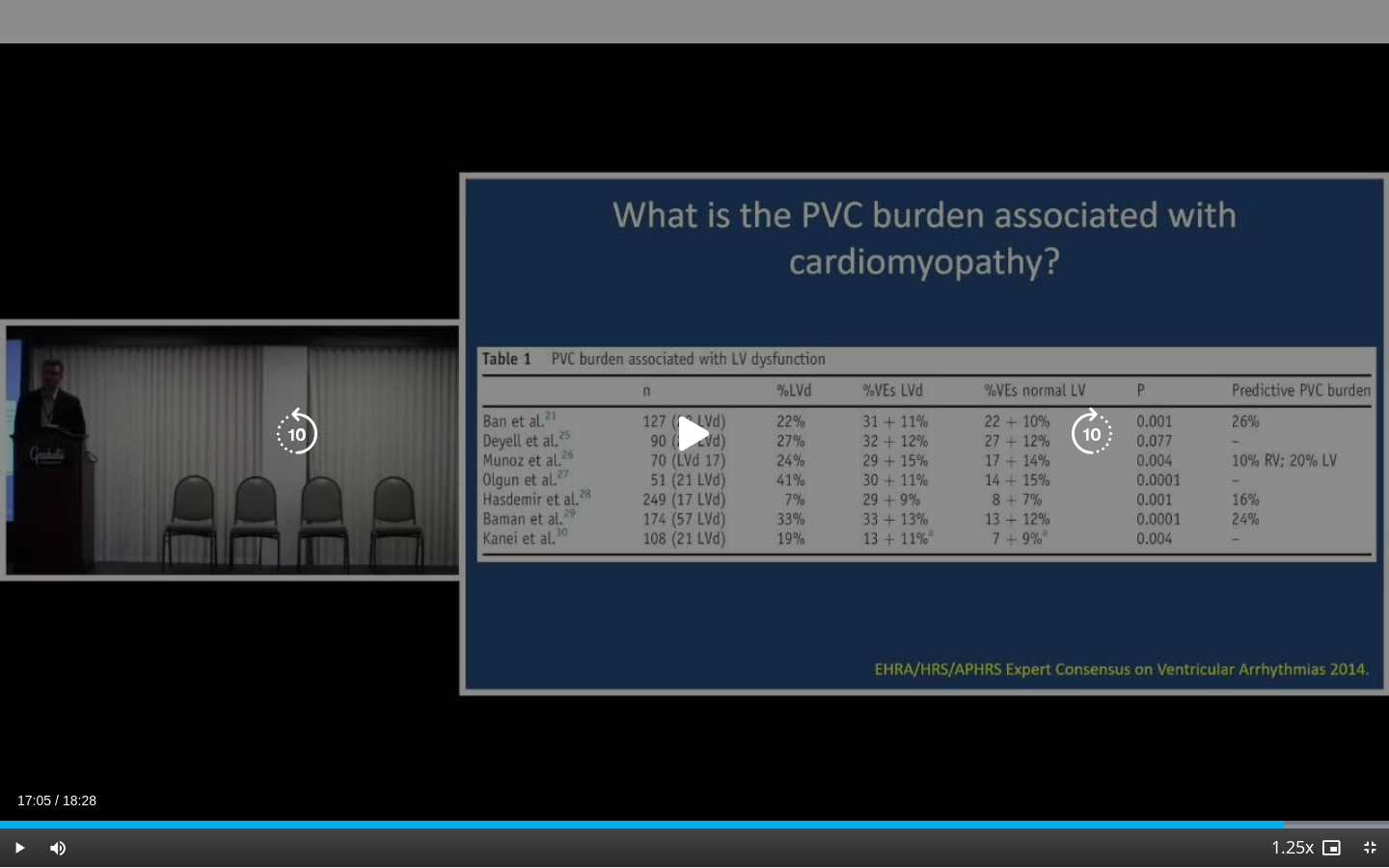 click at bounding box center (694, 434) 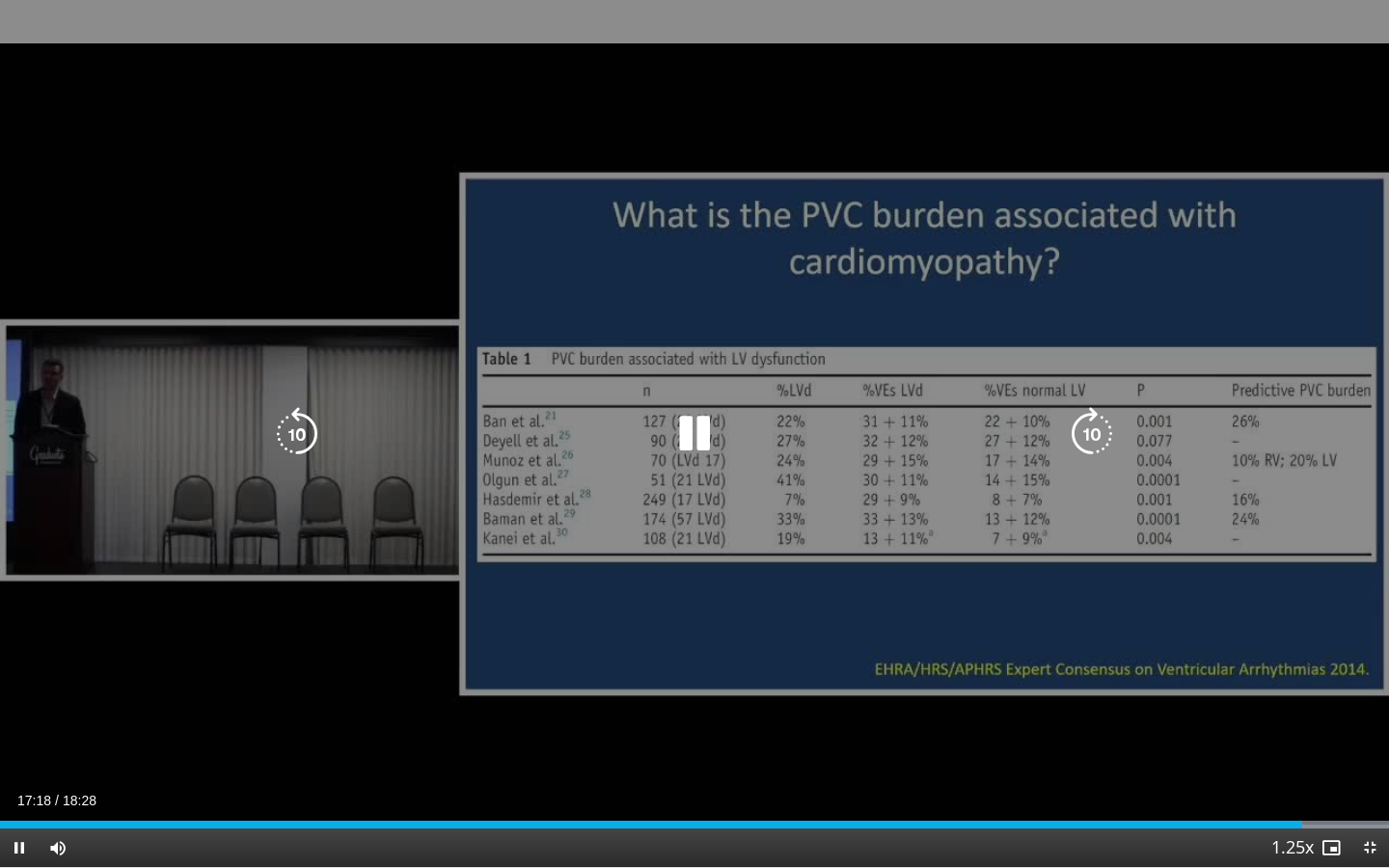click at bounding box center (694, 434) 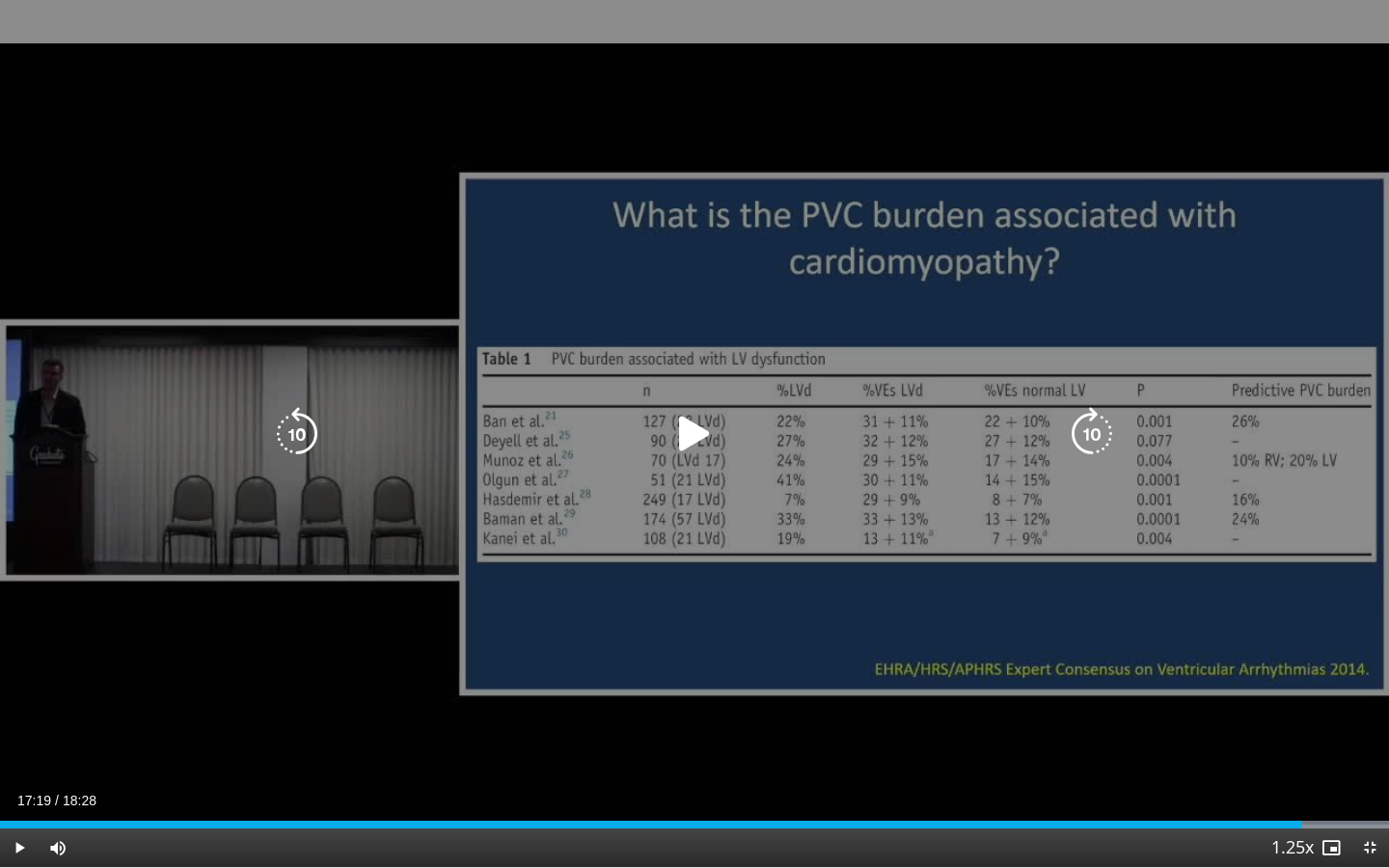 click at bounding box center [694, 434] 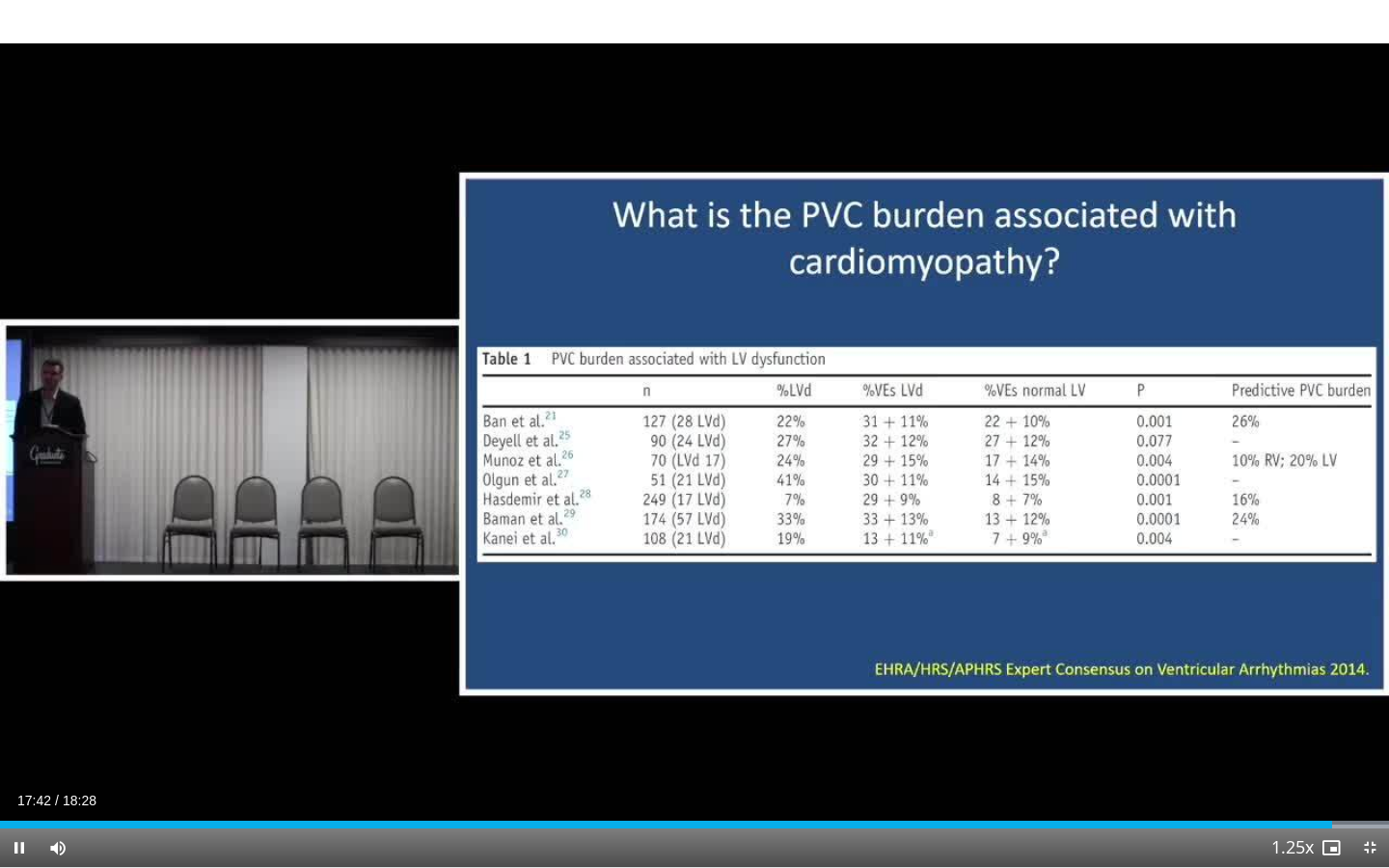 click at bounding box center [19, 848] 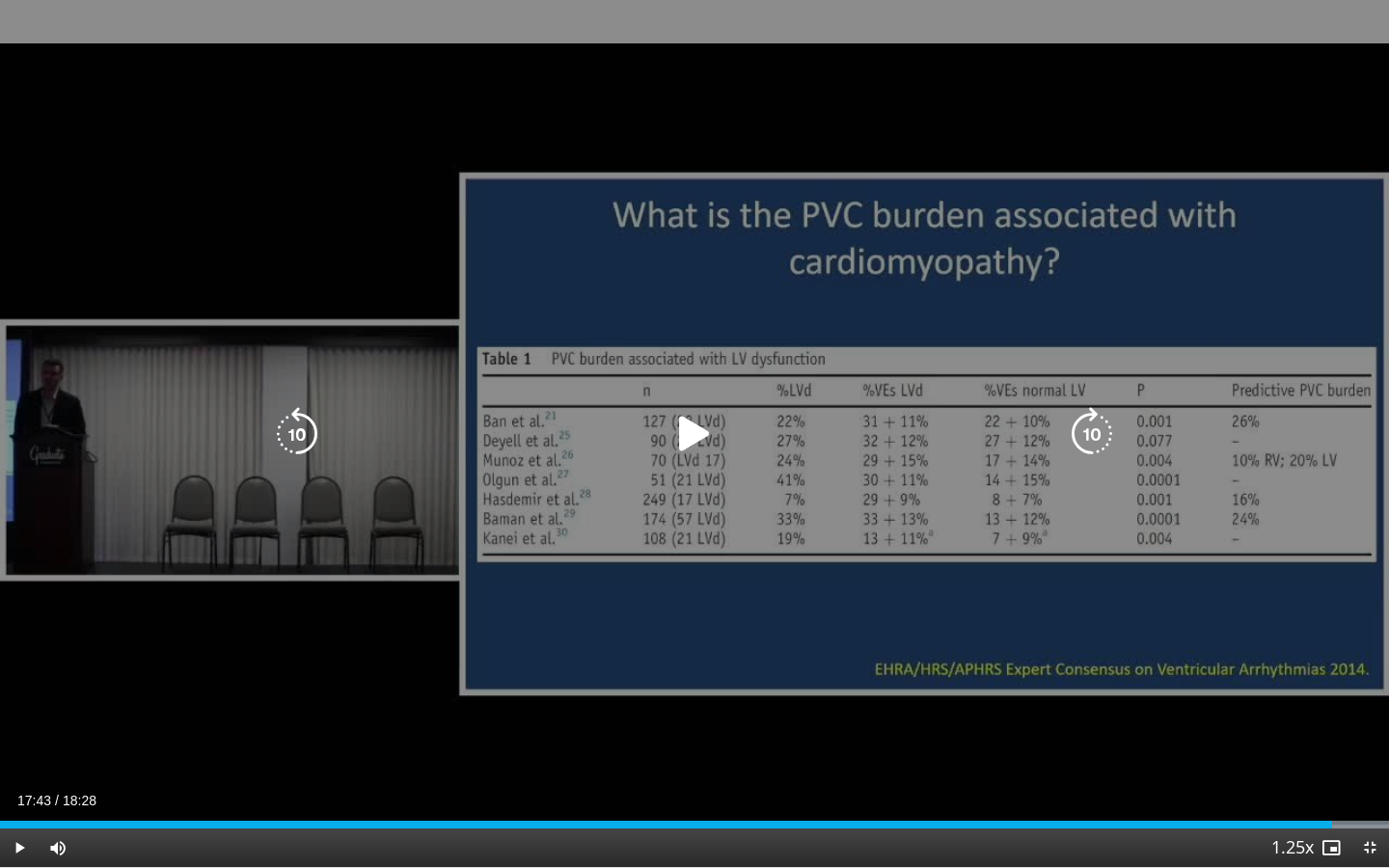 click at bounding box center [297, 434] 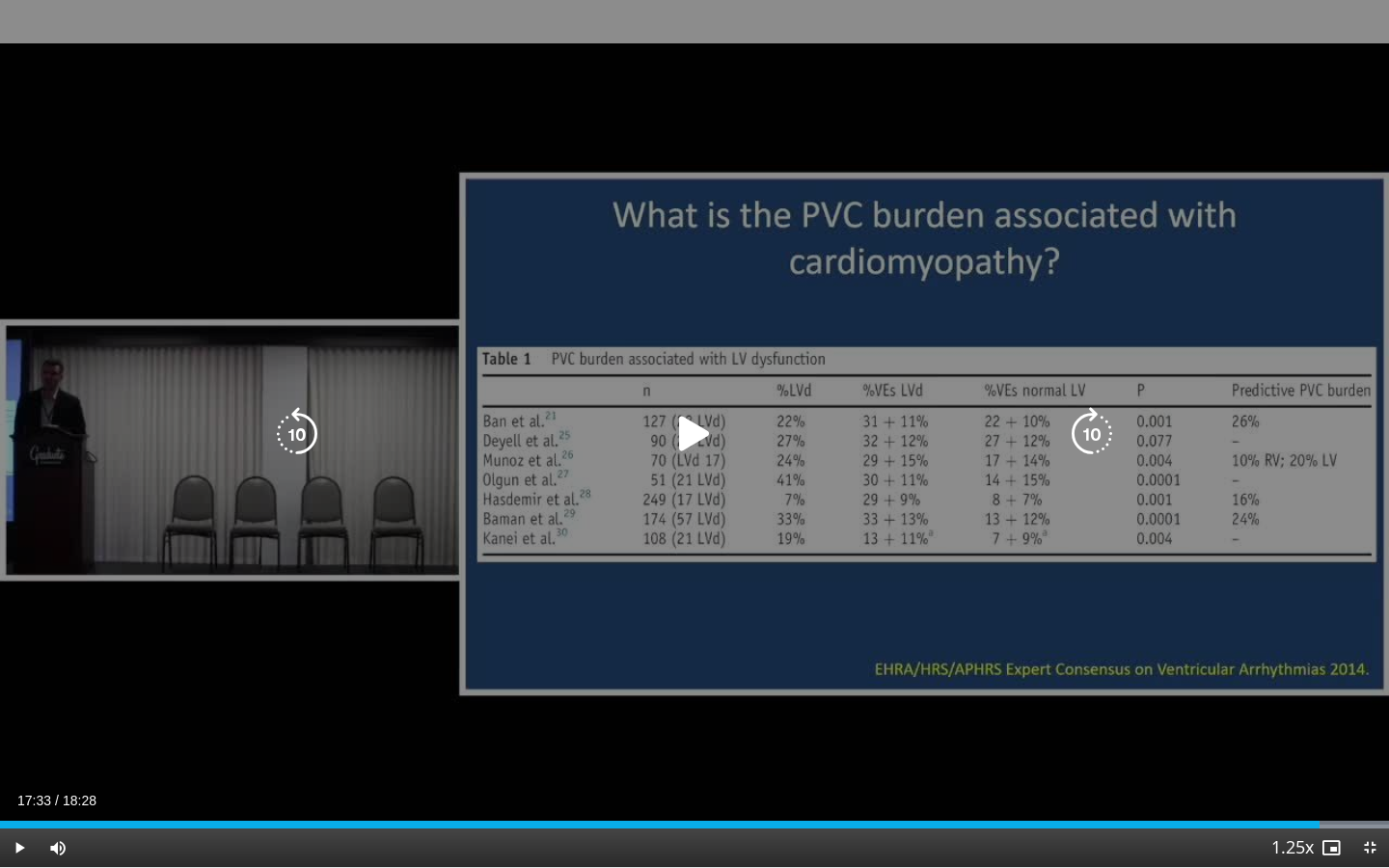 click at bounding box center [1092, 434] 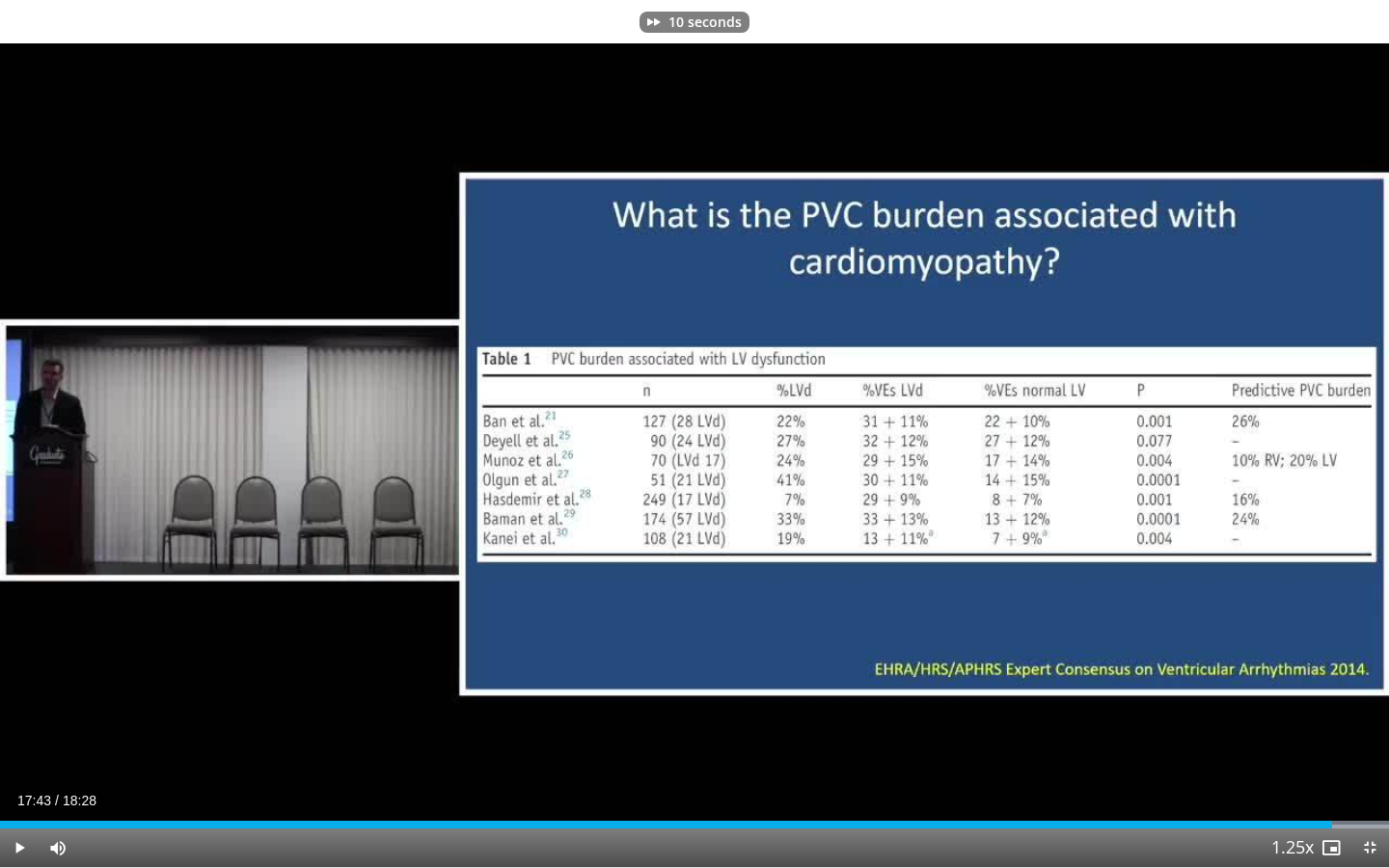 click at bounding box center (19, 848) 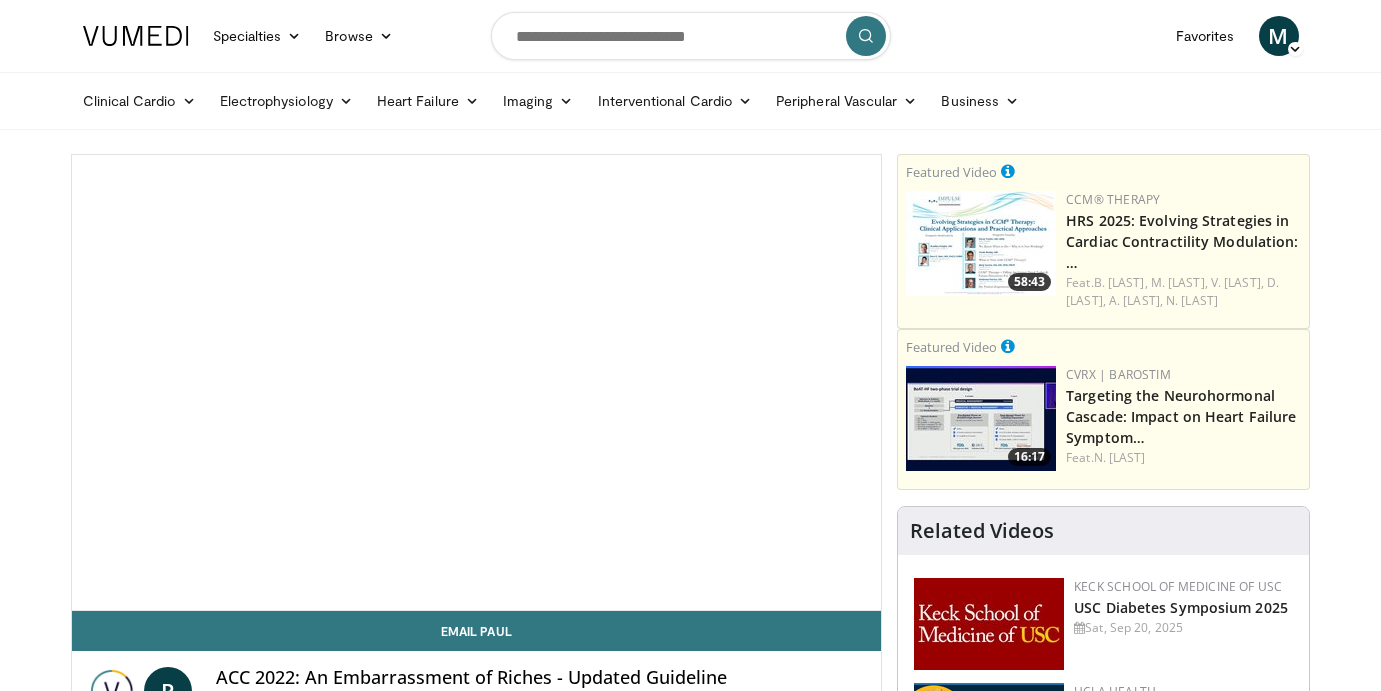 scroll, scrollTop: 0, scrollLeft: 0, axis: both 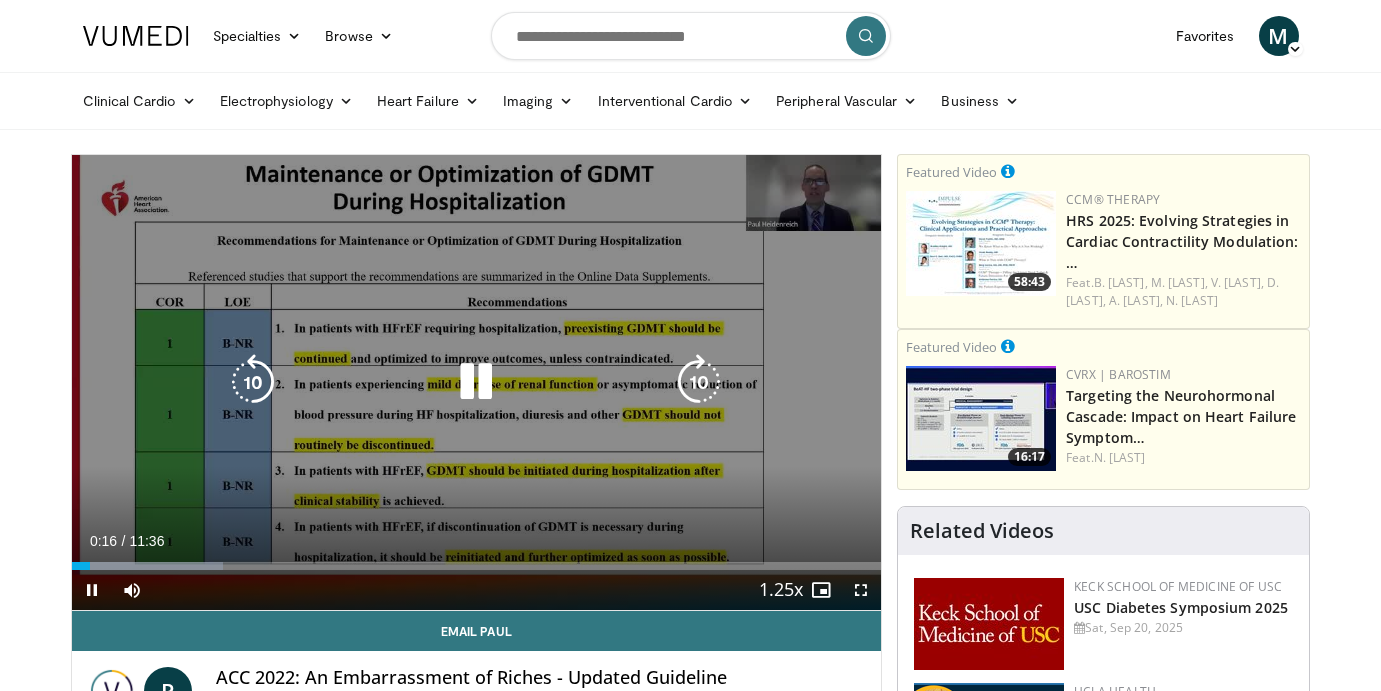 click at bounding box center (476, 382) 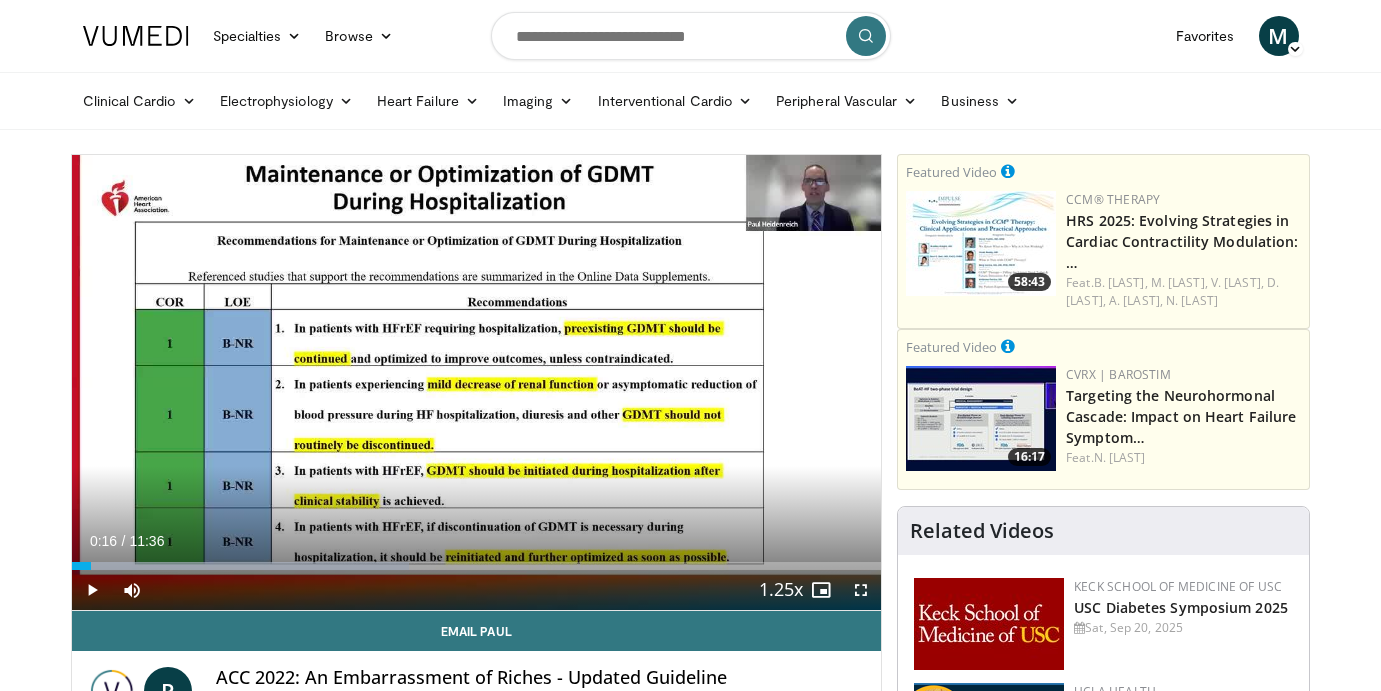 scroll, scrollTop: 0, scrollLeft: 0, axis: both 